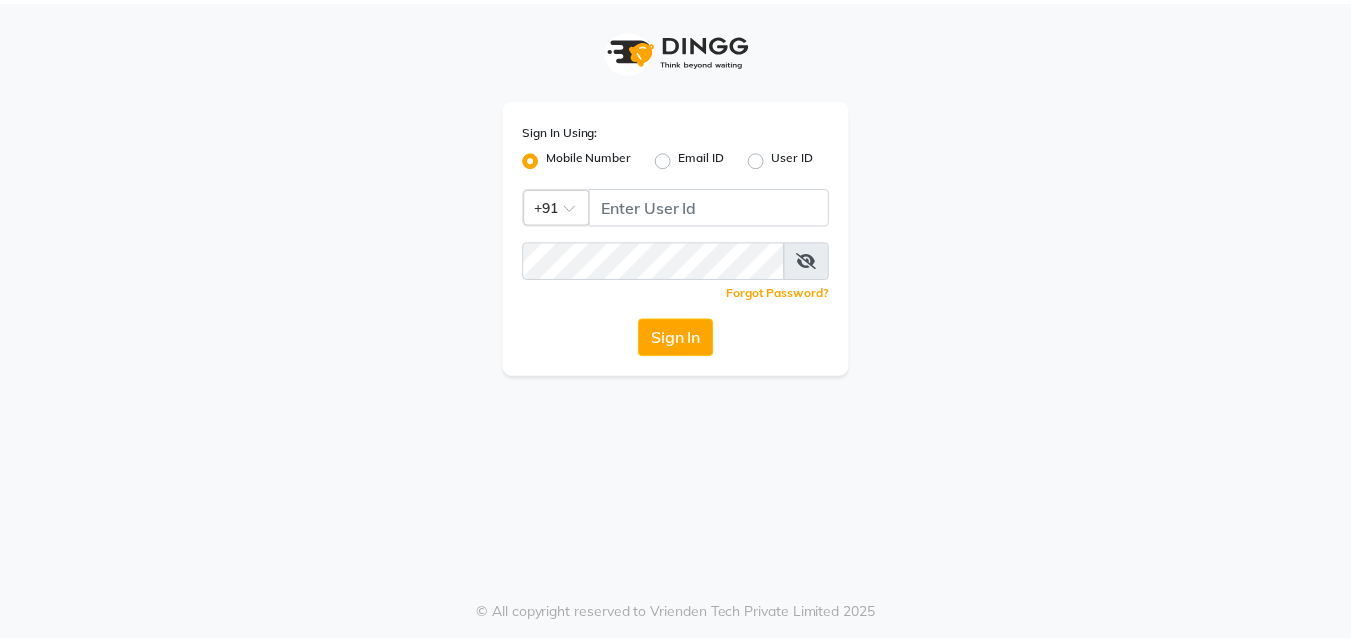 scroll, scrollTop: 0, scrollLeft: 0, axis: both 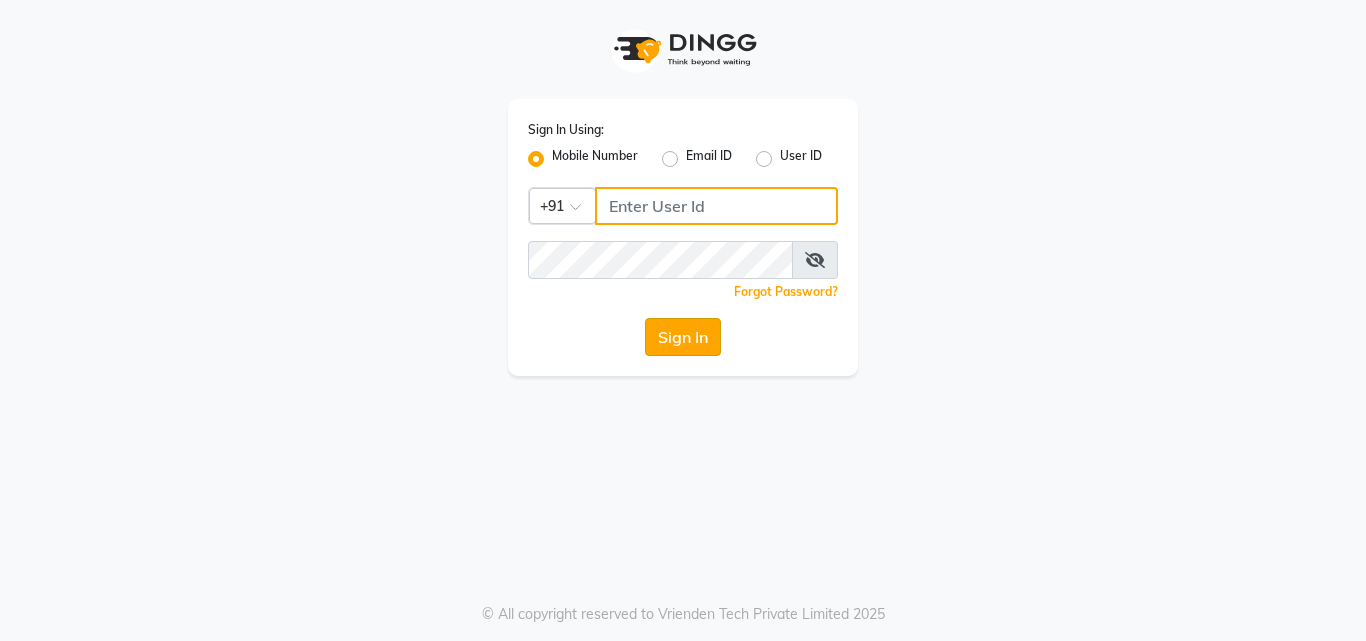 type on "9878303116" 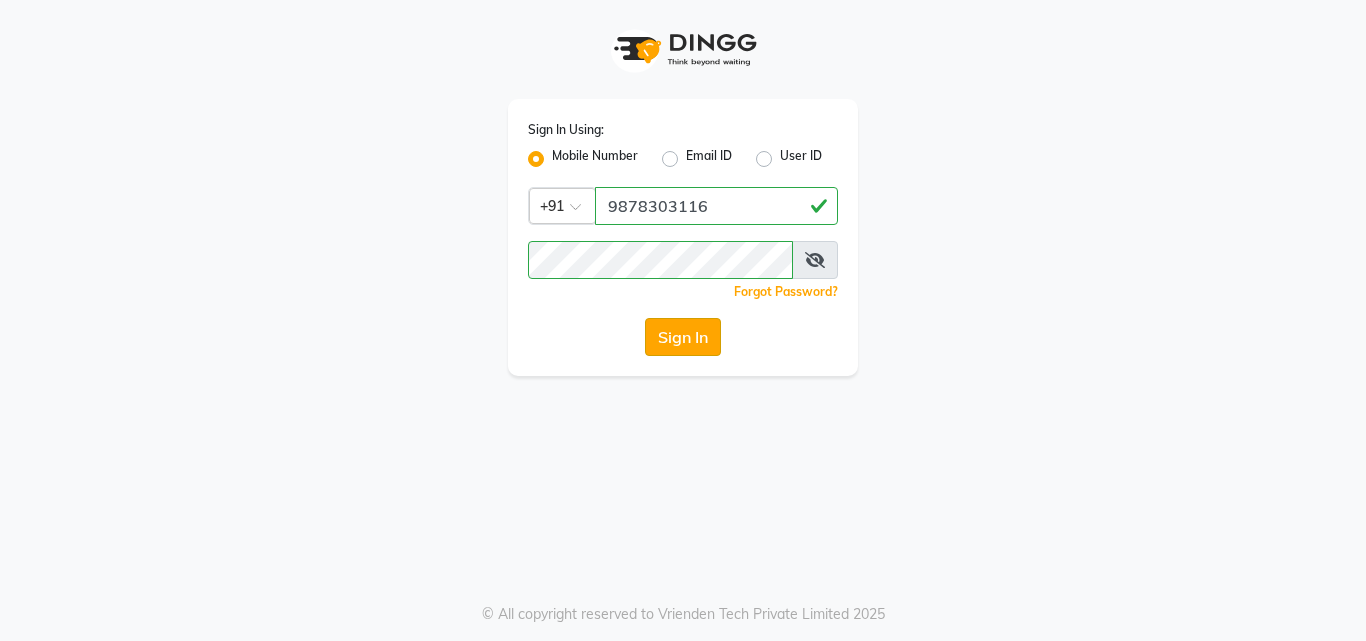 click on "Sign In" 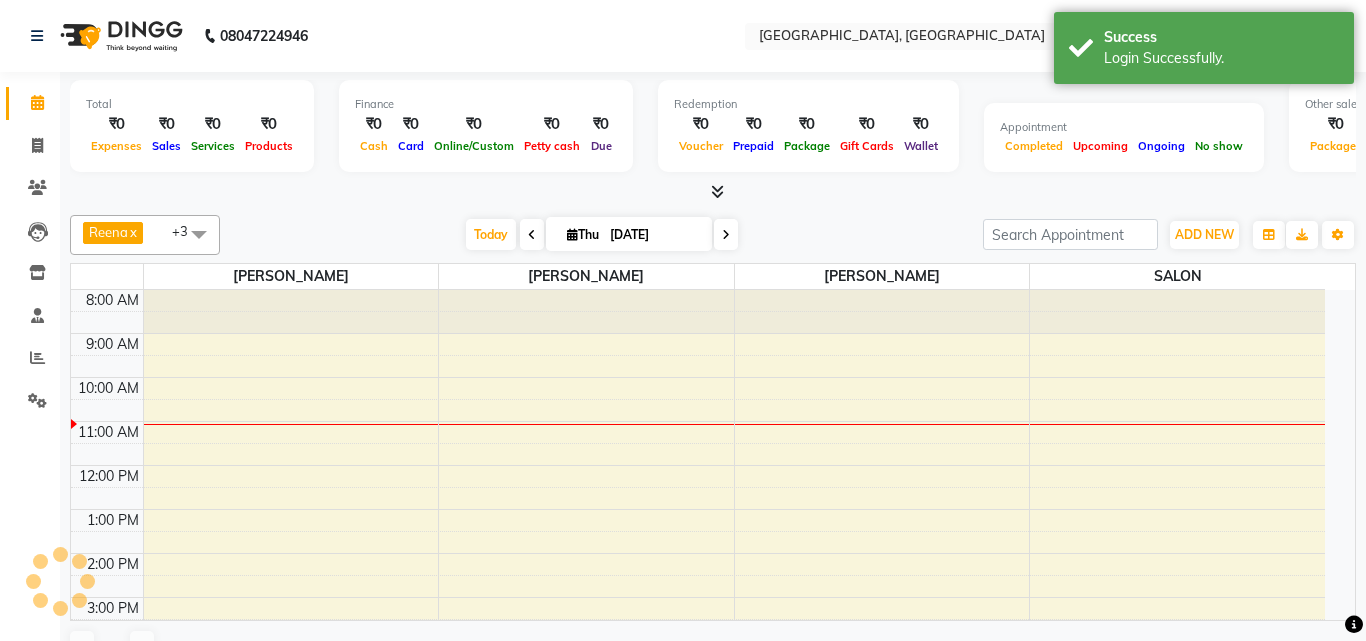 select on "en" 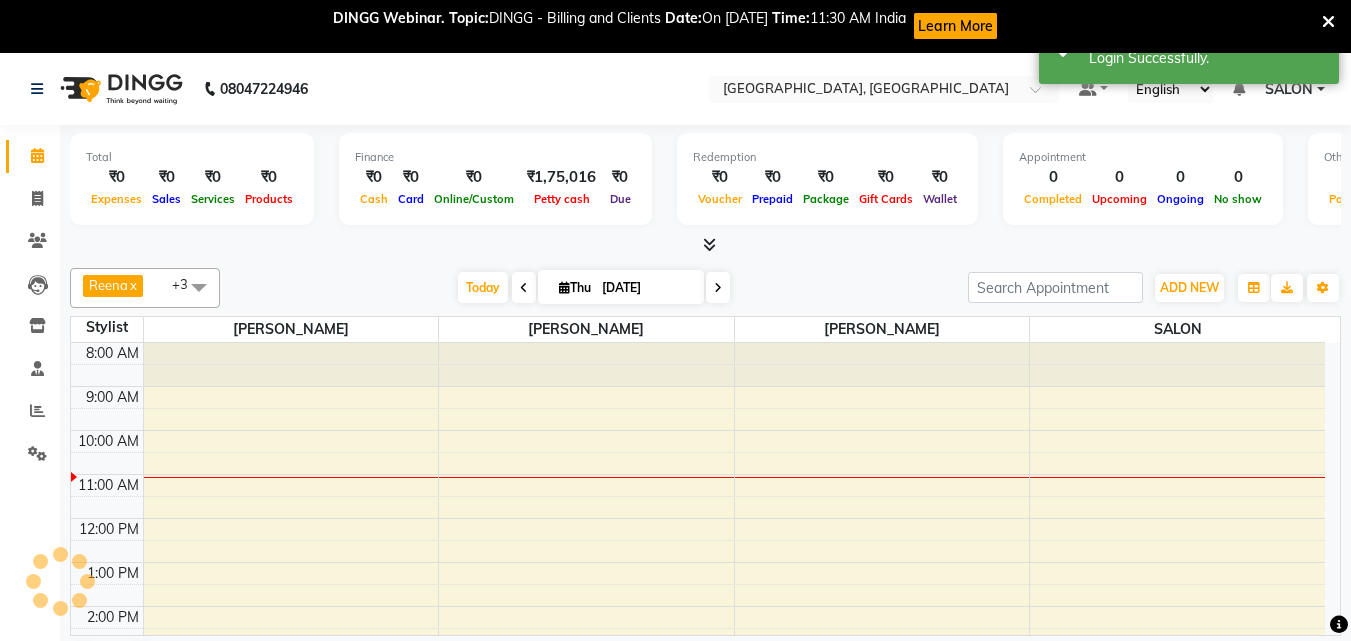scroll, scrollTop: 0, scrollLeft: 0, axis: both 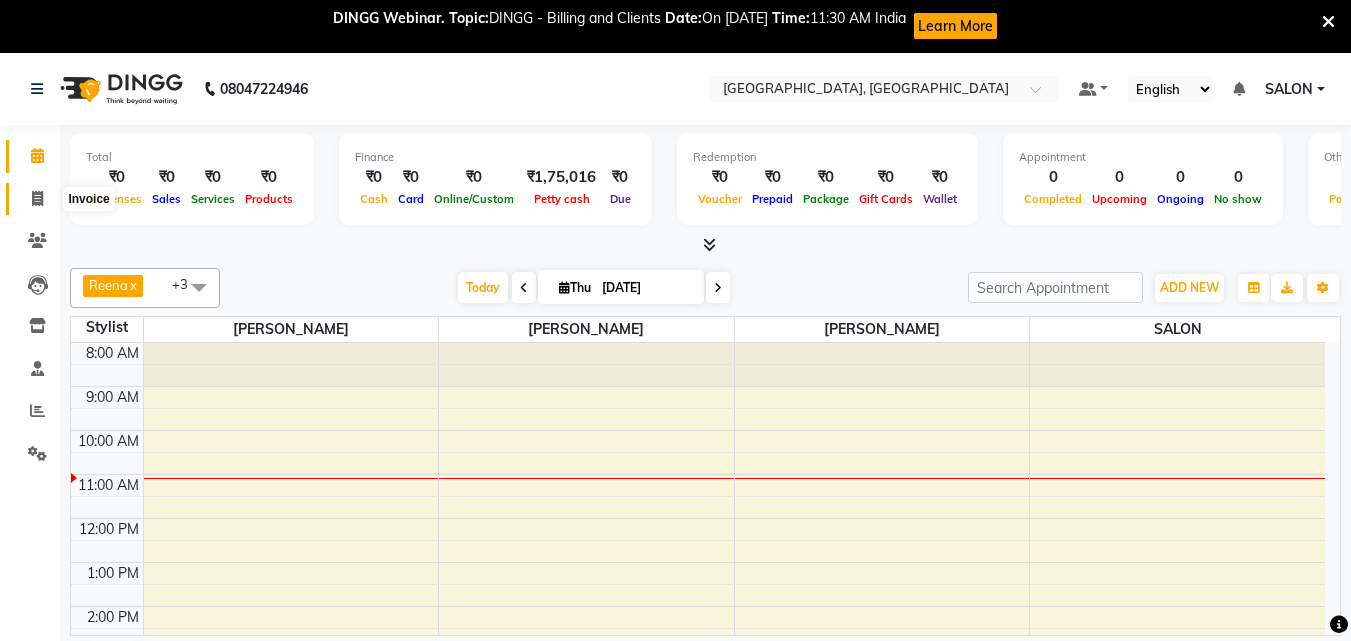 click 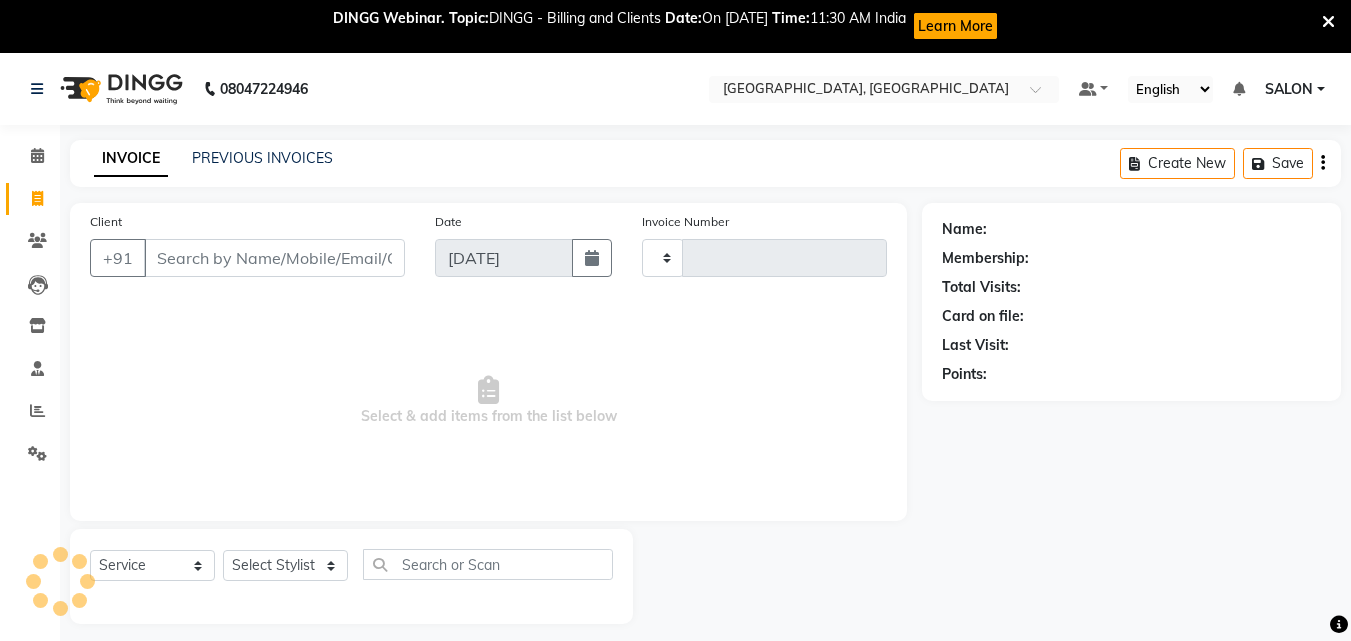 type on "0706" 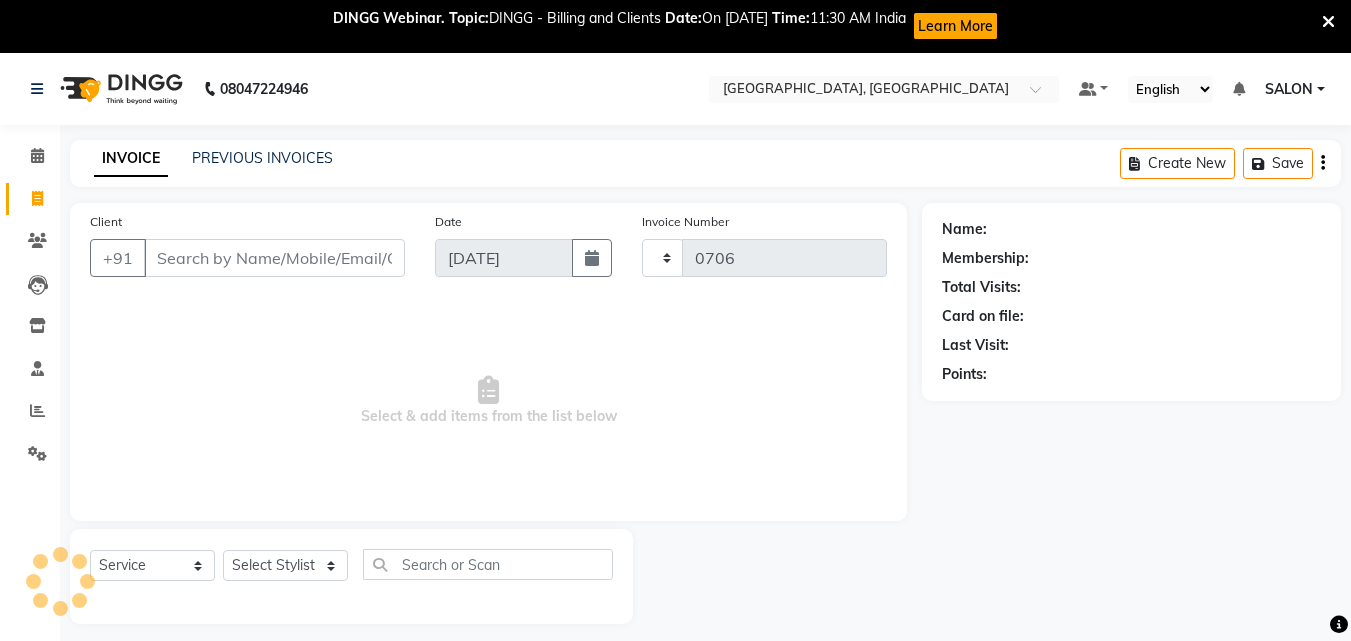 select on "5370" 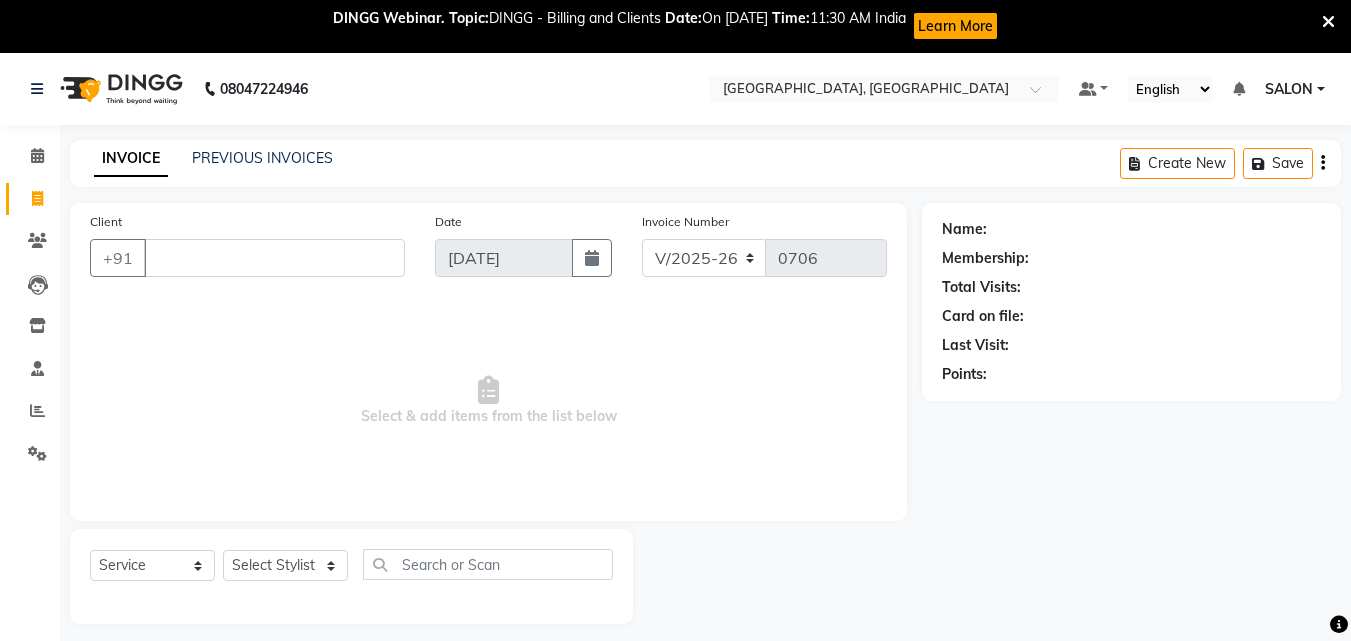type 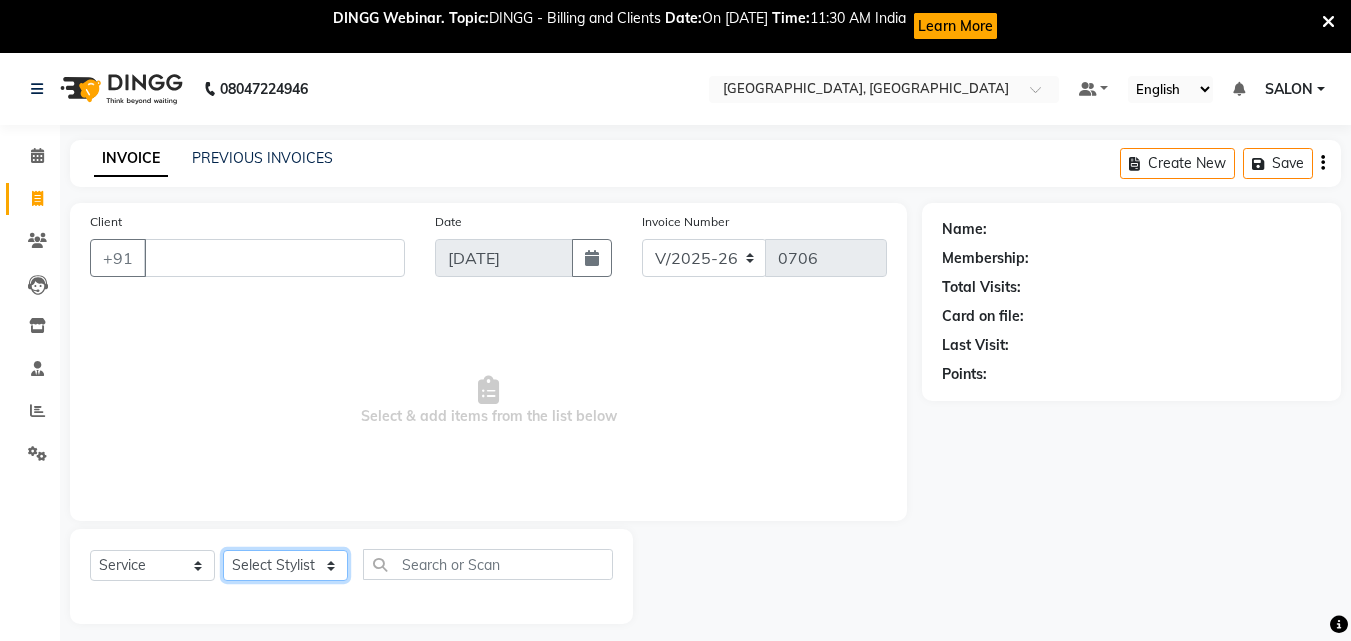 click on "Select Stylist DINGG Support  [PERSON_NAME]  [PERSON_NAME] SALON [PERSON_NAME]" 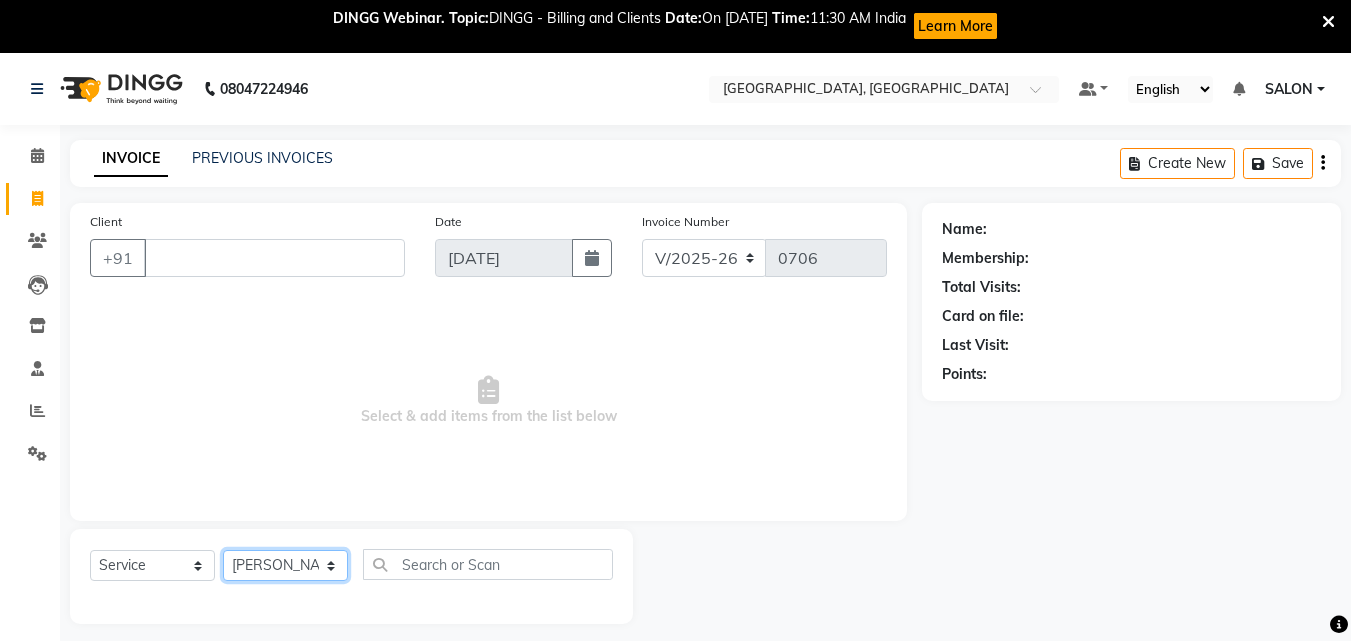 click on "Select Stylist DINGG Support  [PERSON_NAME]  [PERSON_NAME] SALON [PERSON_NAME]" 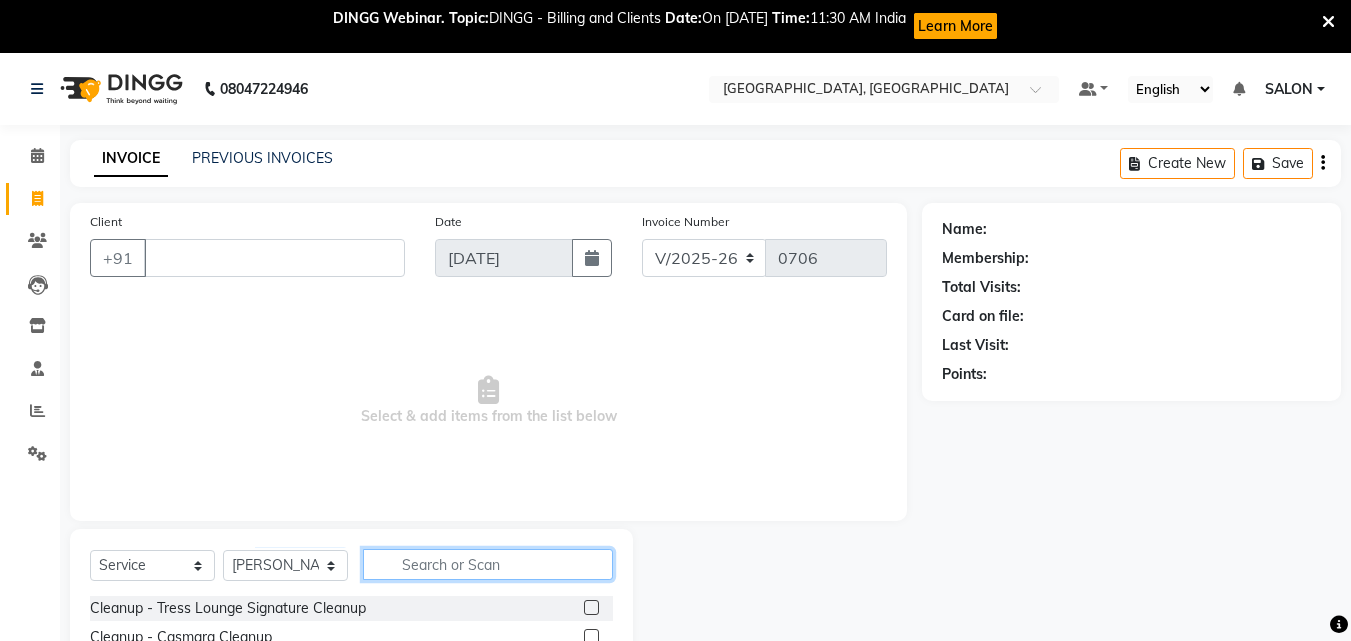 click 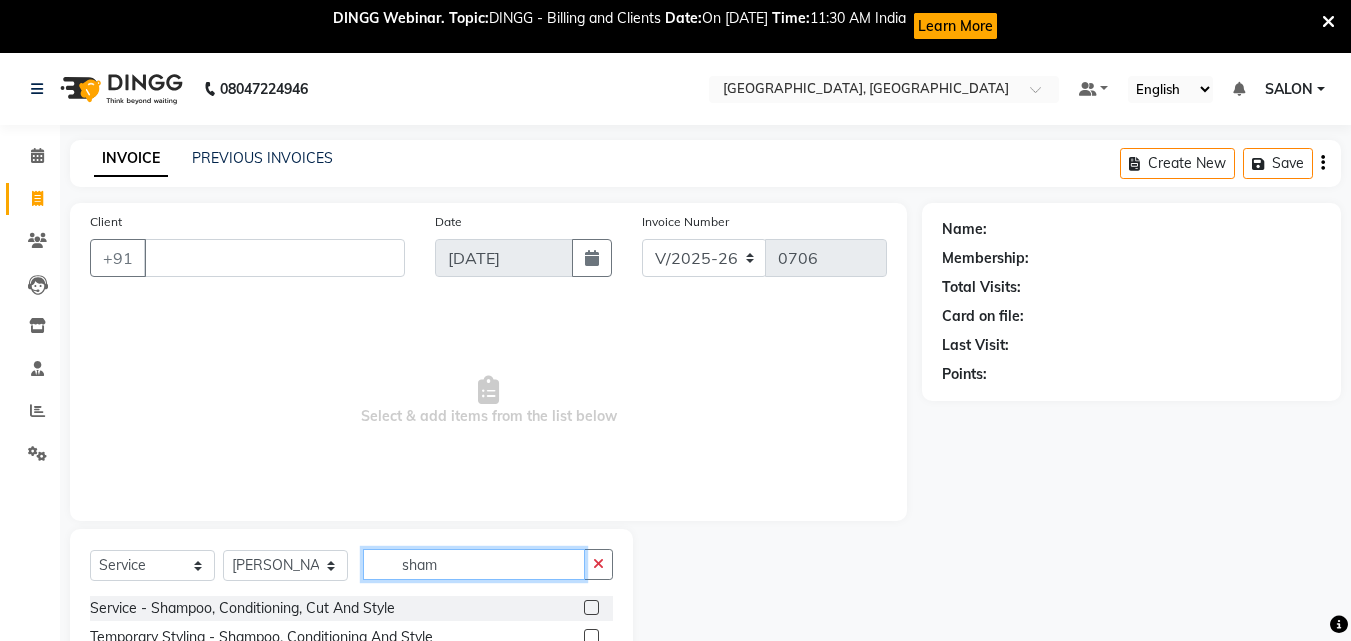 scroll, scrollTop: 117, scrollLeft: 0, axis: vertical 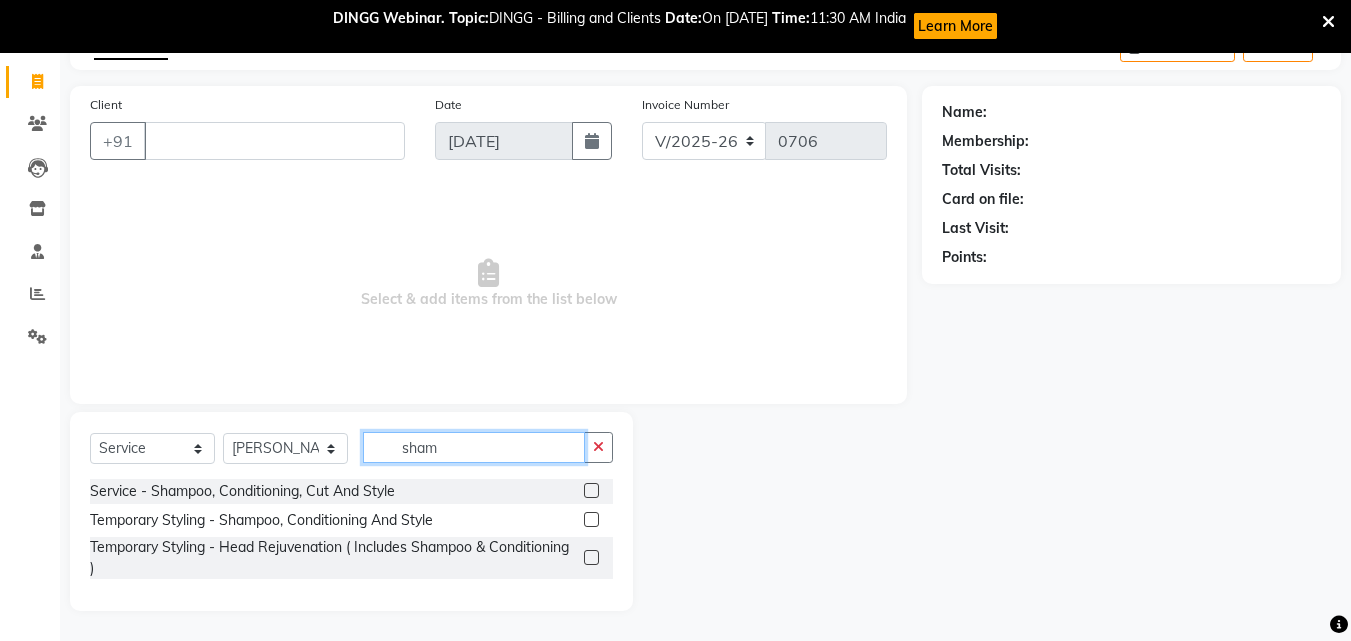 type on "sham" 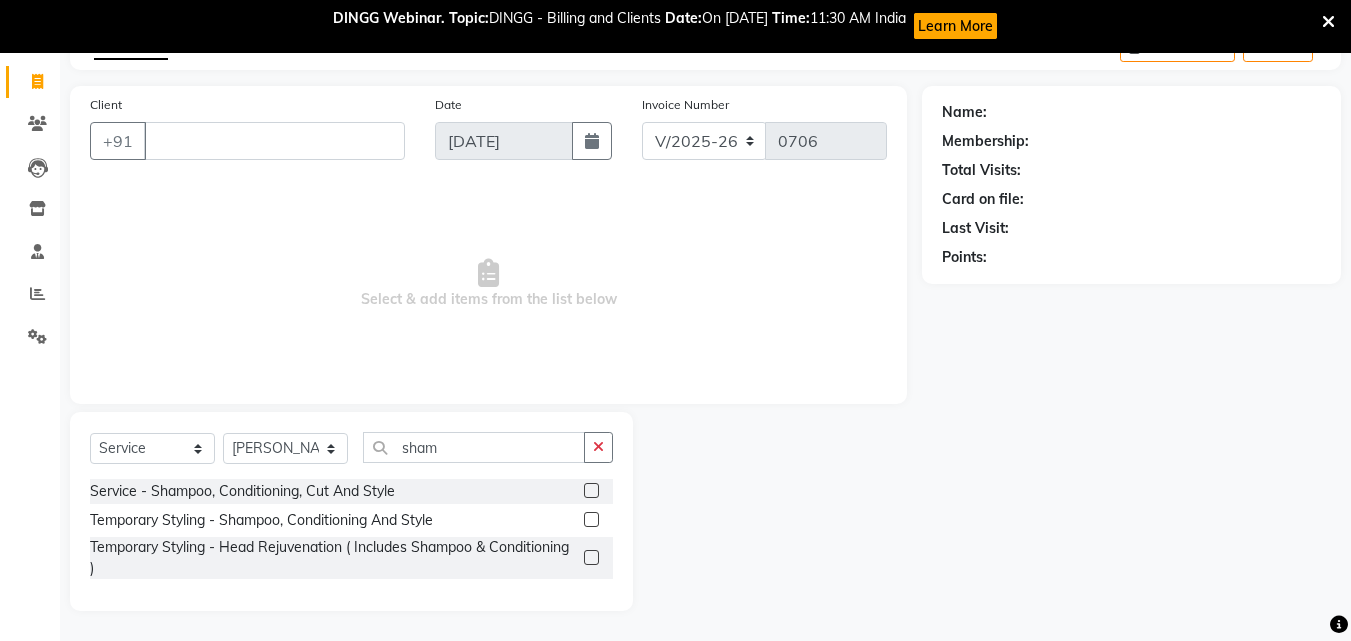 click 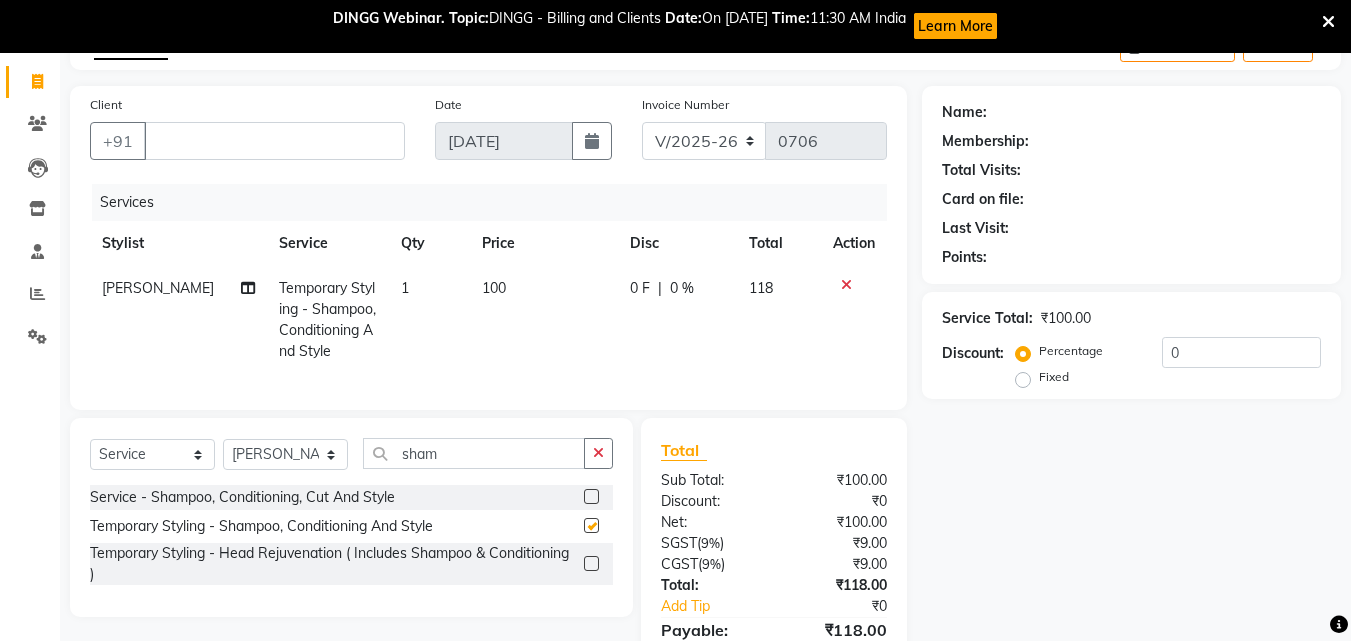 checkbox on "false" 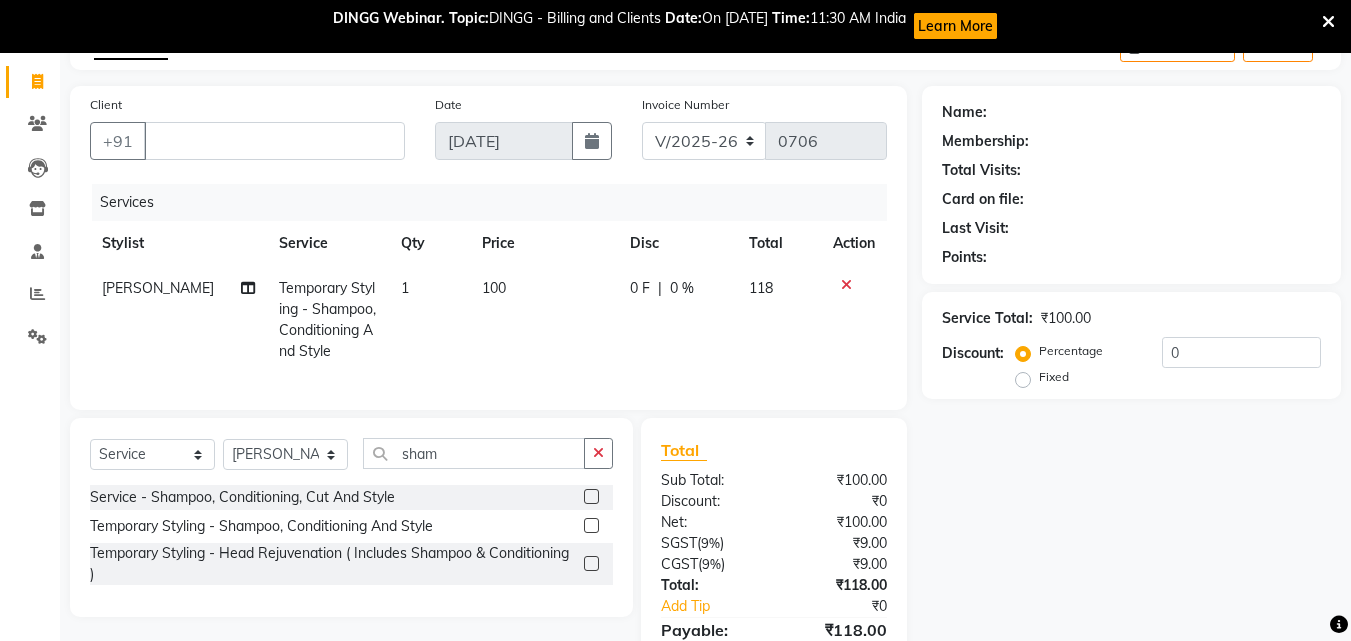 click 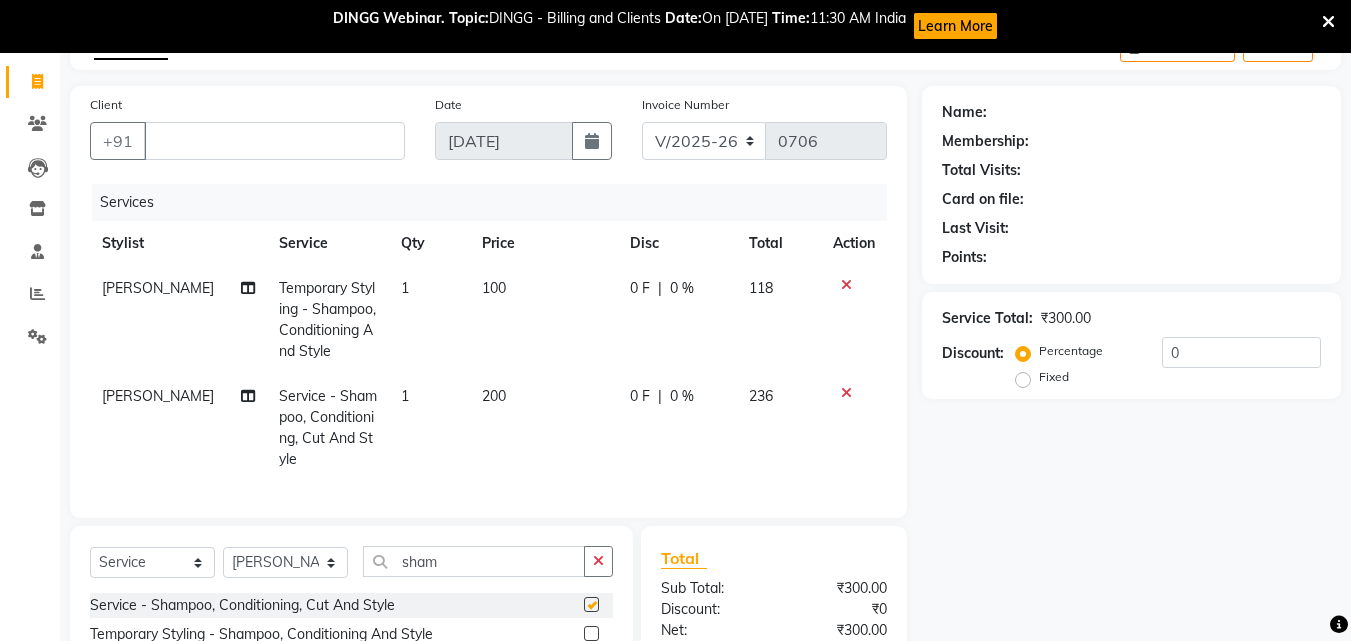 checkbox on "false" 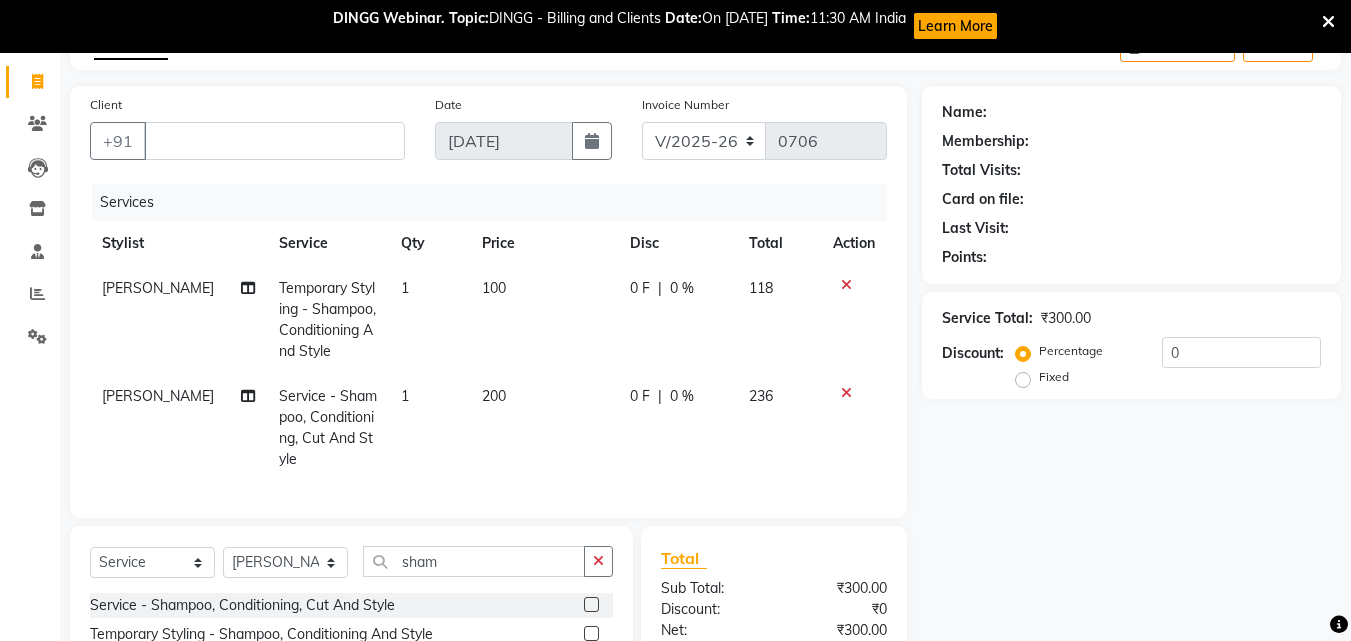 click 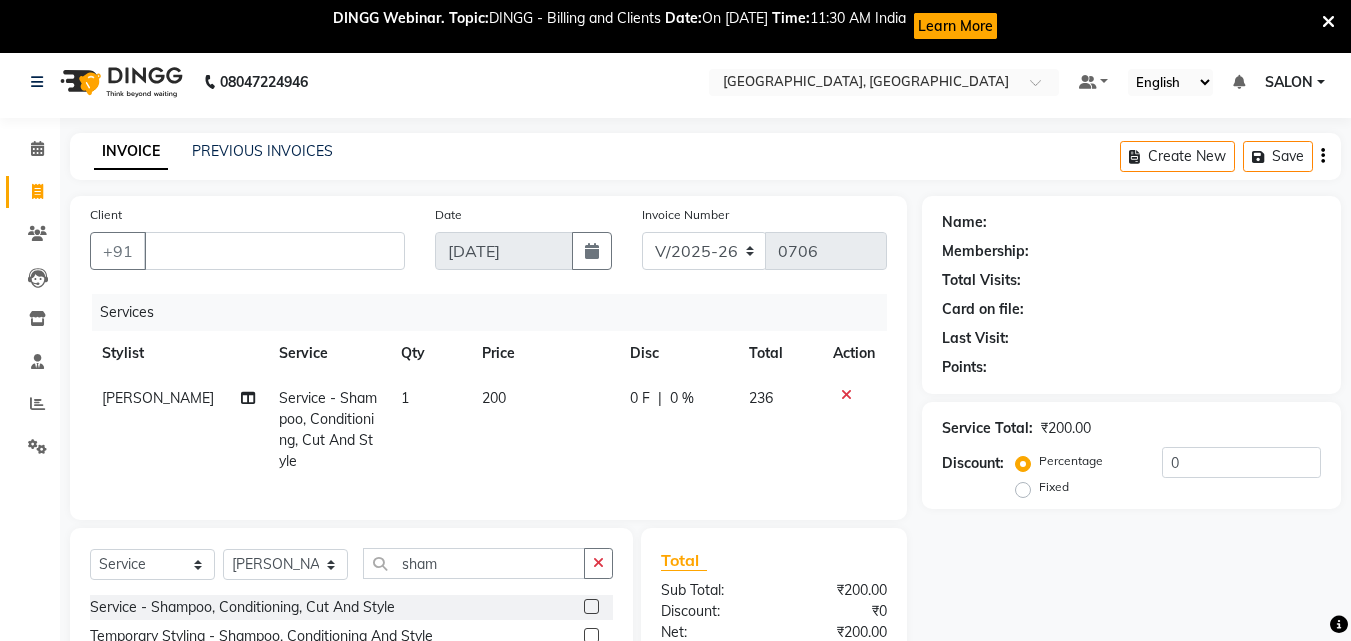 scroll, scrollTop: 0, scrollLeft: 0, axis: both 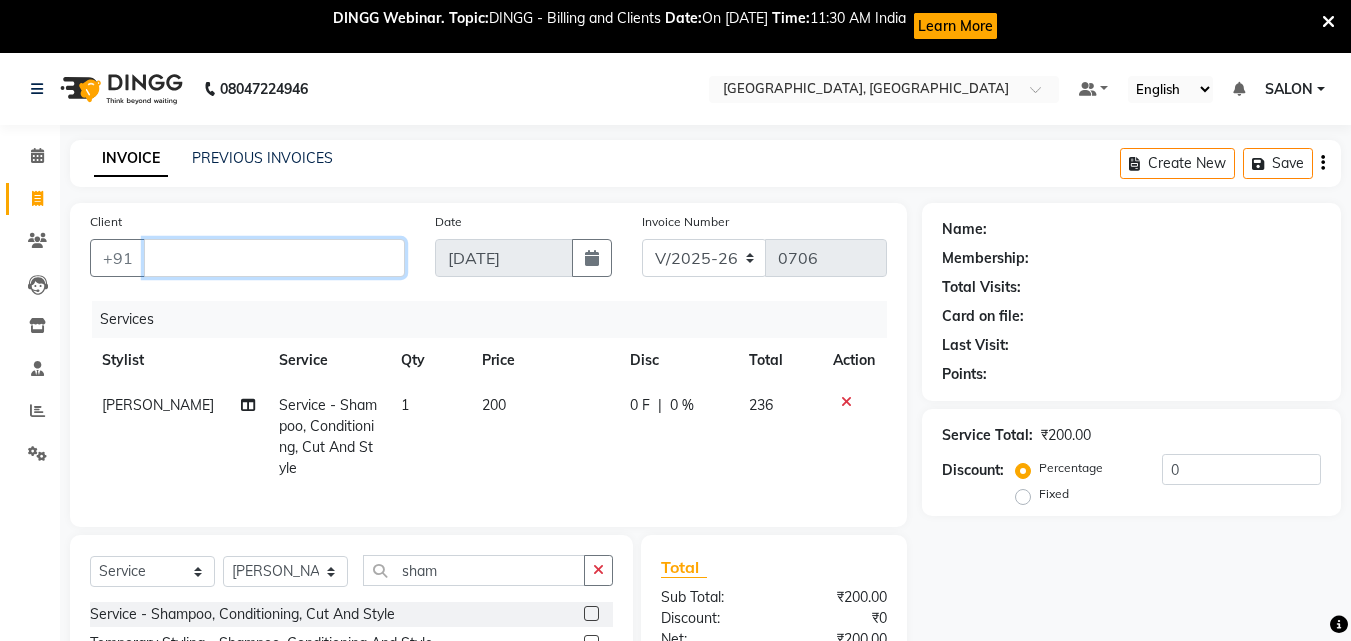 click on "Client" at bounding box center [274, 258] 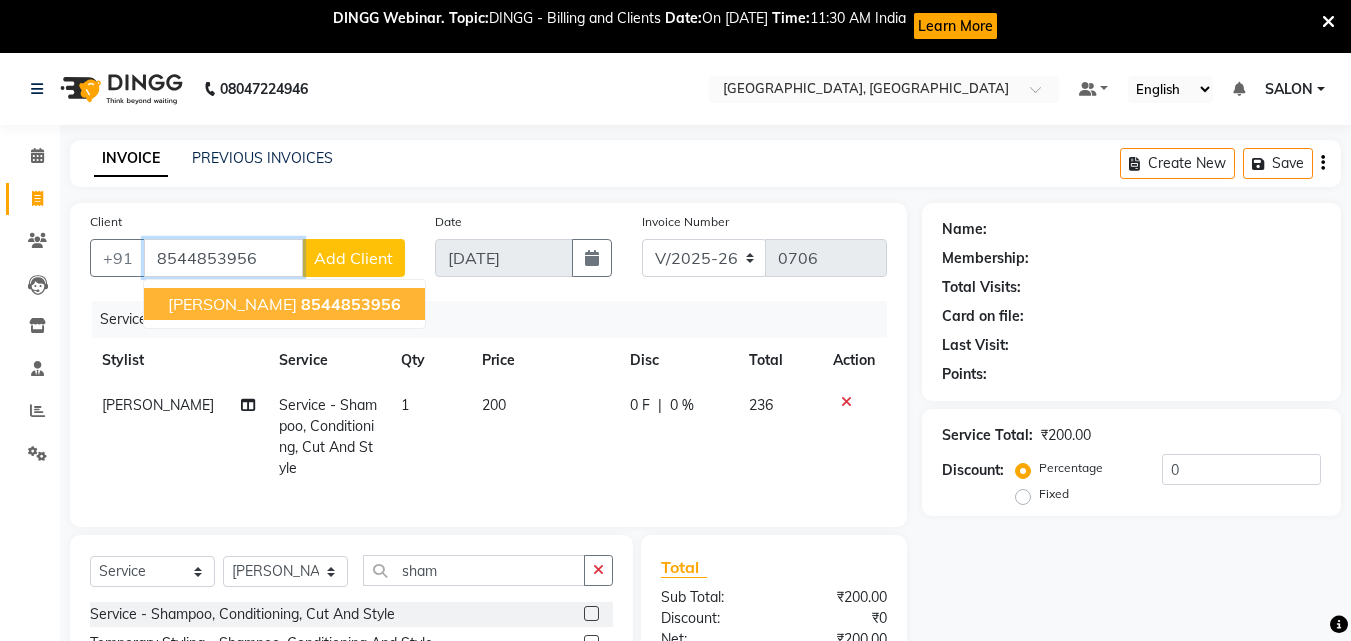 click on "8544853956" 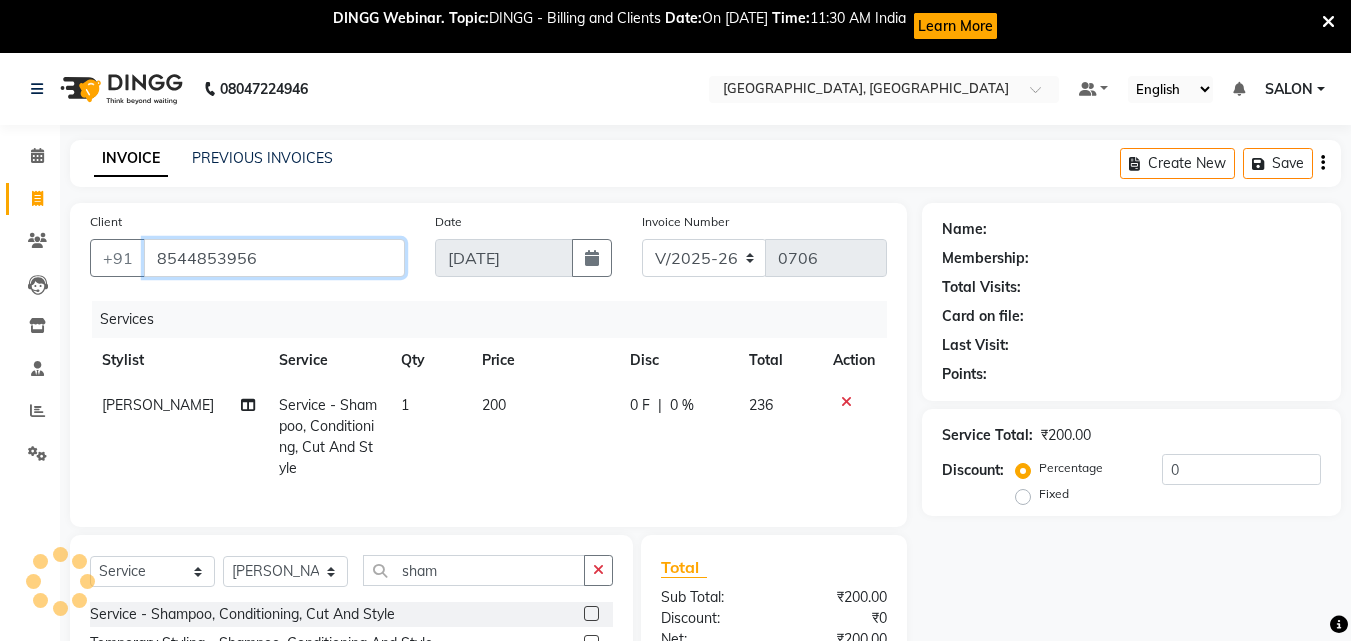 type on "8544853956" 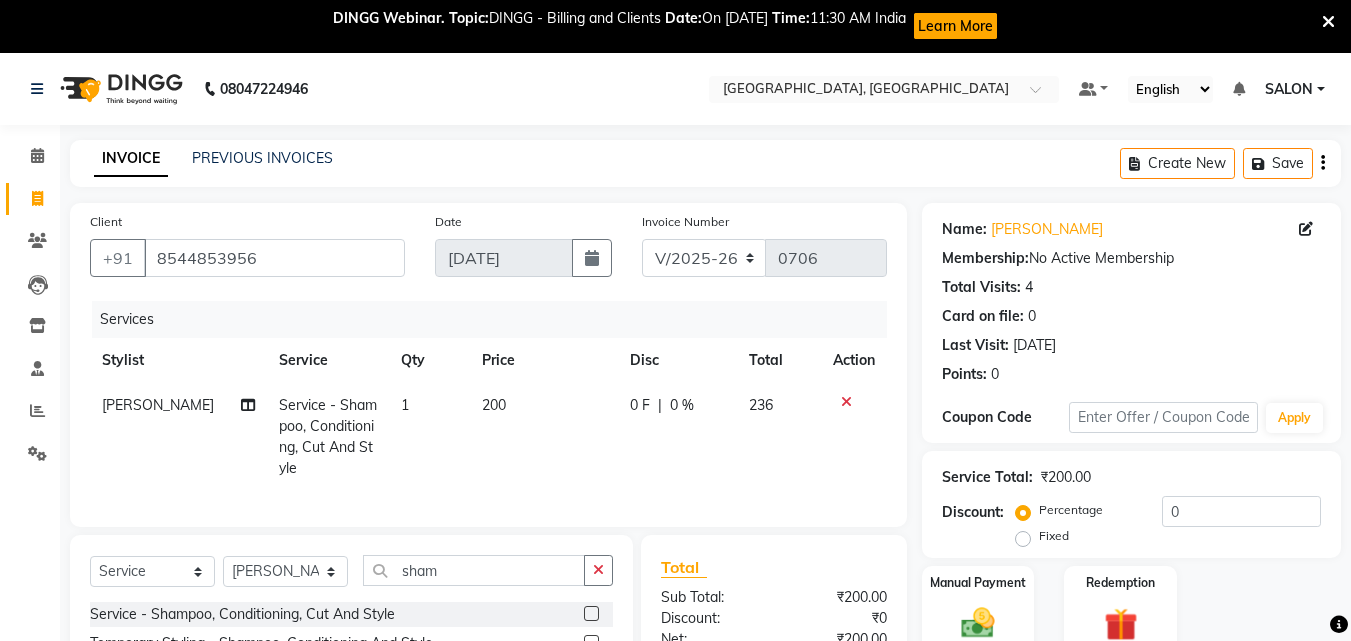 scroll, scrollTop: 233, scrollLeft: 0, axis: vertical 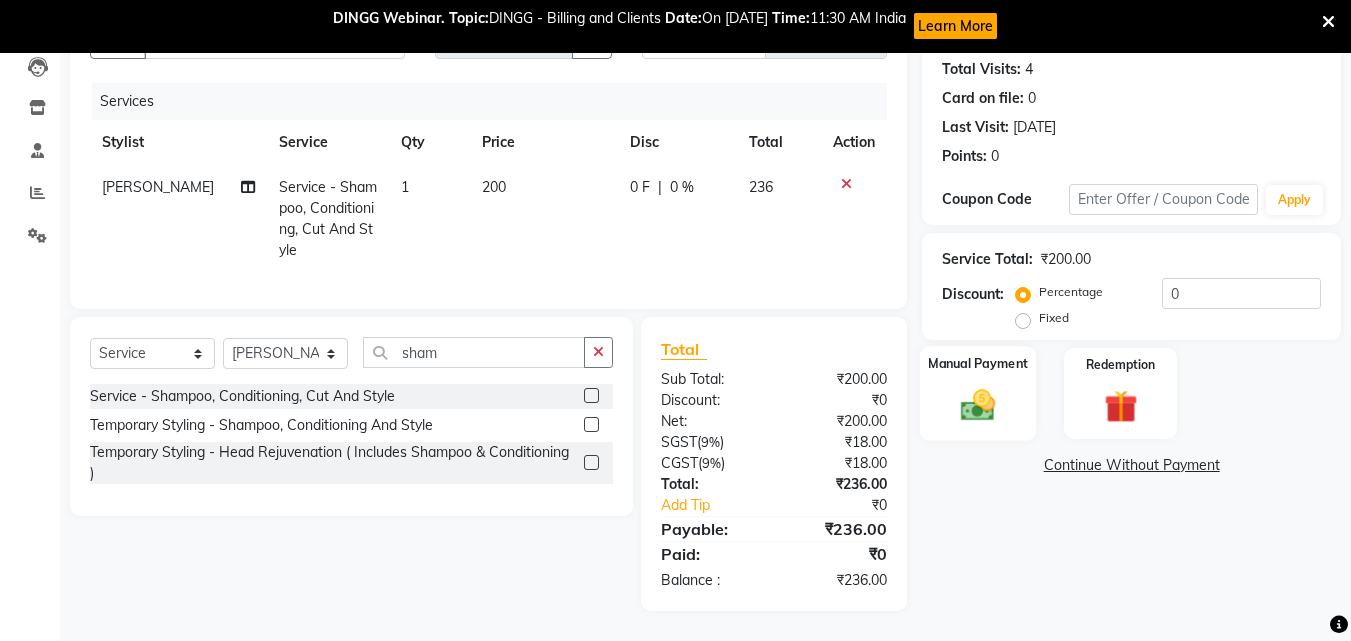click 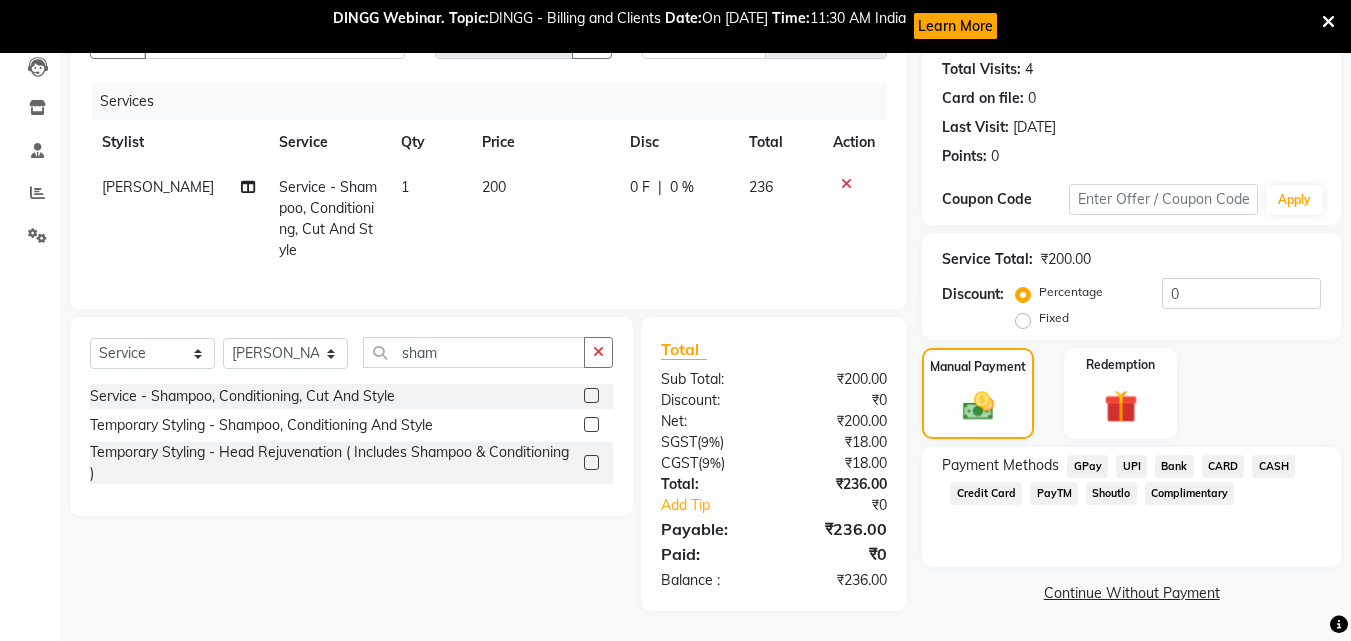click on "UPI" 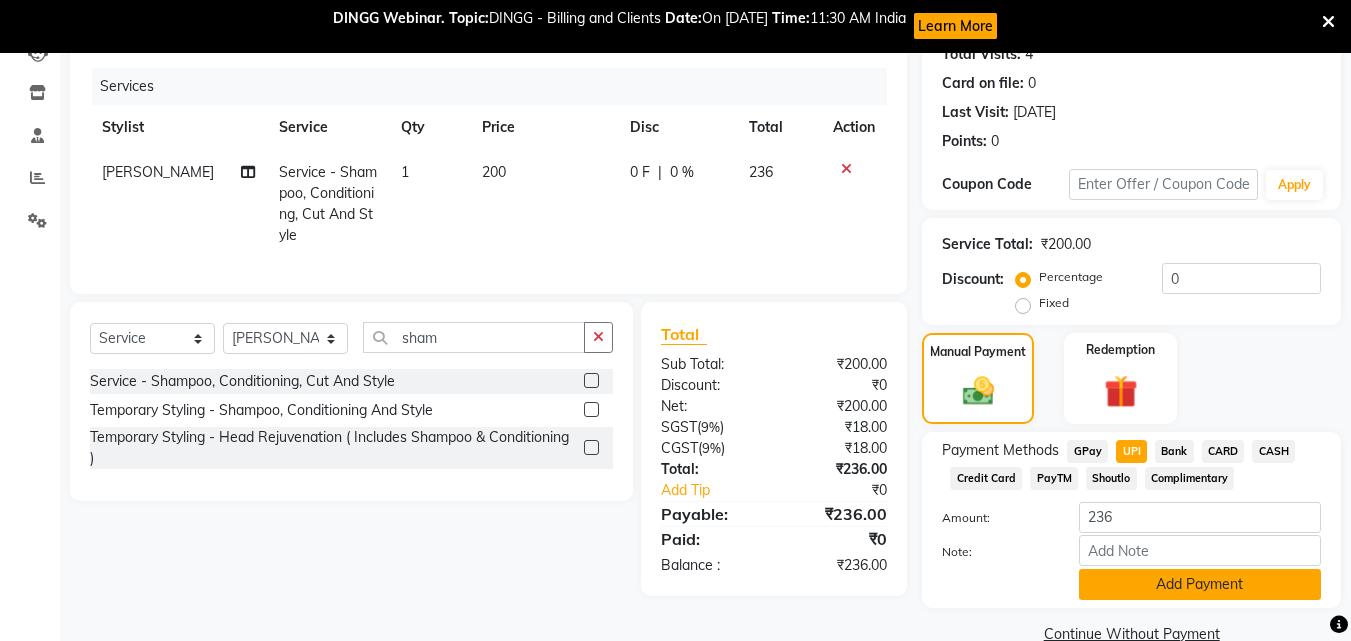 click on "Add Payment" 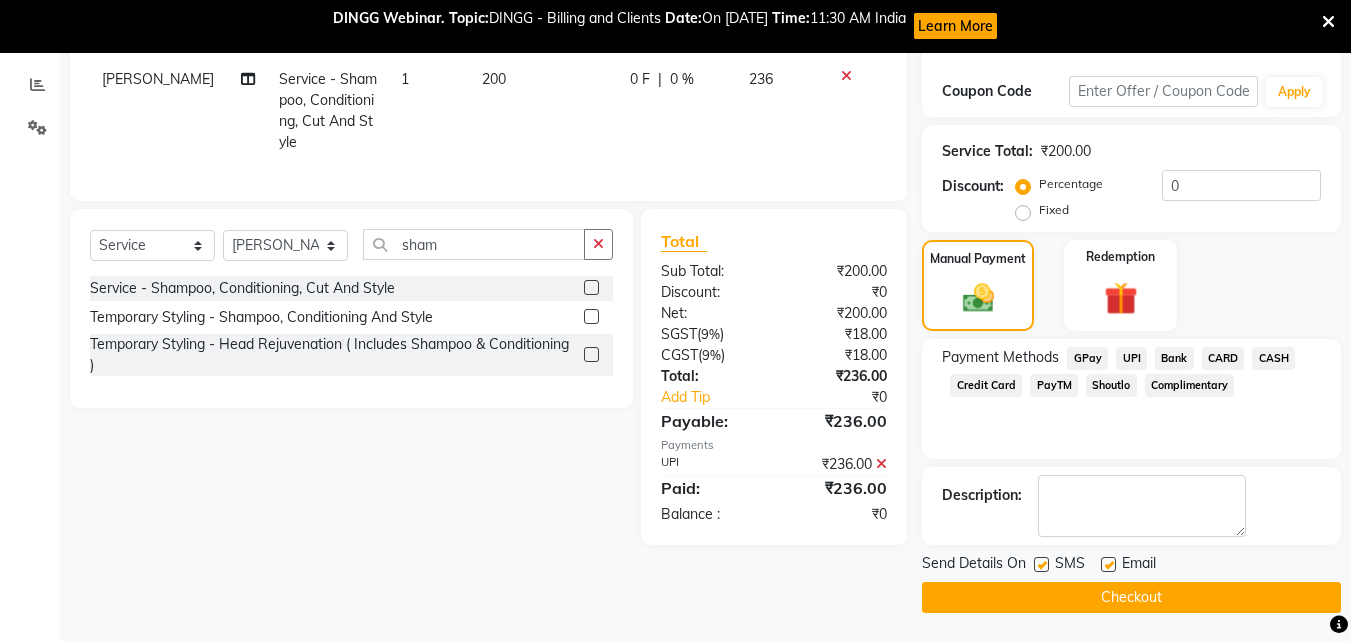 scroll, scrollTop: 328, scrollLeft: 0, axis: vertical 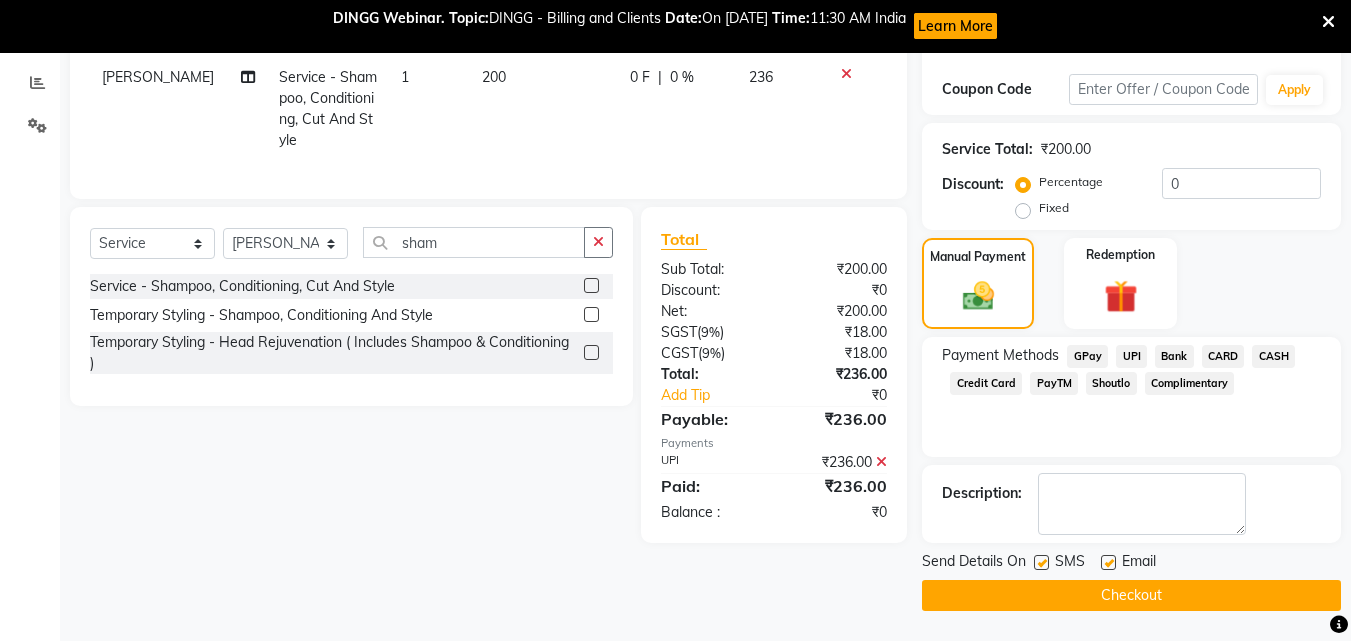 click on "Checkout" 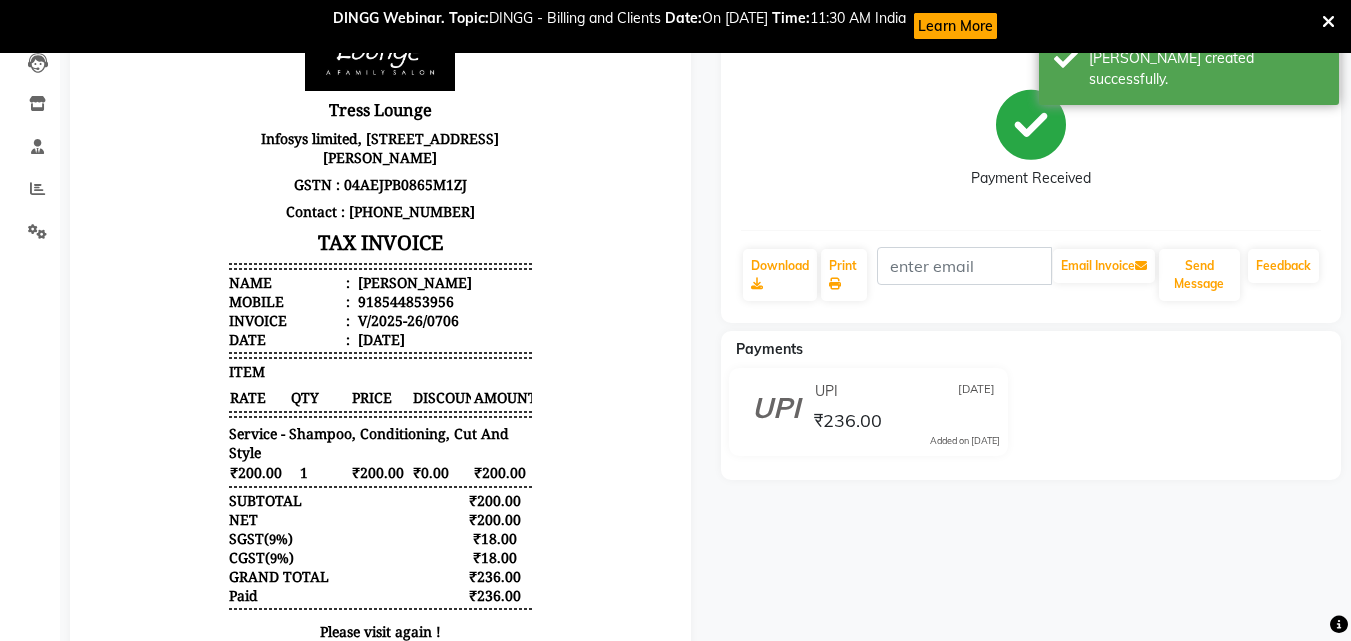 scroll, scrollTop: 0, scrollLeft: 0, axis: both 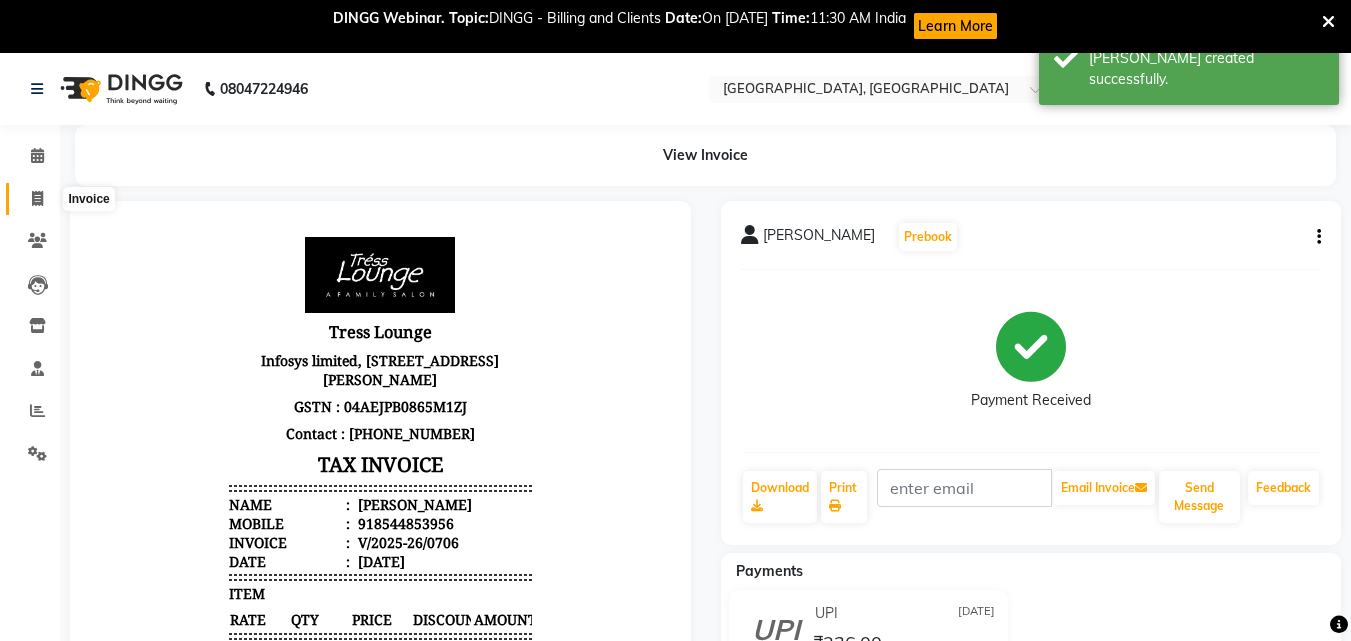 click 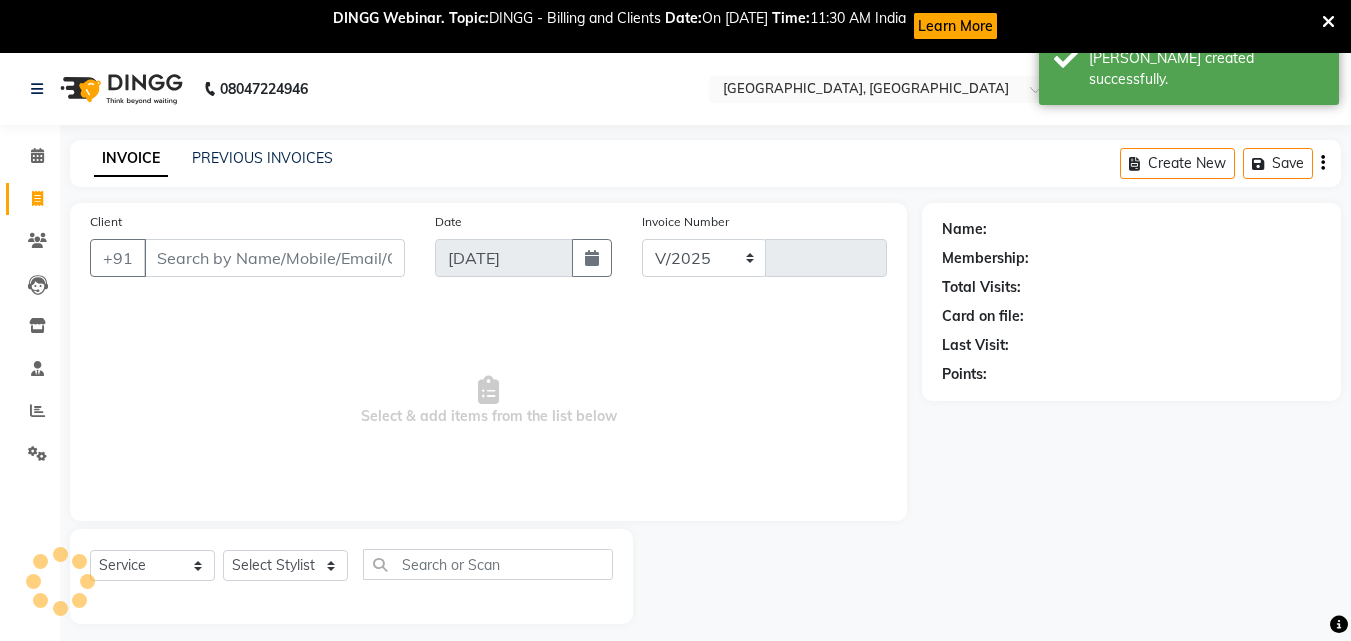 scroll, scrollTop: 53, scrollLeft: 0, axis: vertical 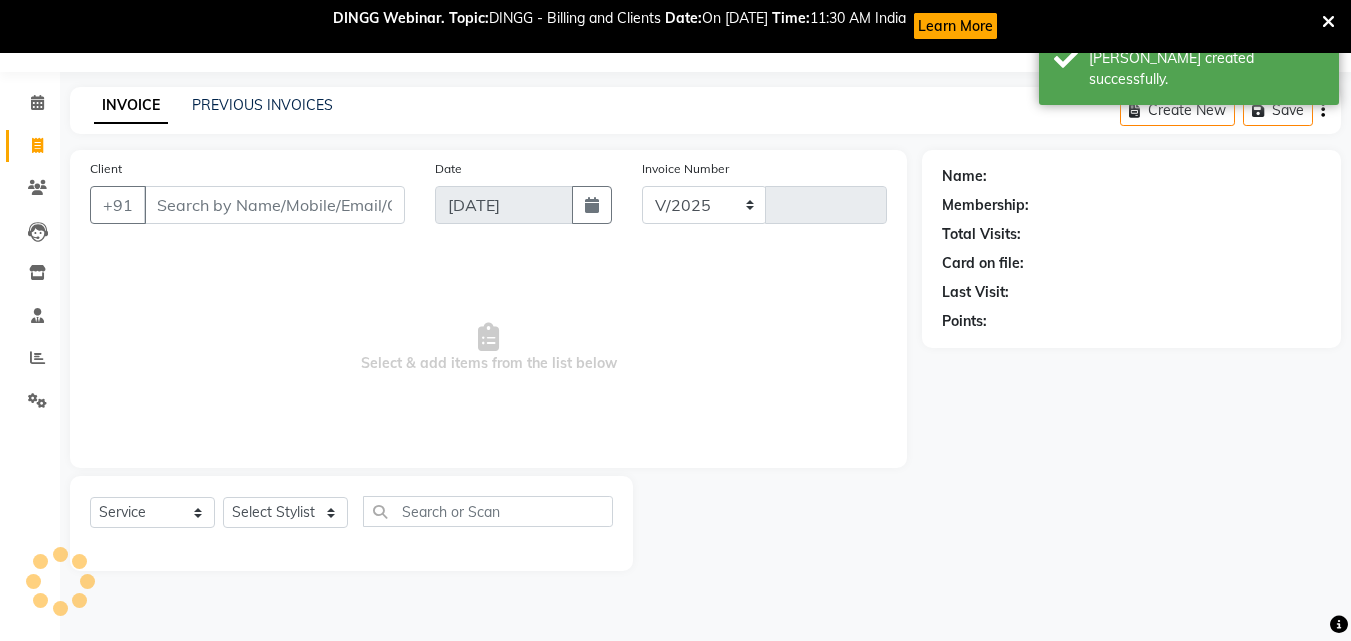select on "5370" 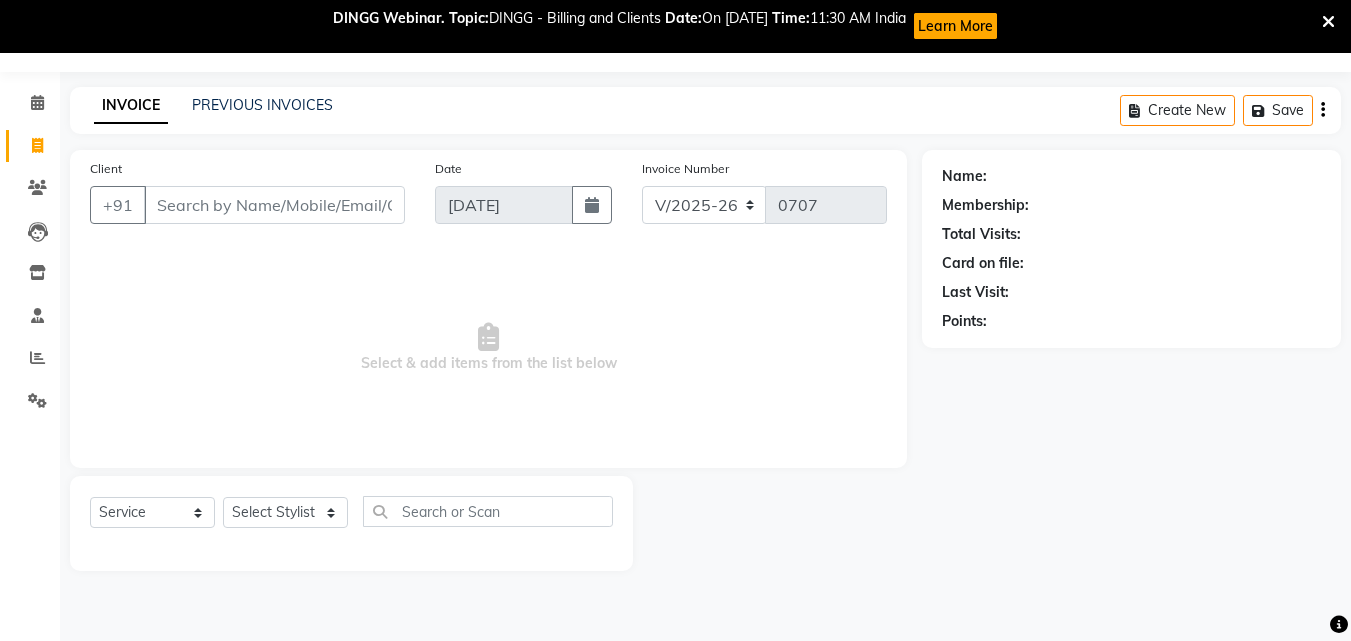 scroll, scrollTop: 0, scrollLeft: 0, axis: both 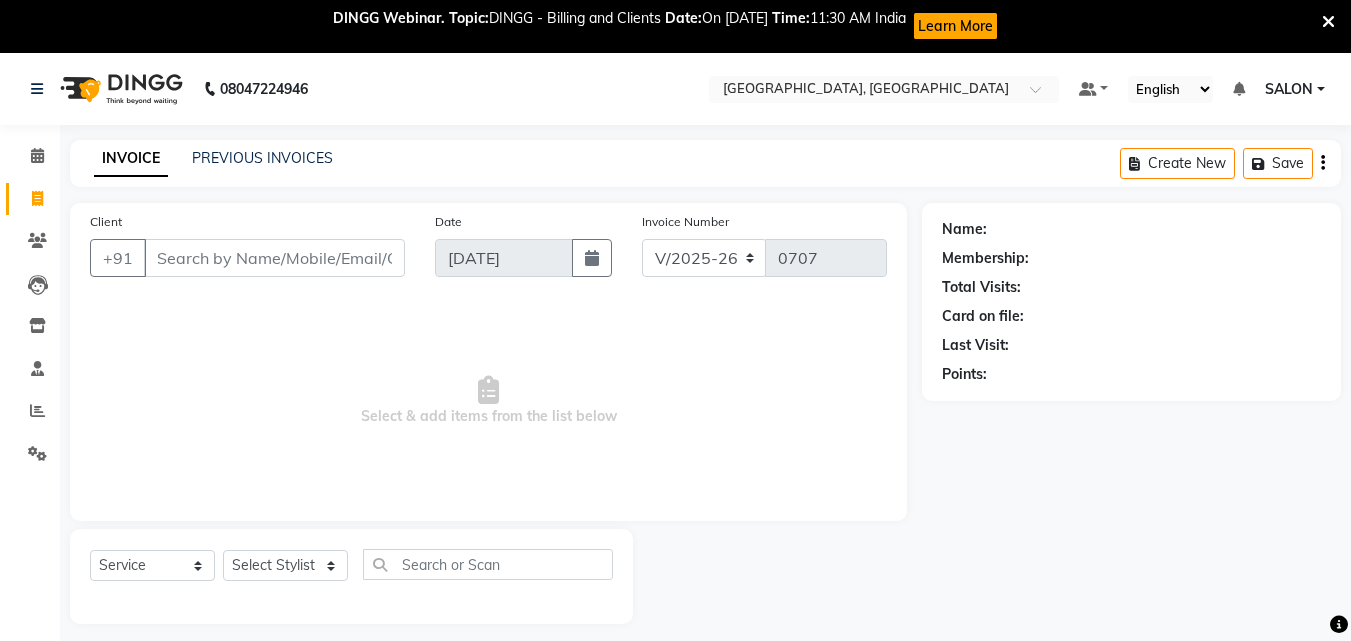click on "Client" at bounding box center [274, 258] 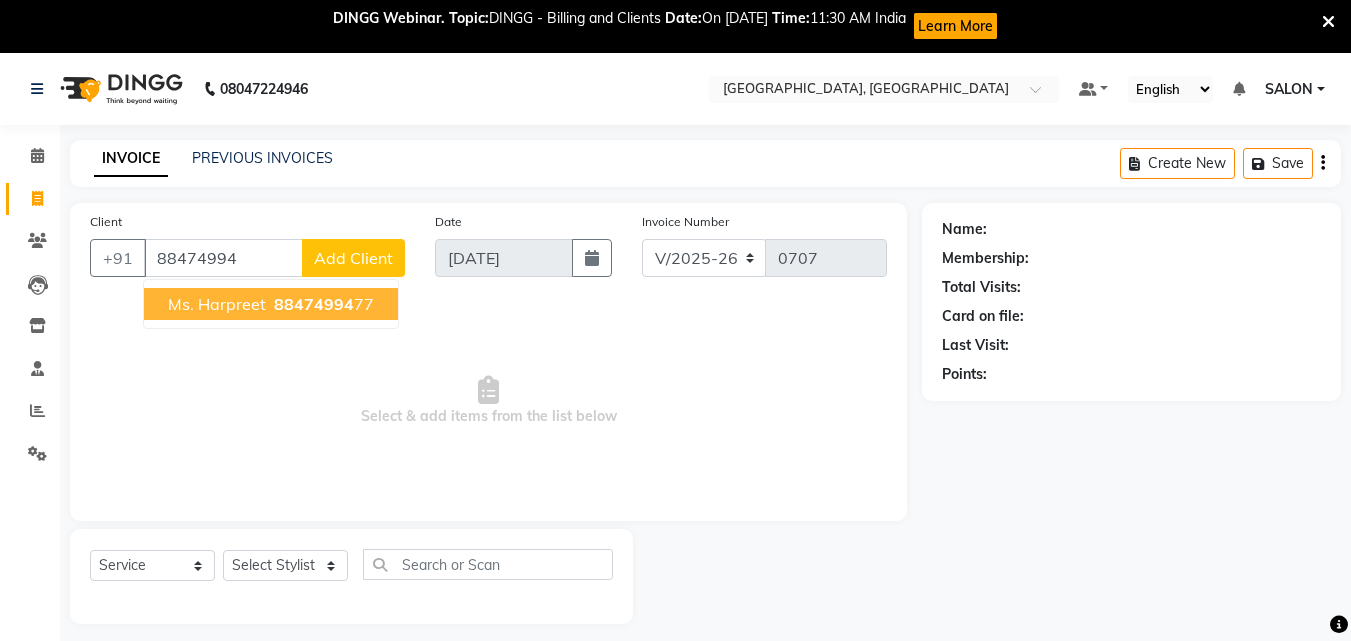 click on "88474994" at bounding box center [314, 304] 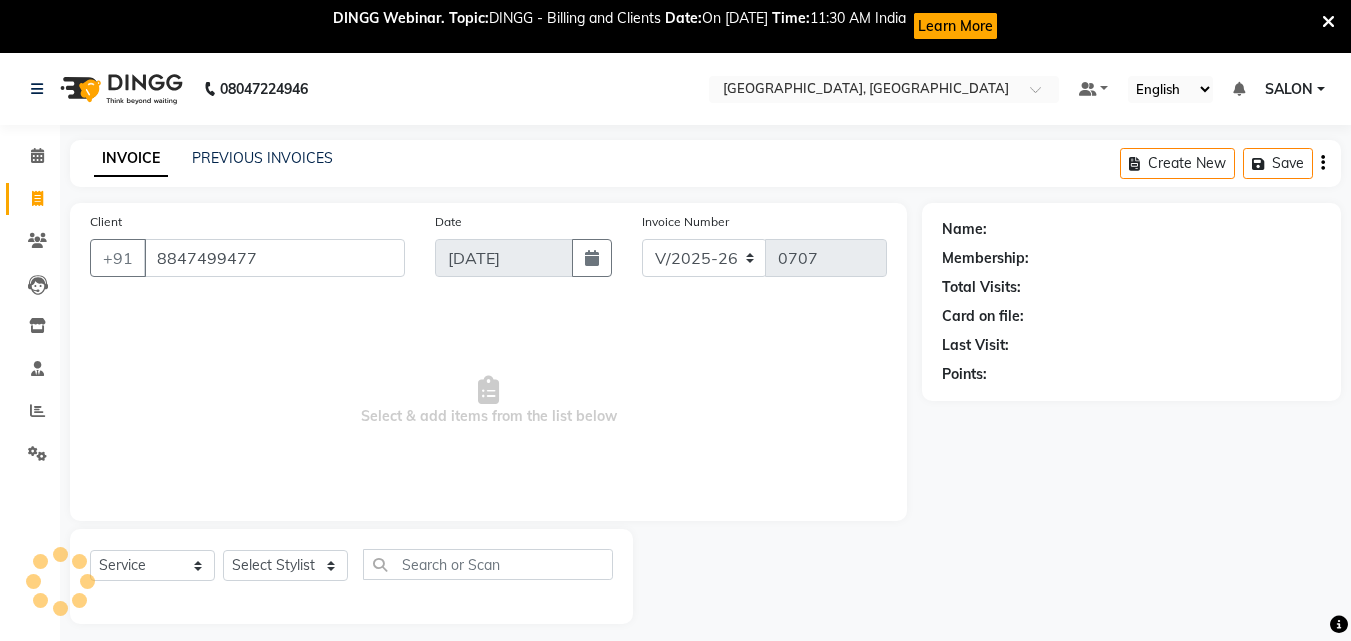 type on "8847499477" 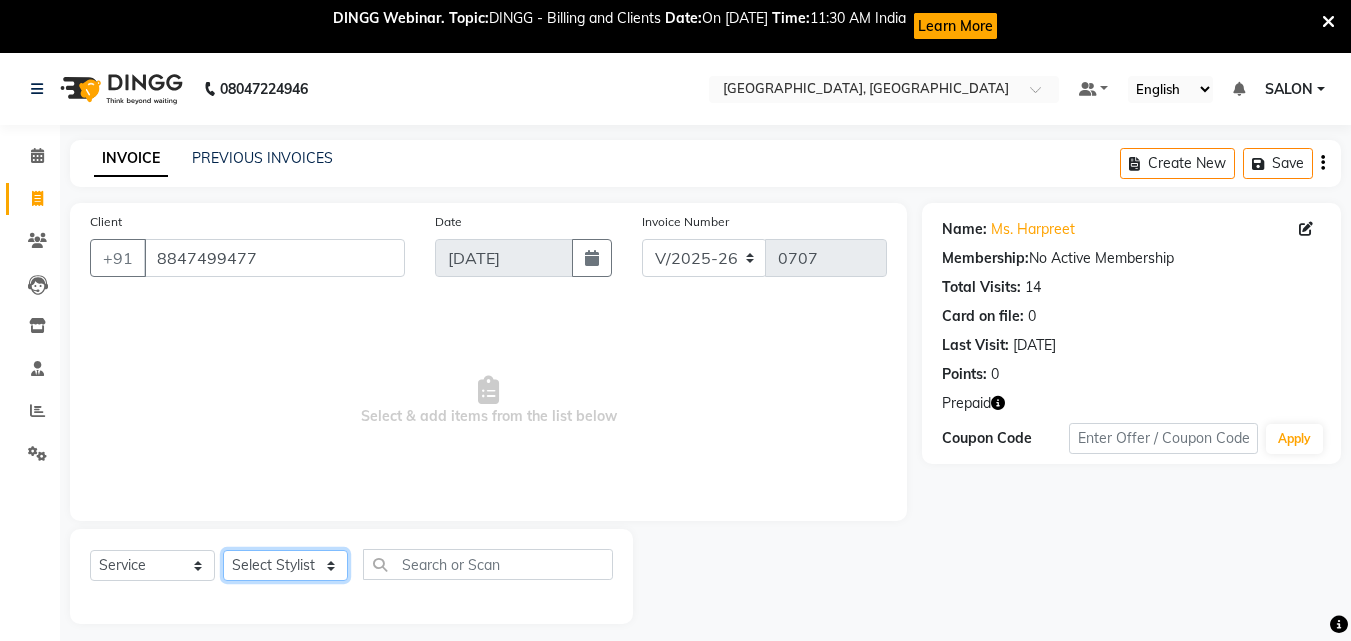 click on "Select Stylist DINGG Support  [PERSON_NAME]  [PERSON_NAME] SALON [PERSON_NAME]" 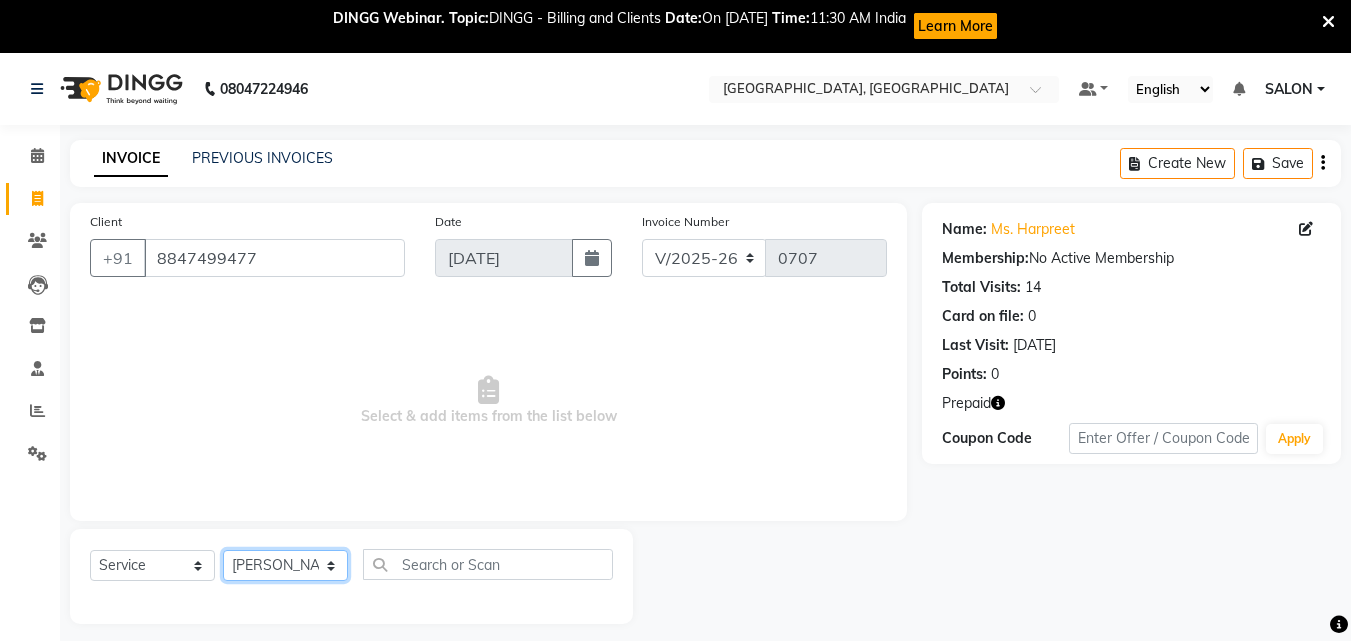 click on "Select Stylist DINGG Support  [PERSON_NAME]  [PERSON_NAME] SALON [PERSON_NAME]" 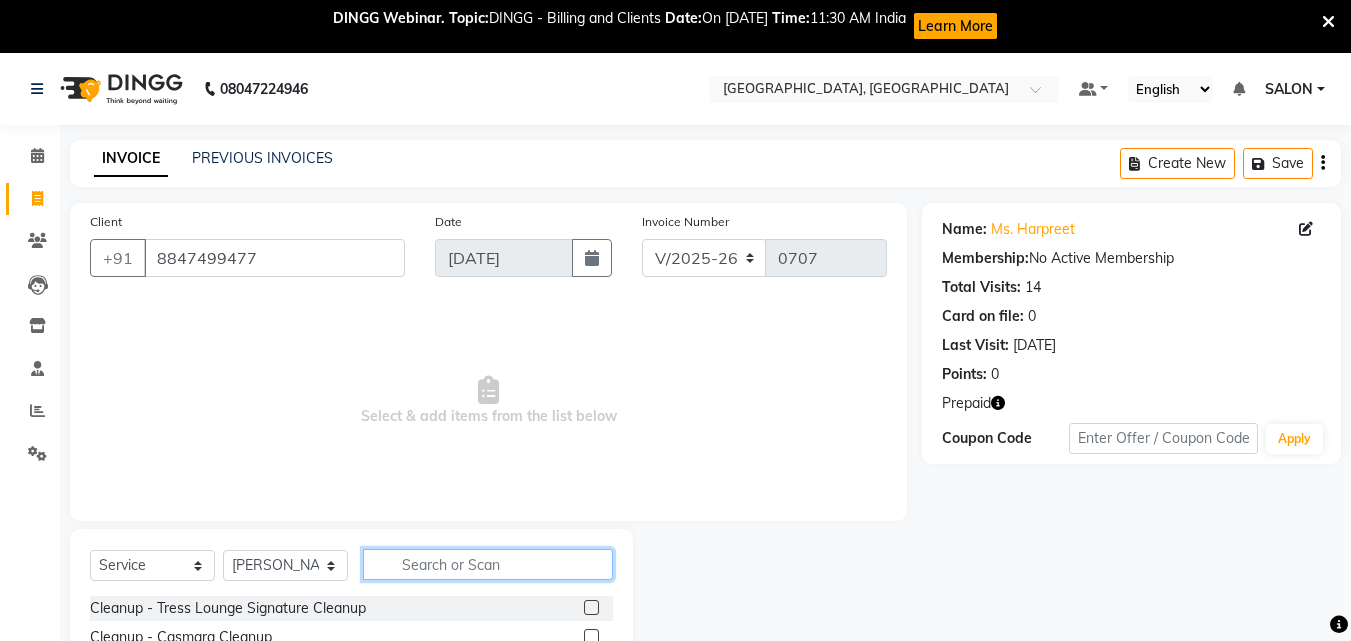 click 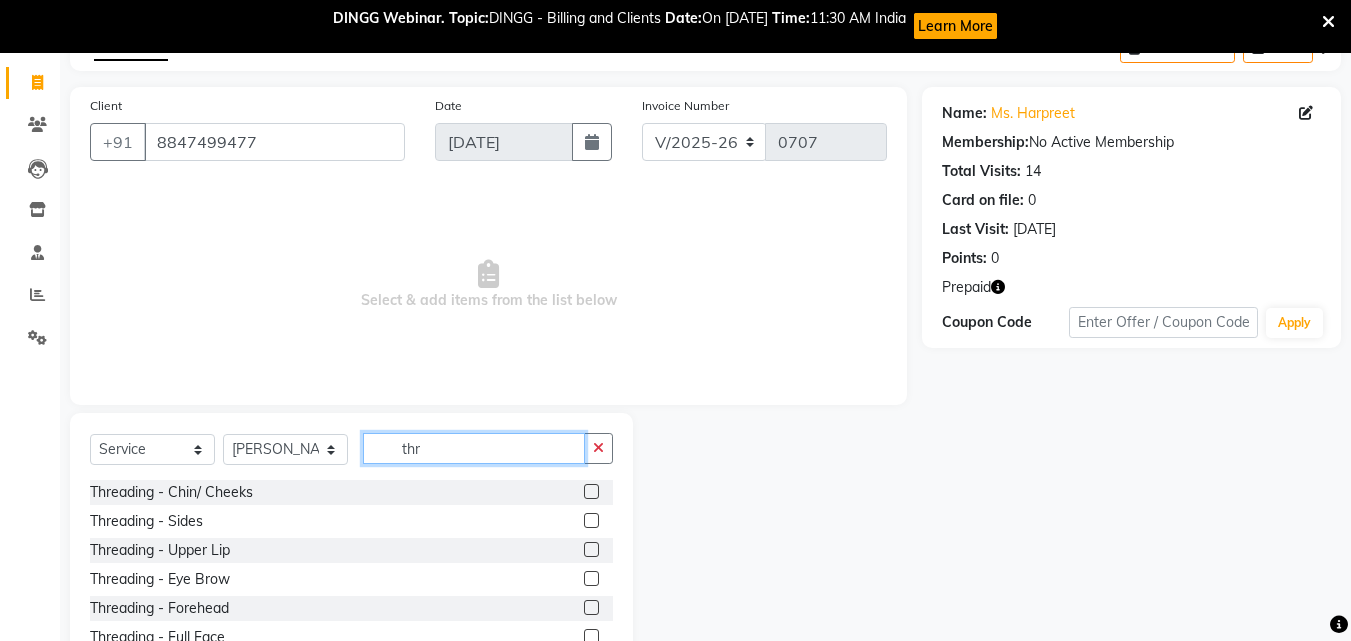 scroll, scrollTop: 187, scrollLeft: 0, axis: vertical 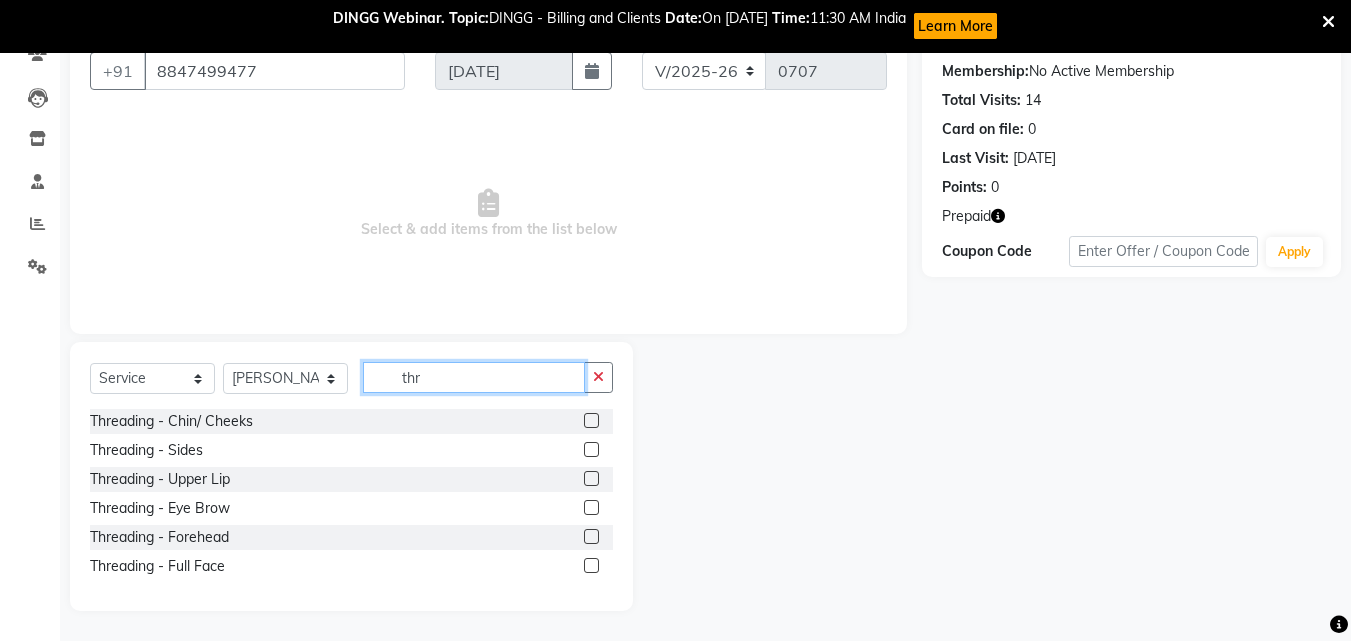 type on "thr" 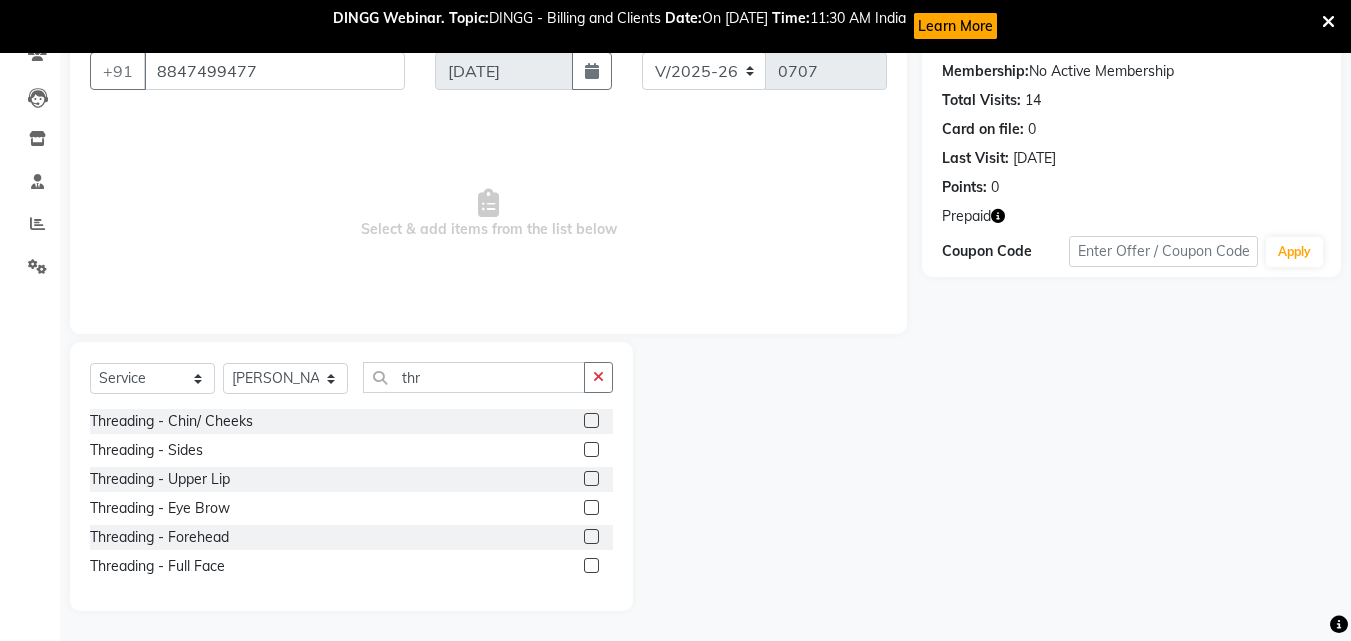 click 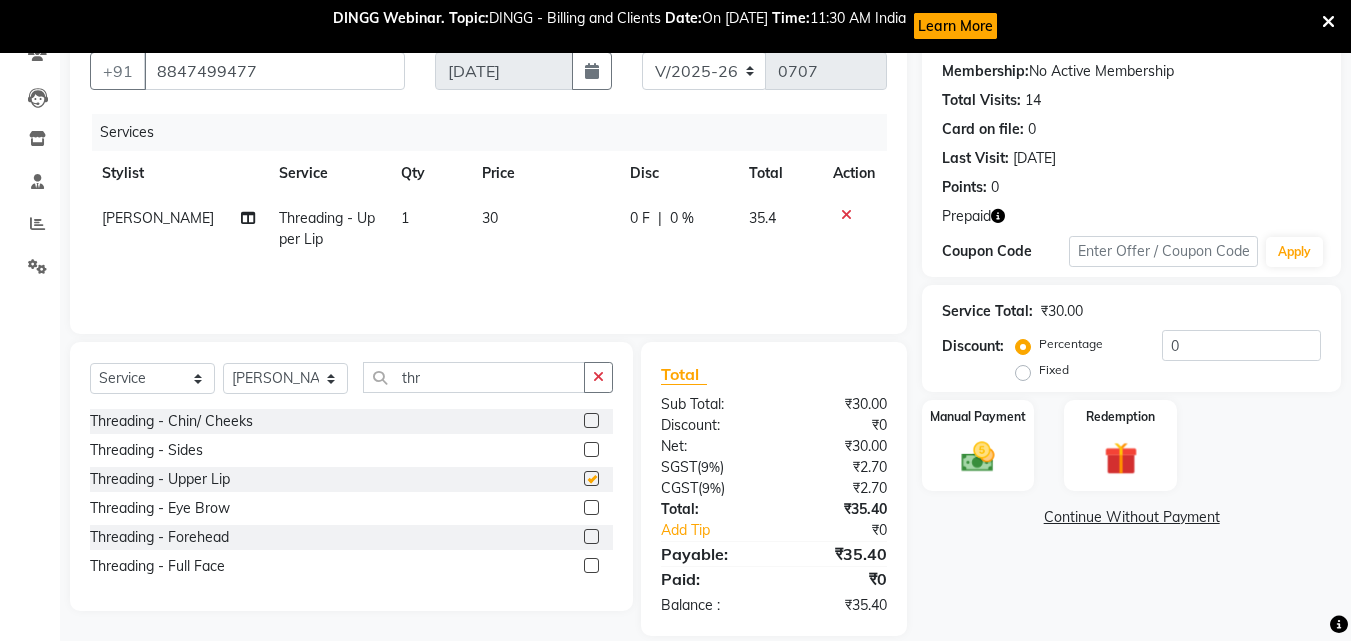 checkbox on "false" 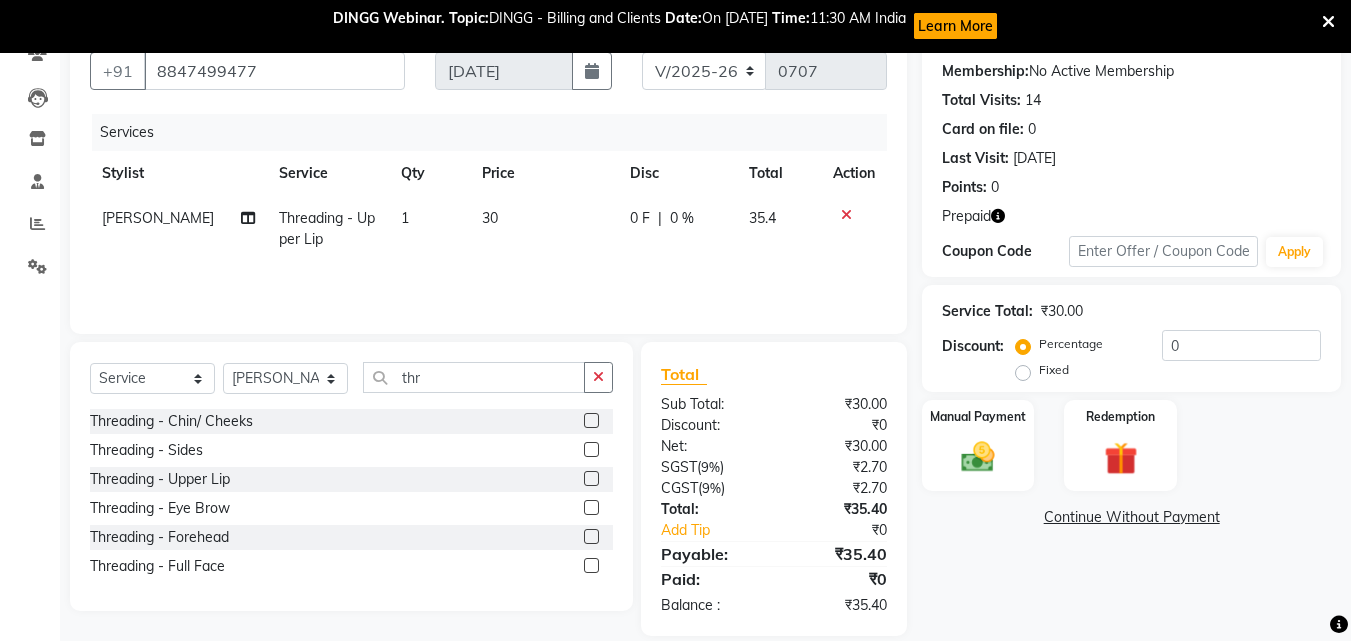 click 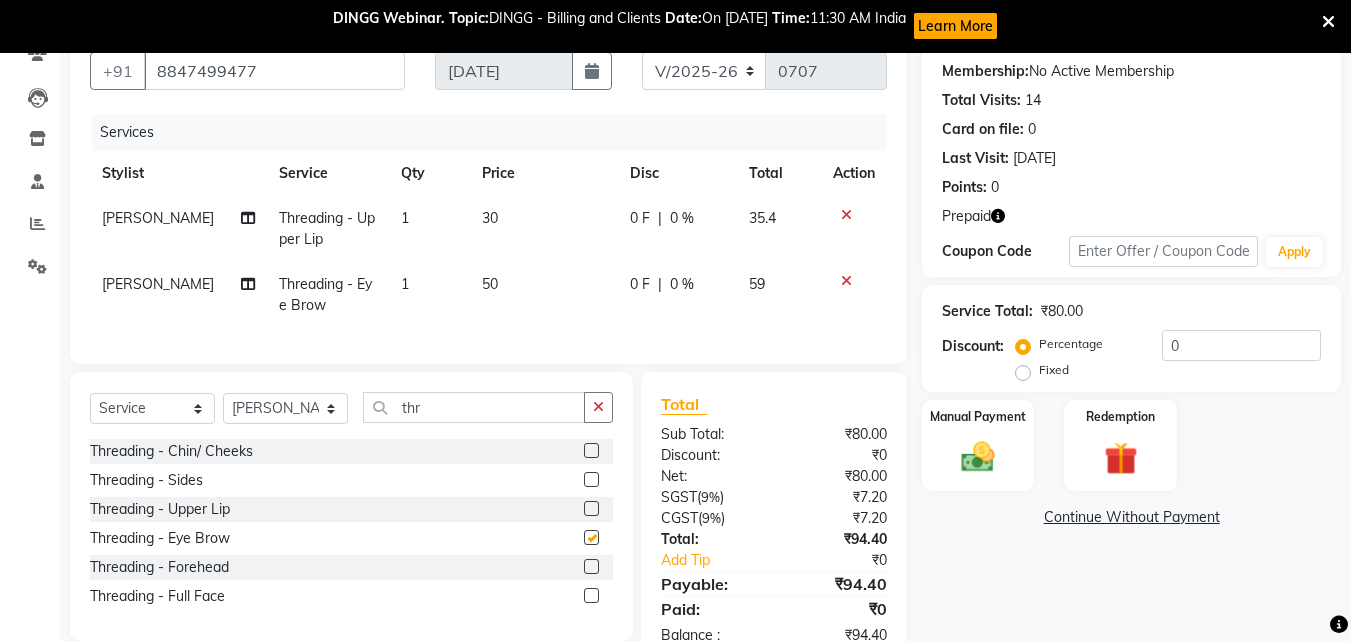 checkbox on "false" 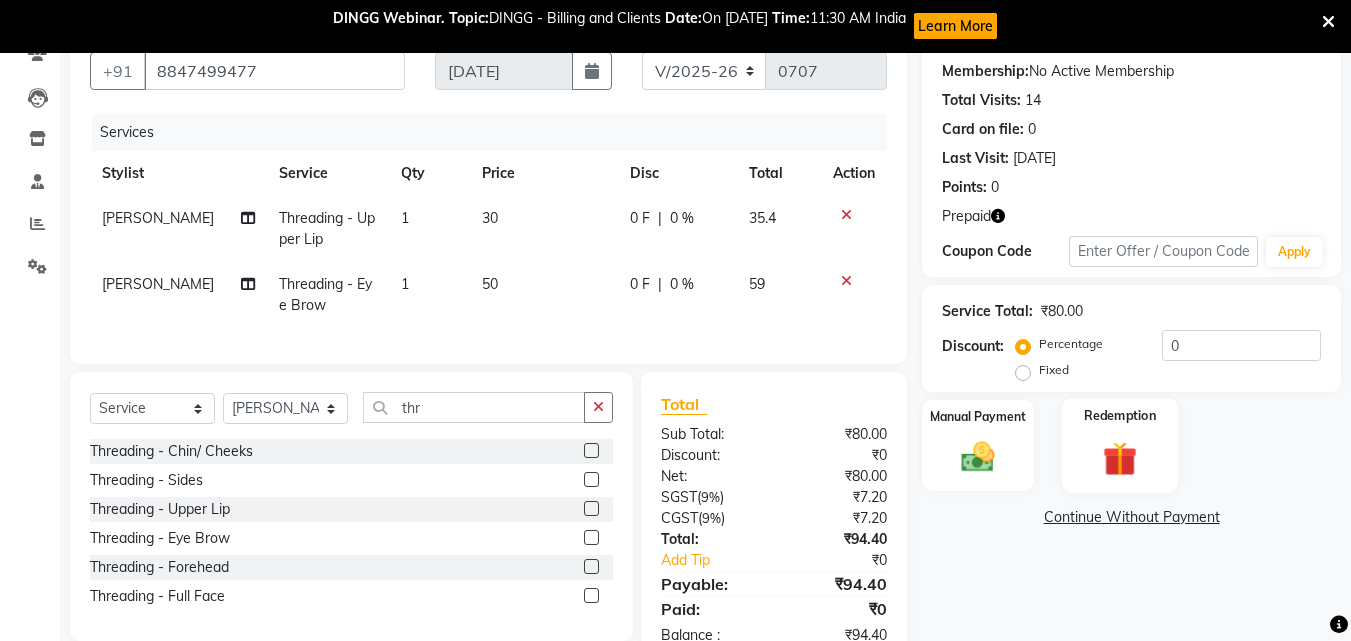click 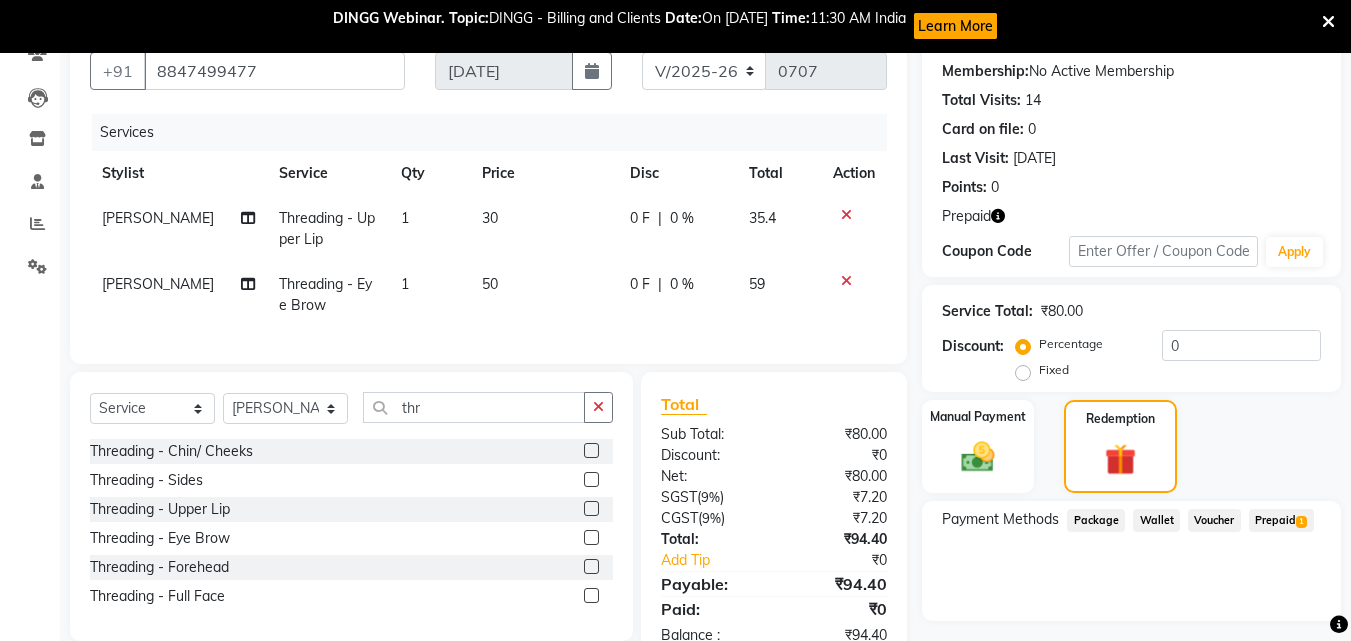 click on "Prepaid  1" 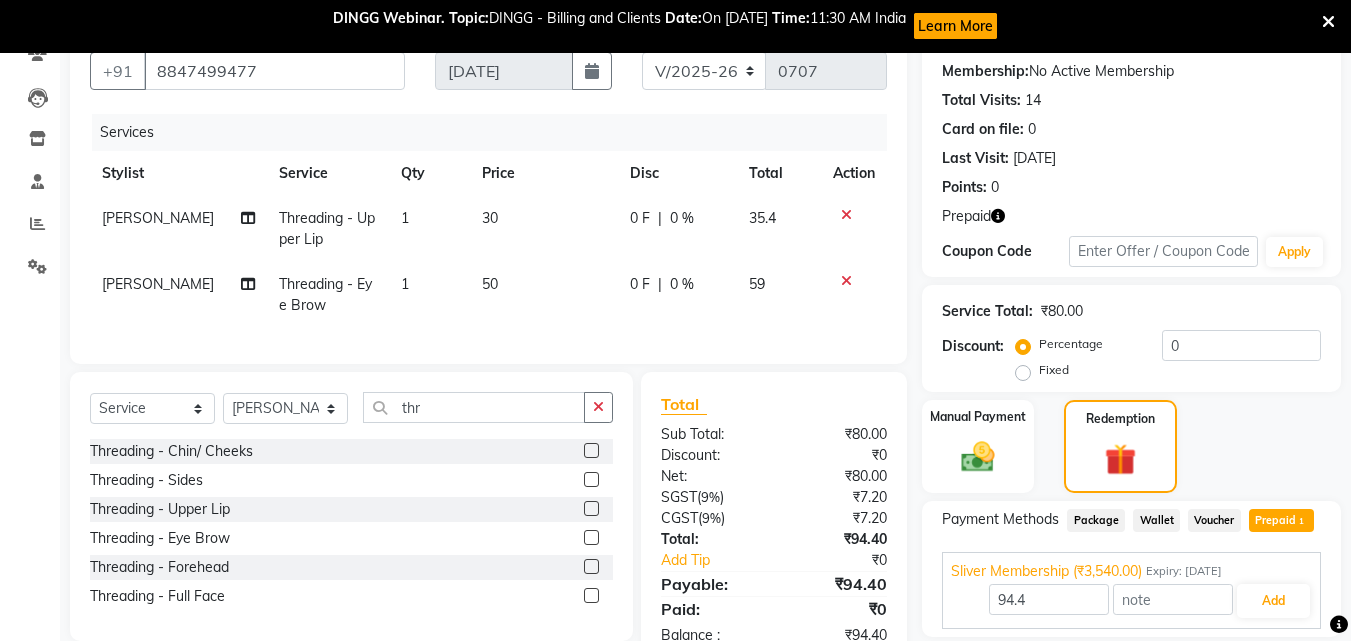 scroll, scrollTop: 257, scrollLeft: 0, axis: vertical 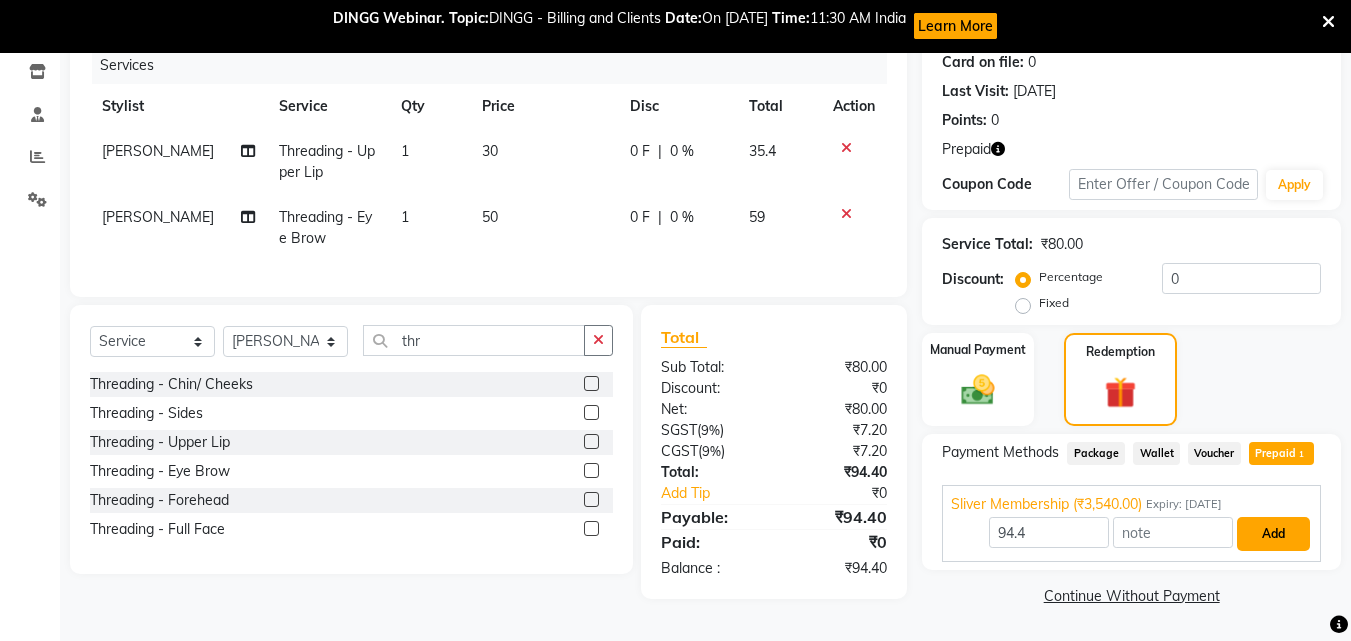 click on "Add" at bounding box center (1273, 534) 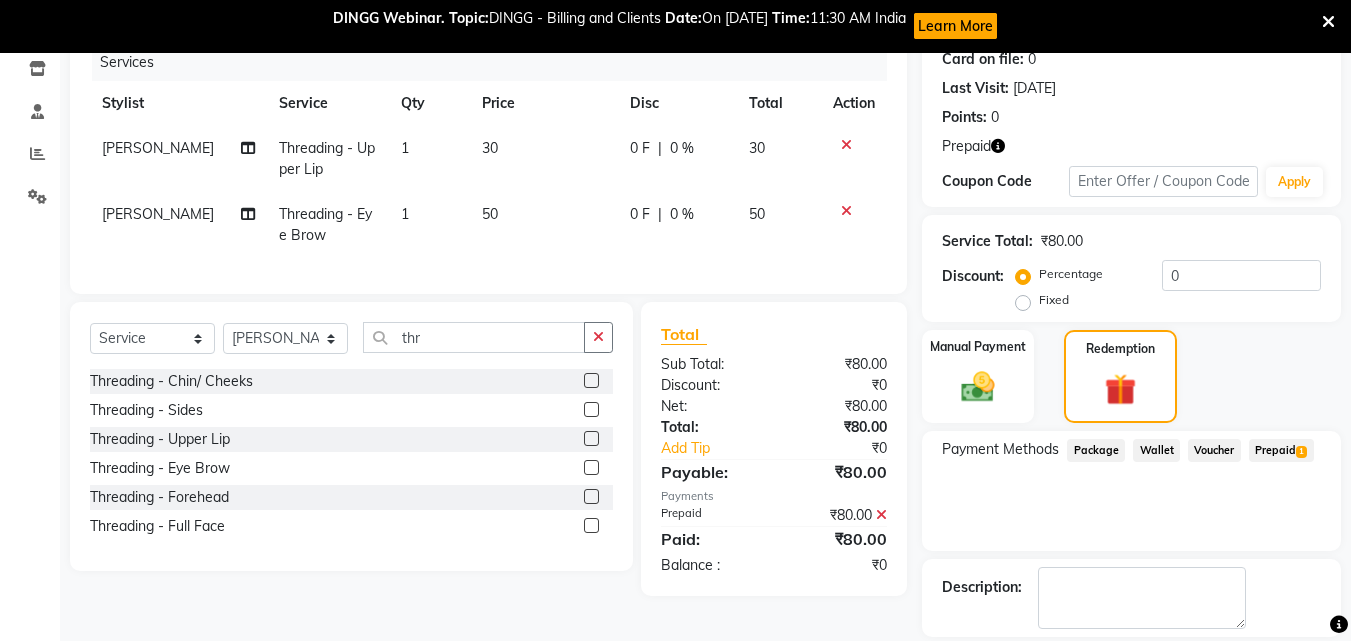 scroll, scrollTop: 351, scrollLeft: 0, axis: vertical 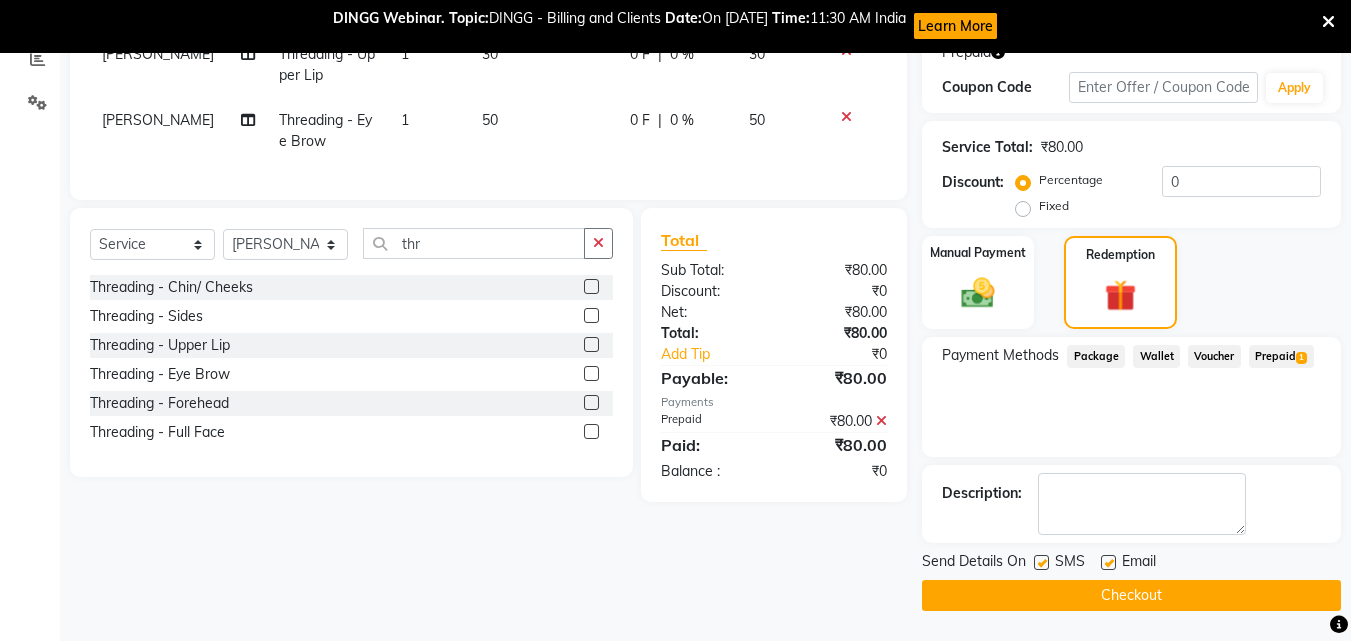 click on "Checkout" 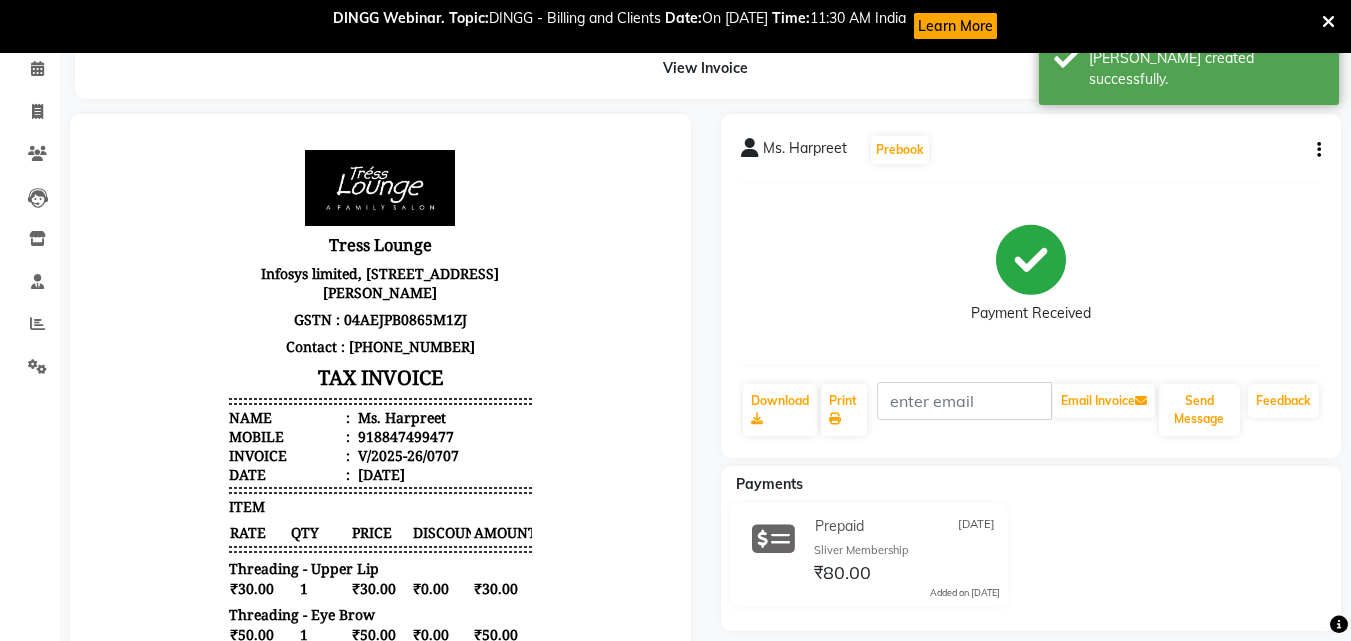 scroll, scrollTop: 0, scrollLeft: 0, axis: both 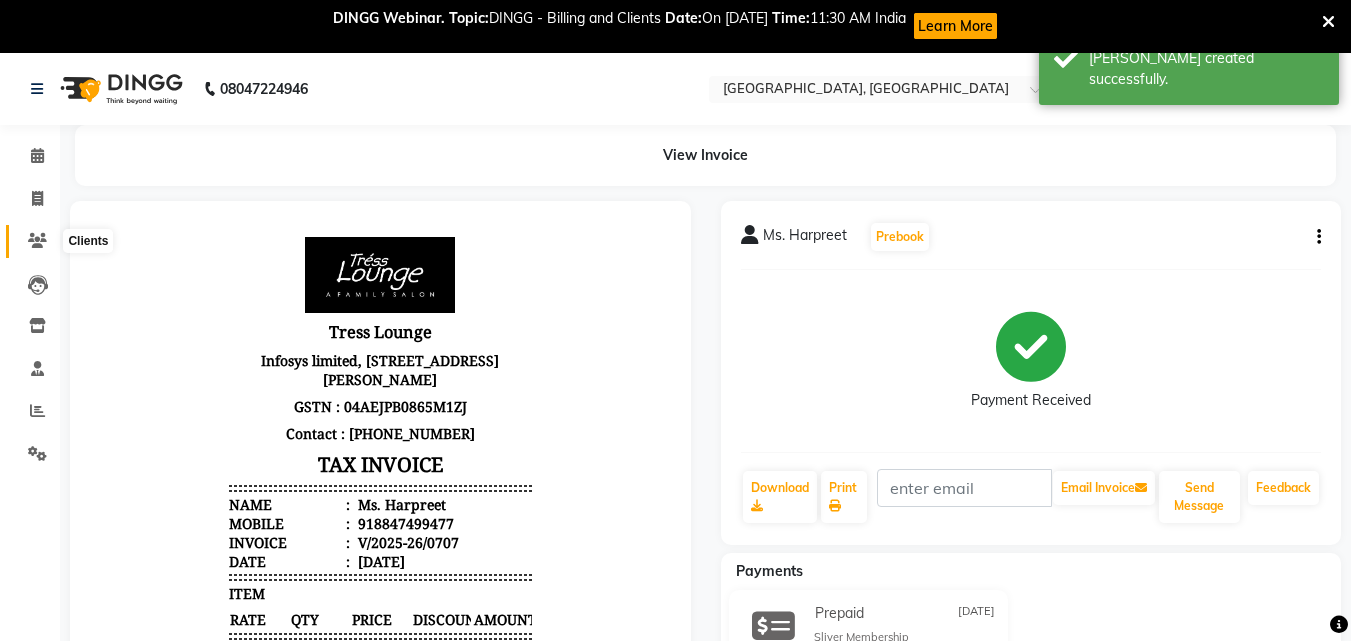 click 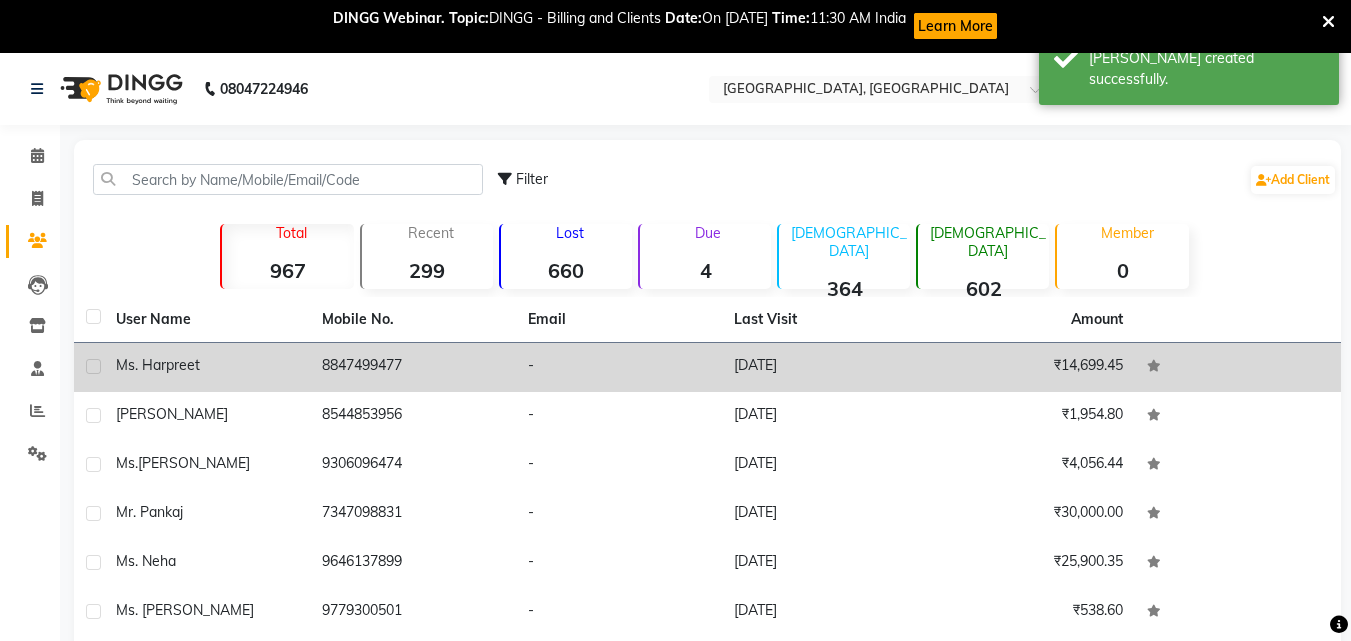 click on "[DATE]" 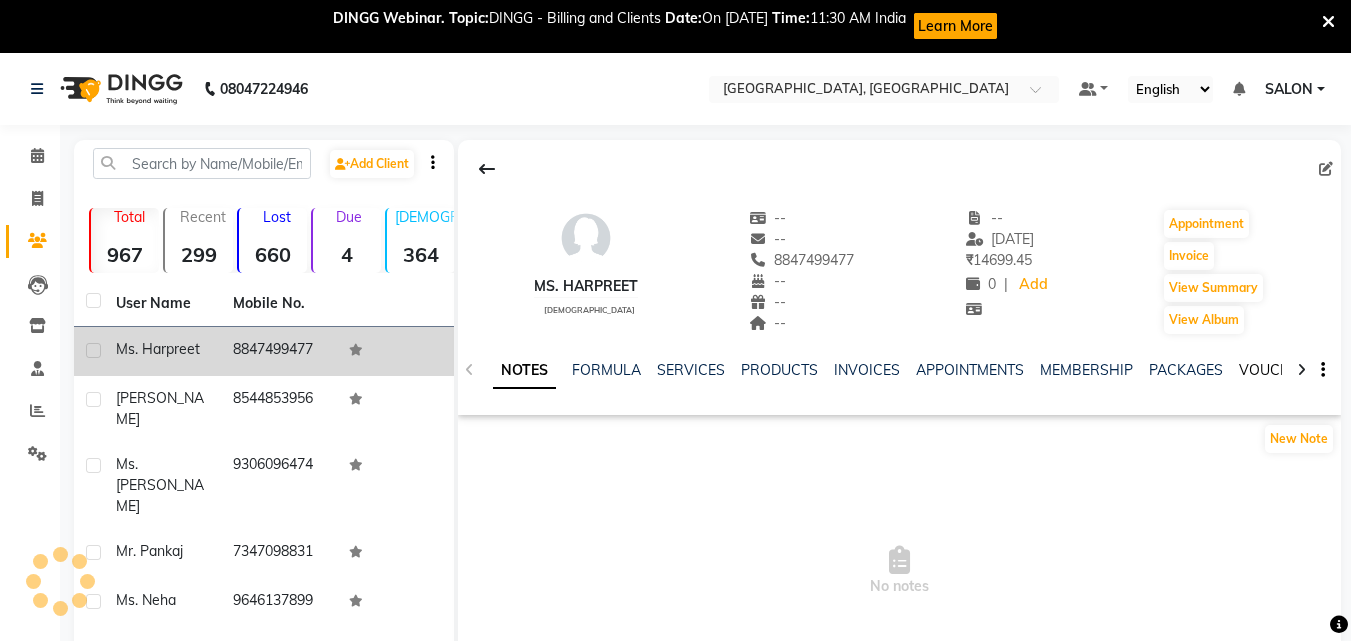click on "VOUCHERS" 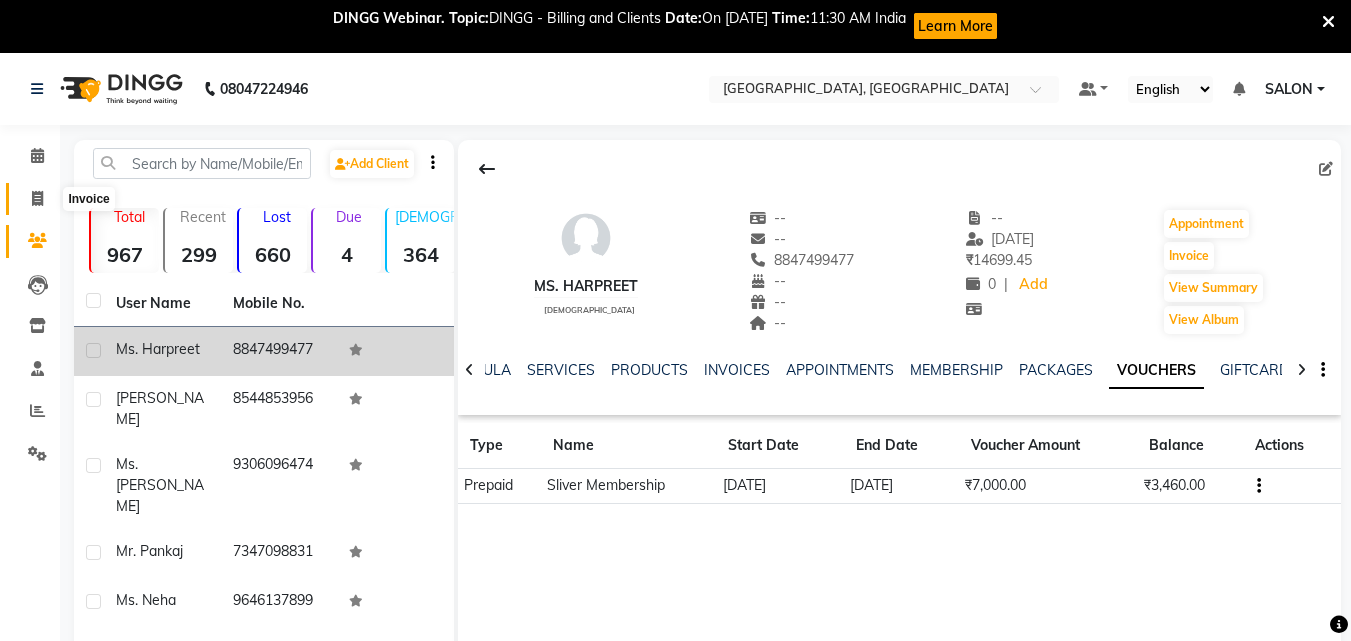 click 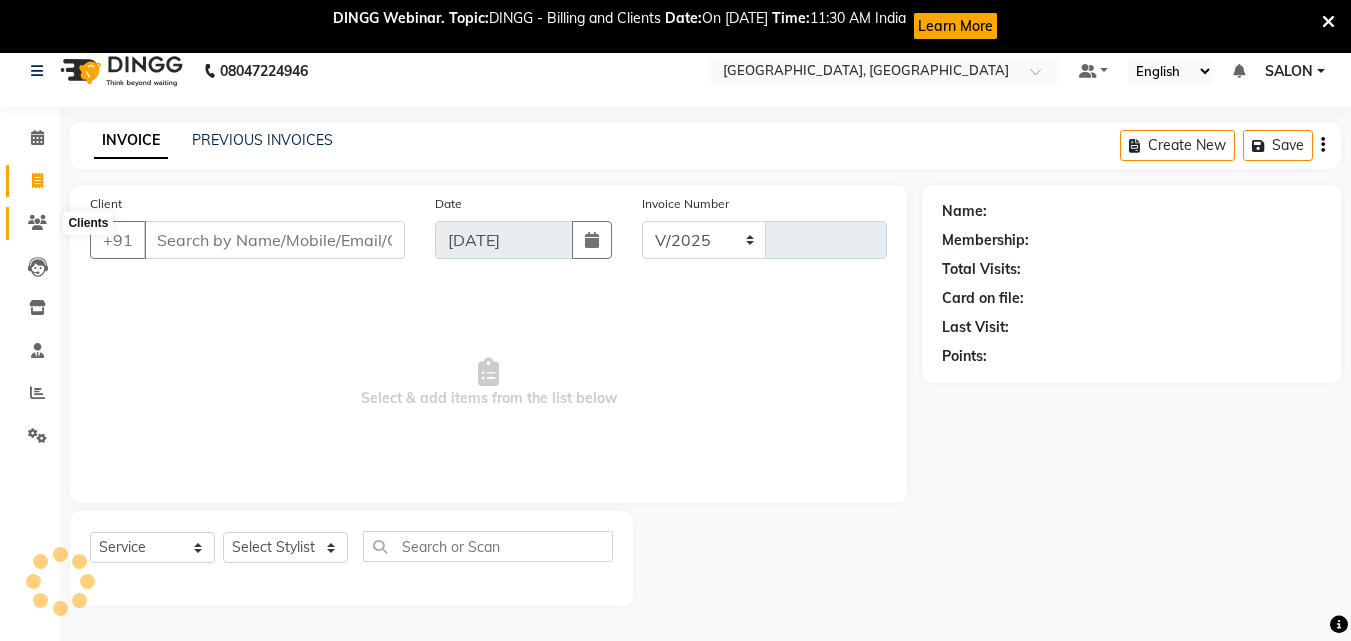 select on "5370" 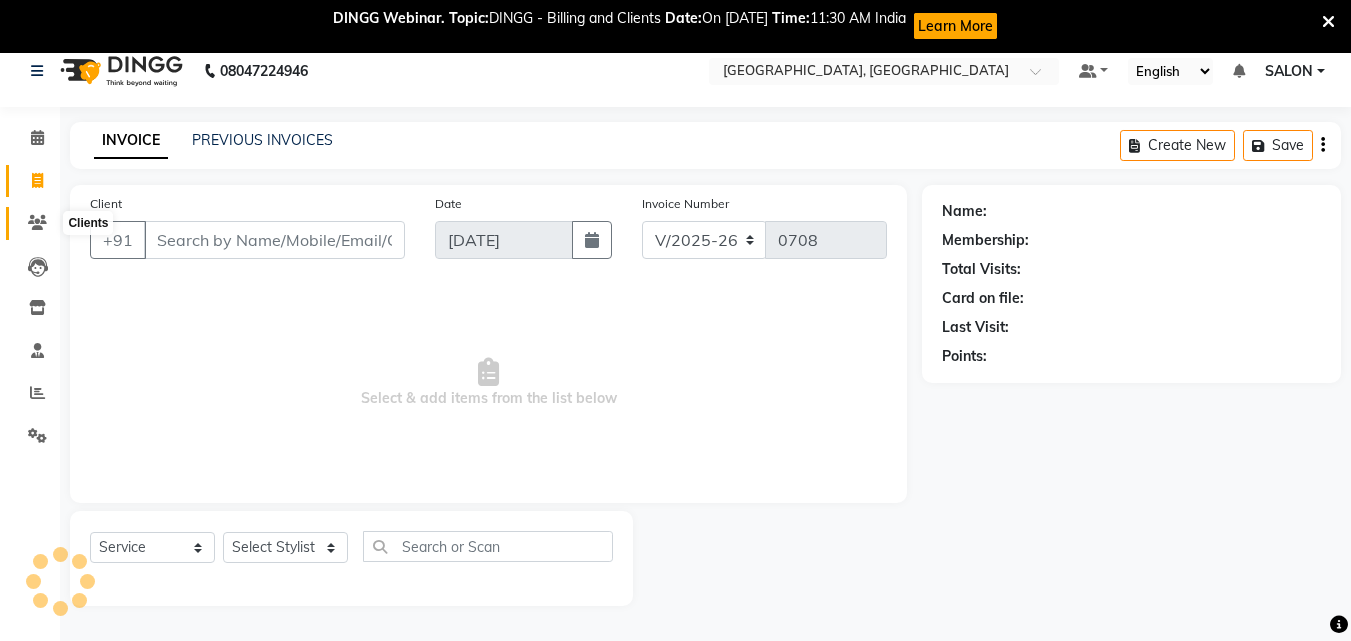 scroll, scrollTop: 53, scrollLeft: 0, axis: vertical 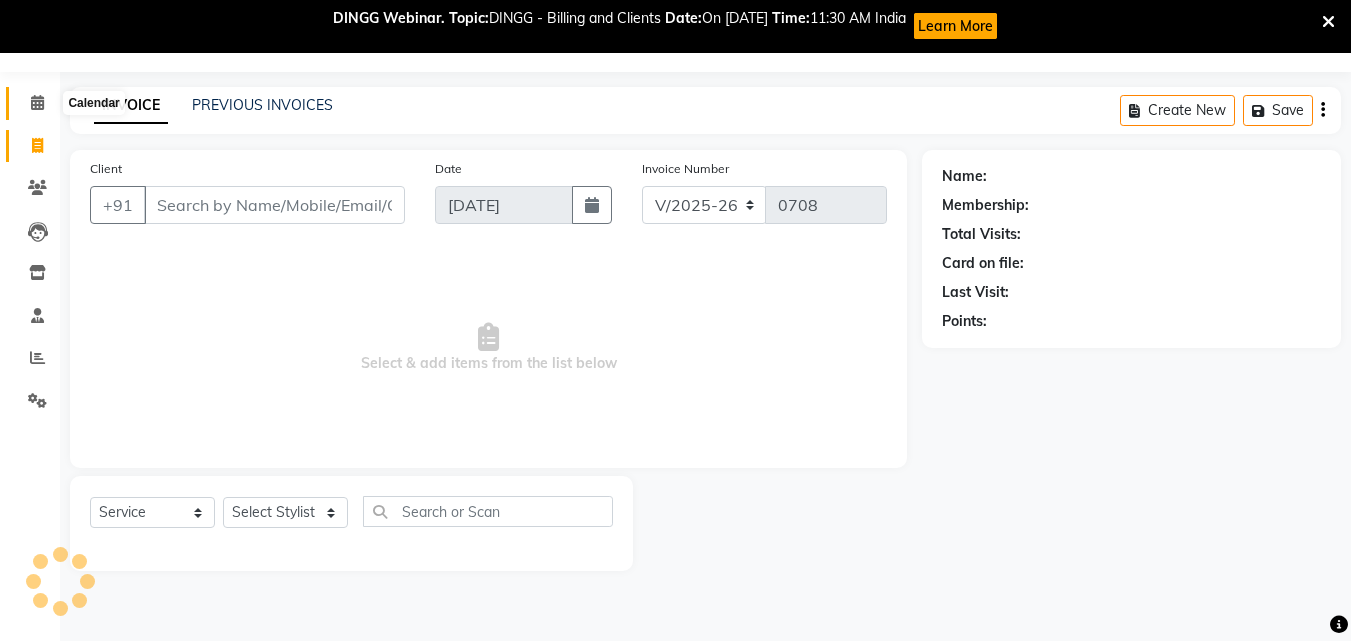 click 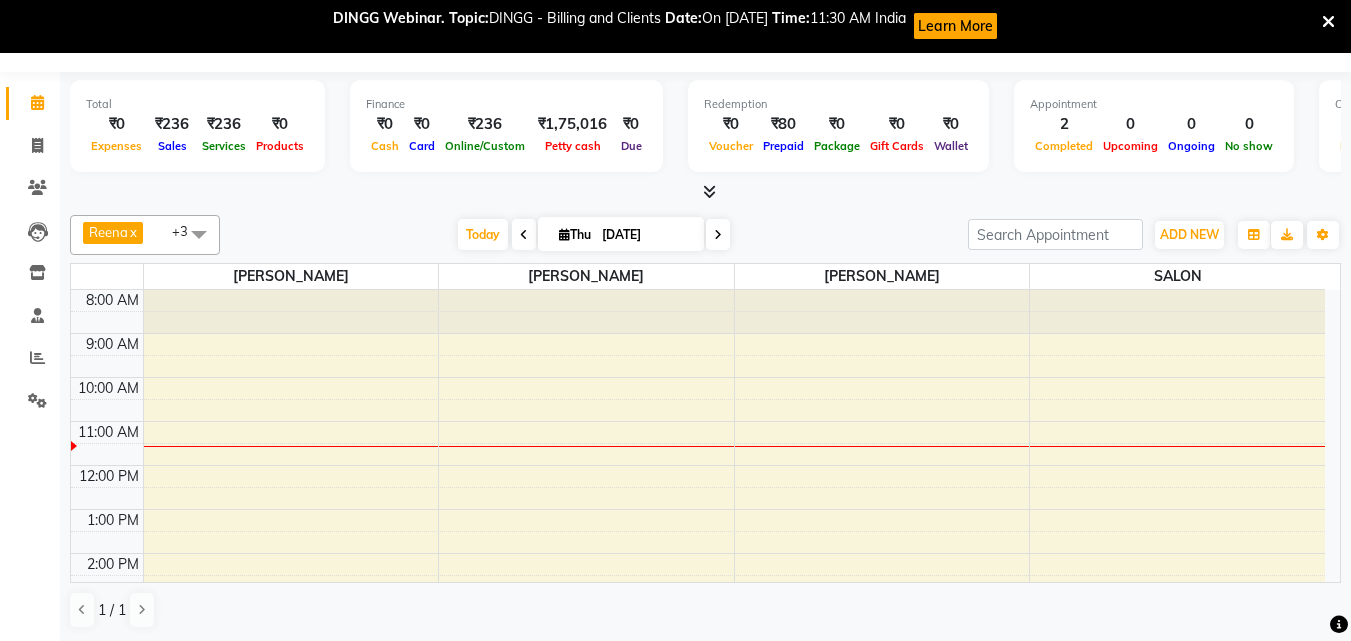 scroll, scrollTop: 0, scrollLeft: 0, axis: both 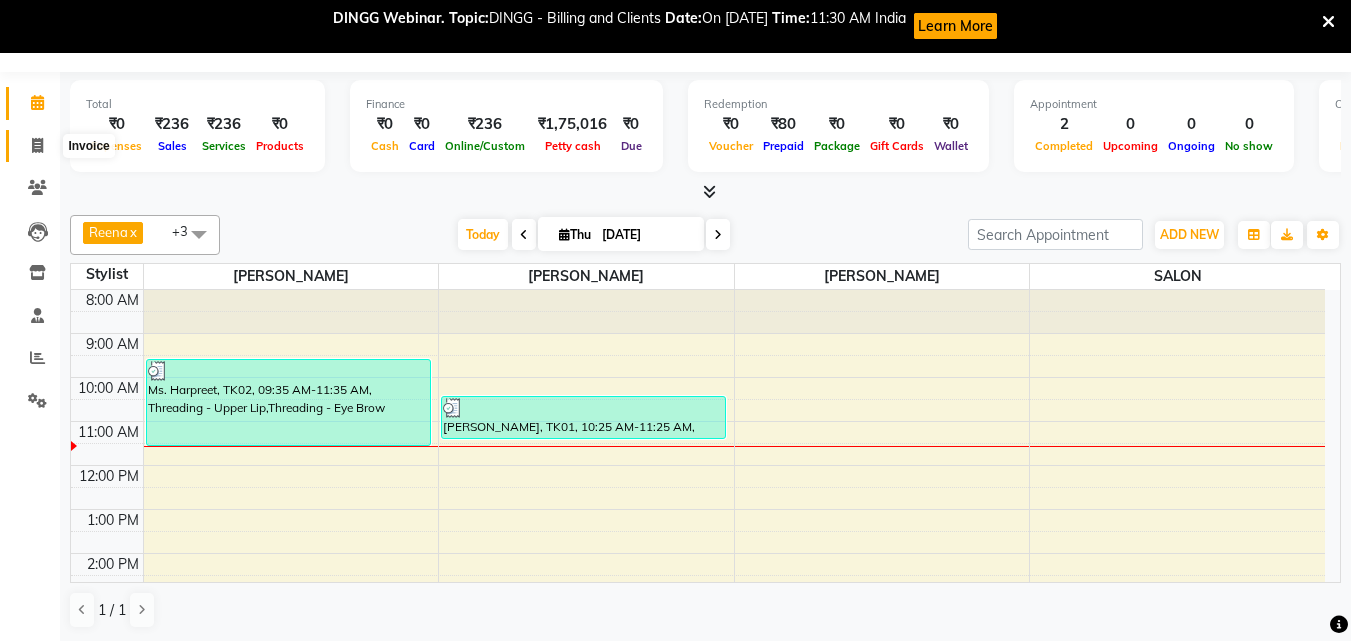 click 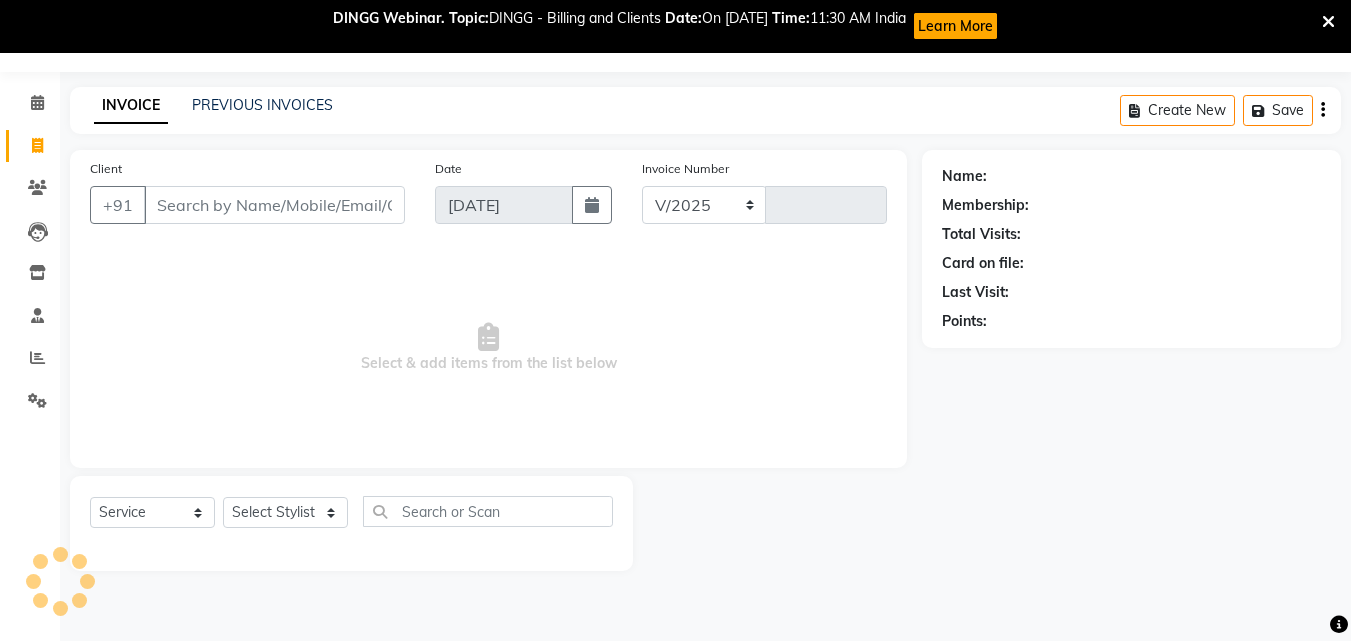 select on "5370" 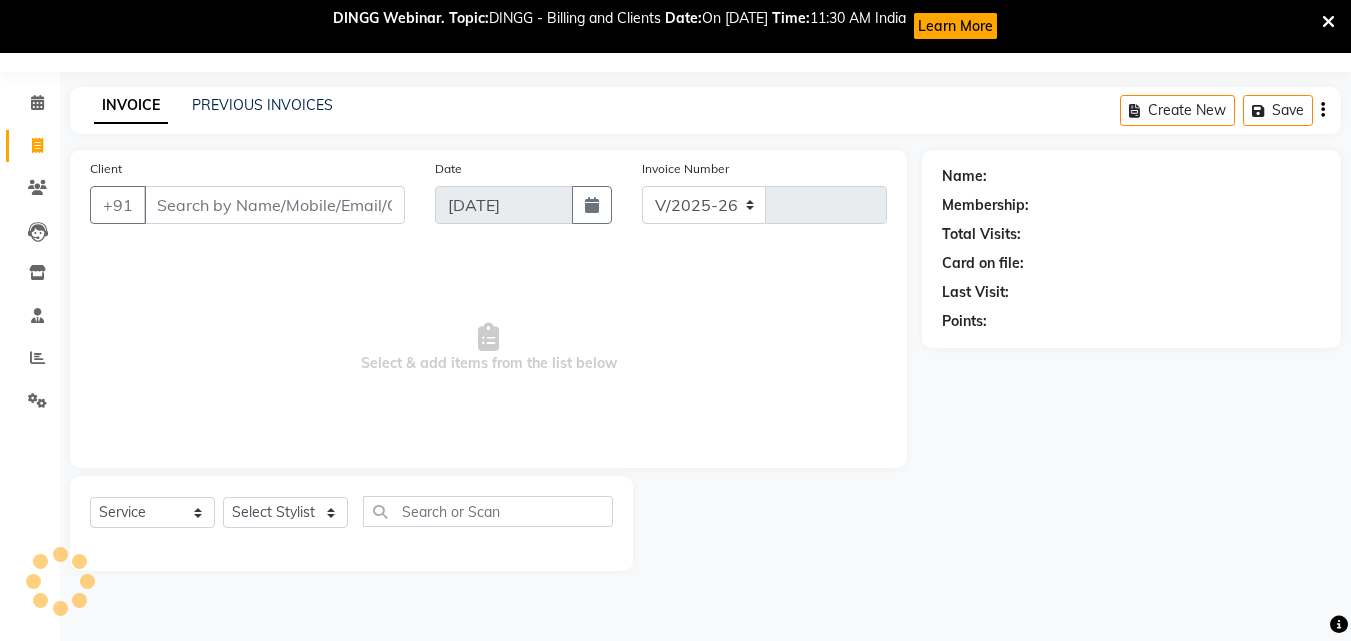type on "0708" 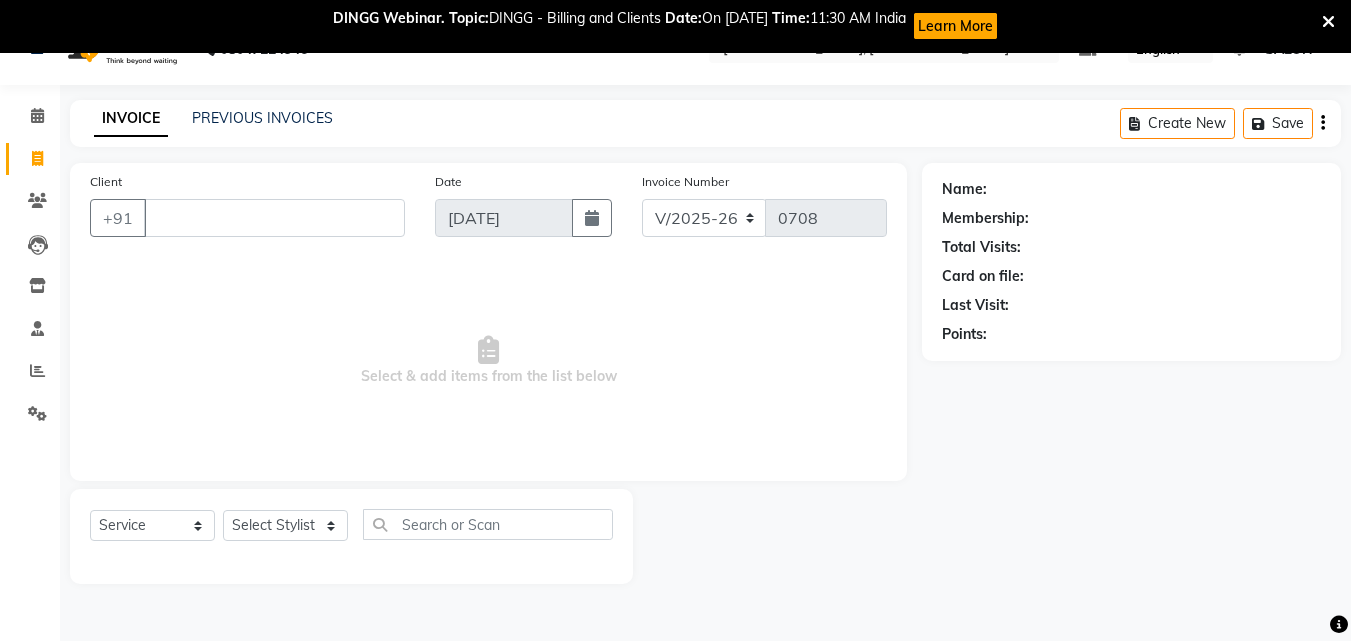 scroll, scrollTop: 0, scrollLeft: 0, axis: both 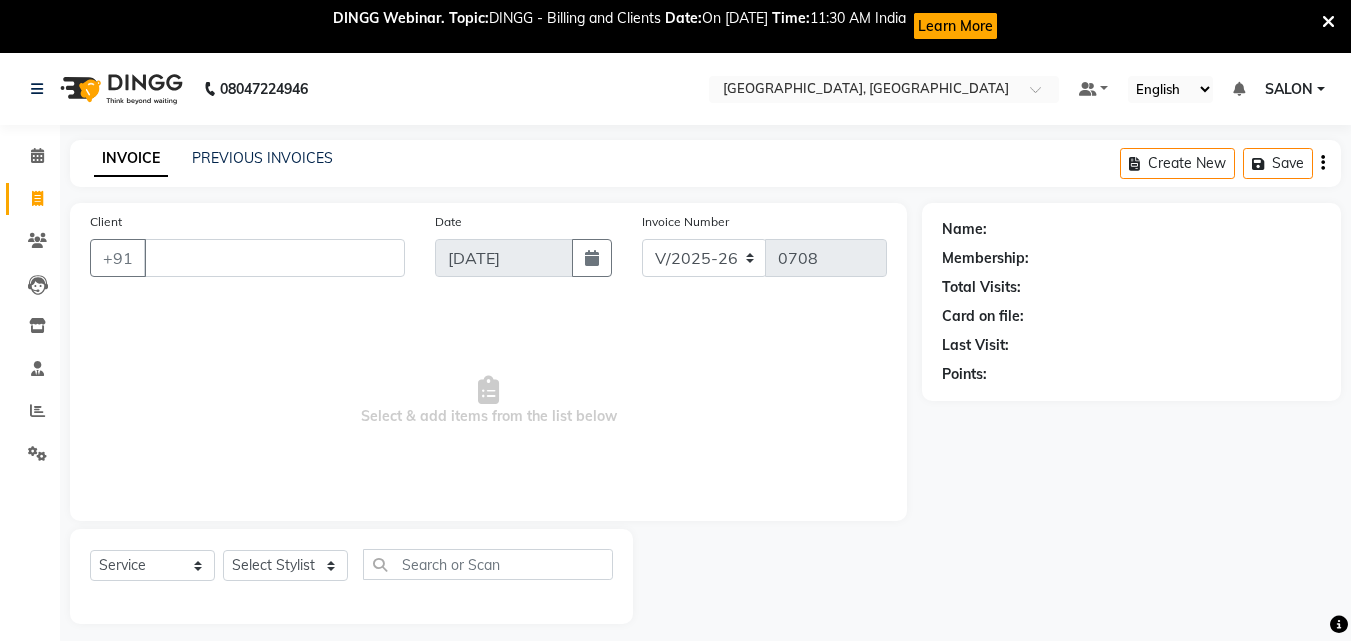 click on "Client" at bounding box center (274, 258) 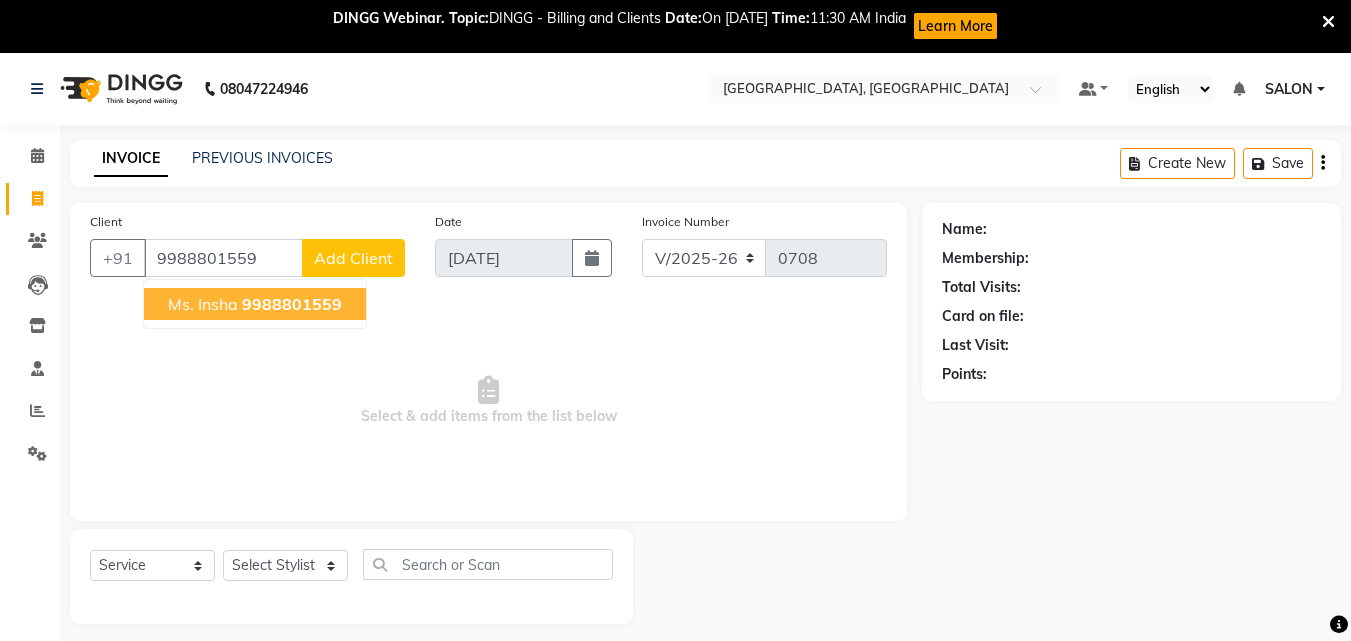 click on "9988801559" 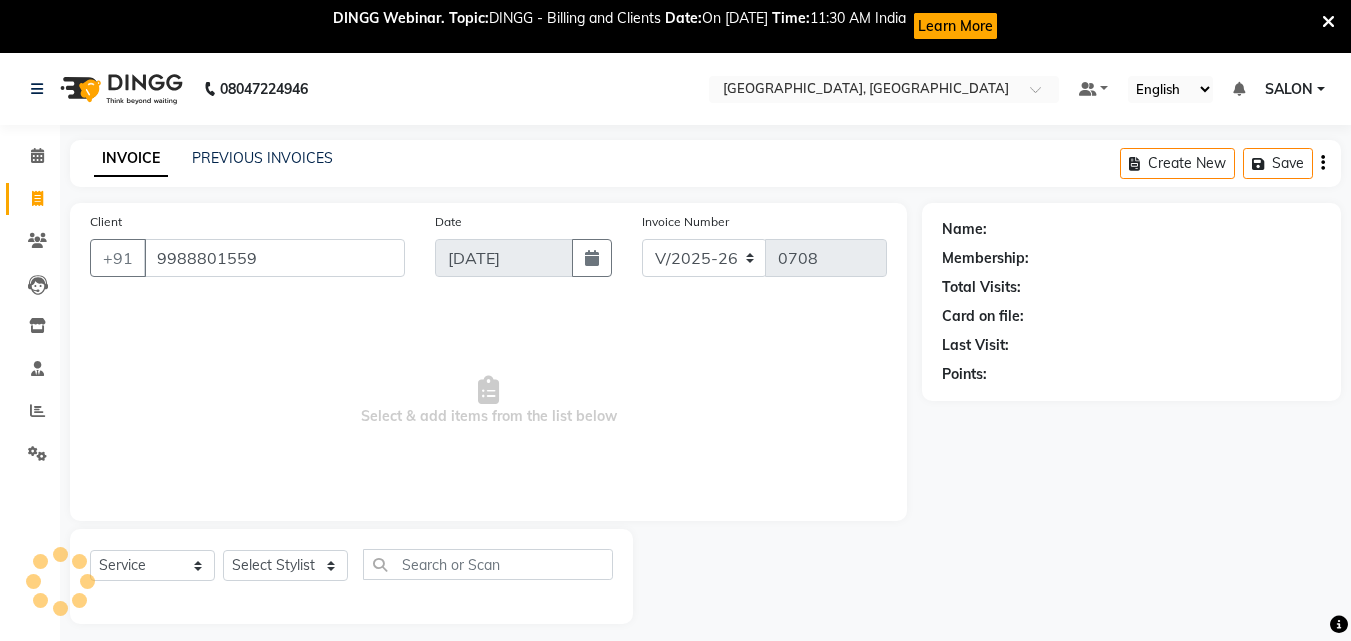 type on "9988801559" 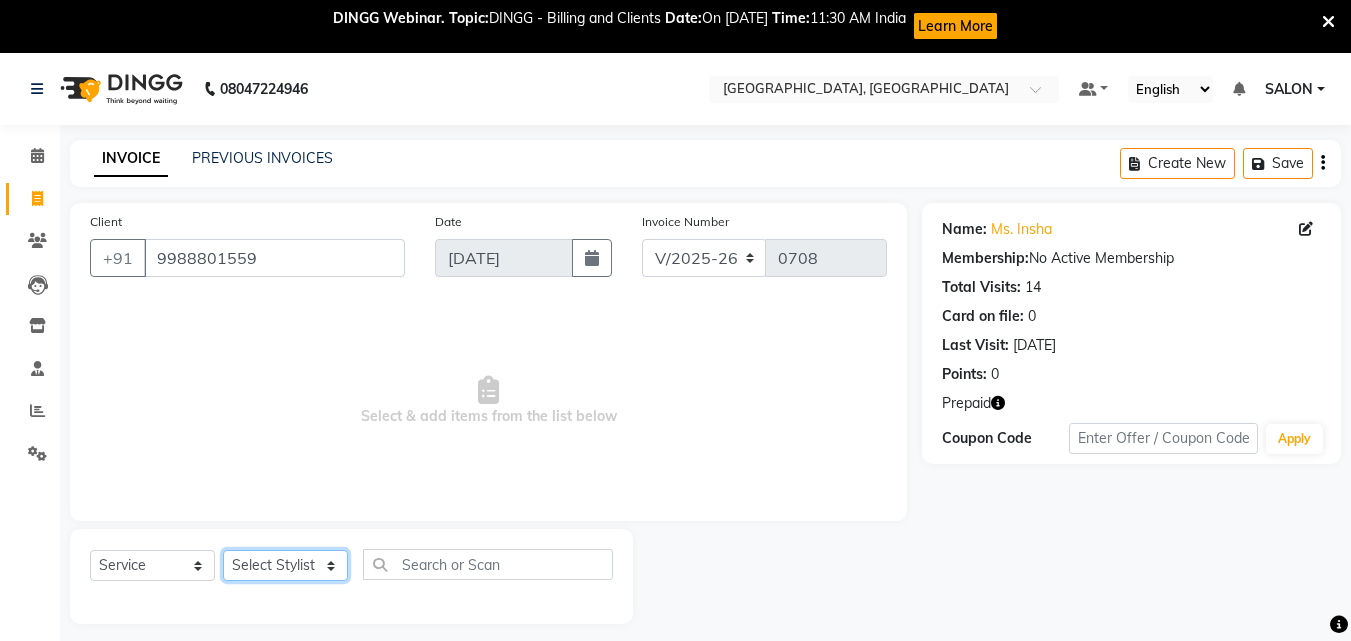 click on "Select Stylist DINGG Support  [PERSON_NAME]  [PERSON_NAME] SALON [PERSON_NAME]" 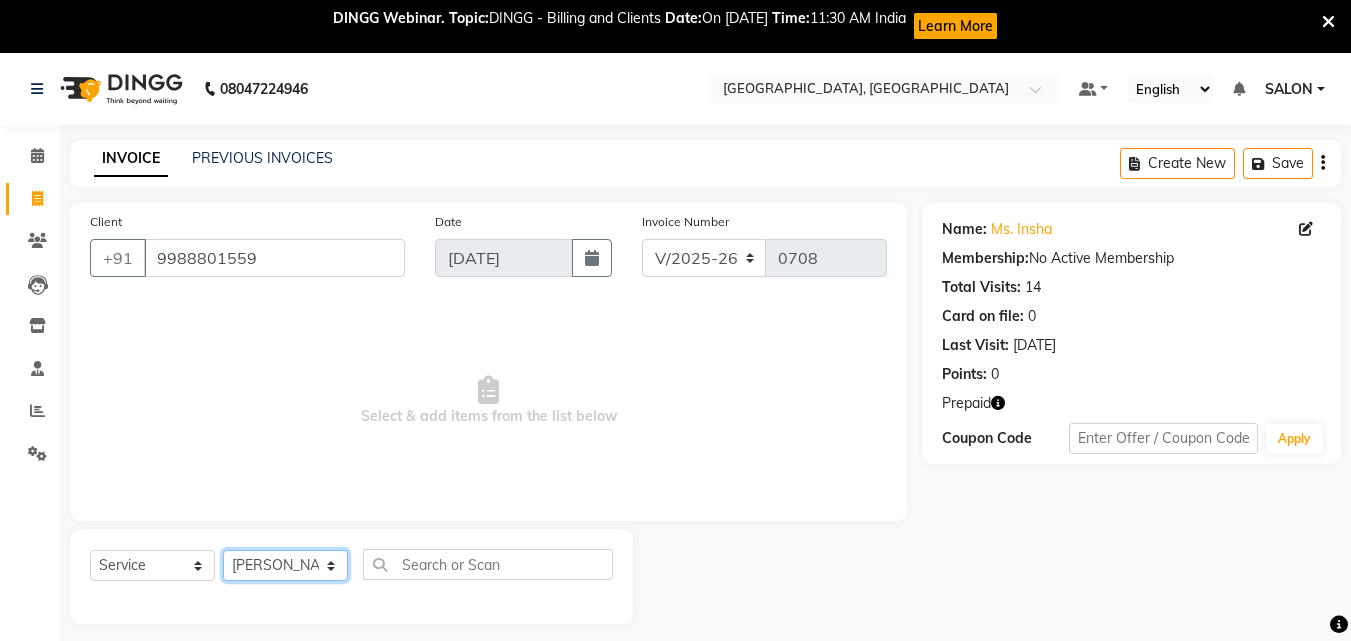click on "Select Stylist DINGG Support  [PERSON_NAME]  [PERSON_NAME] SALON [PERSON_NAME]" 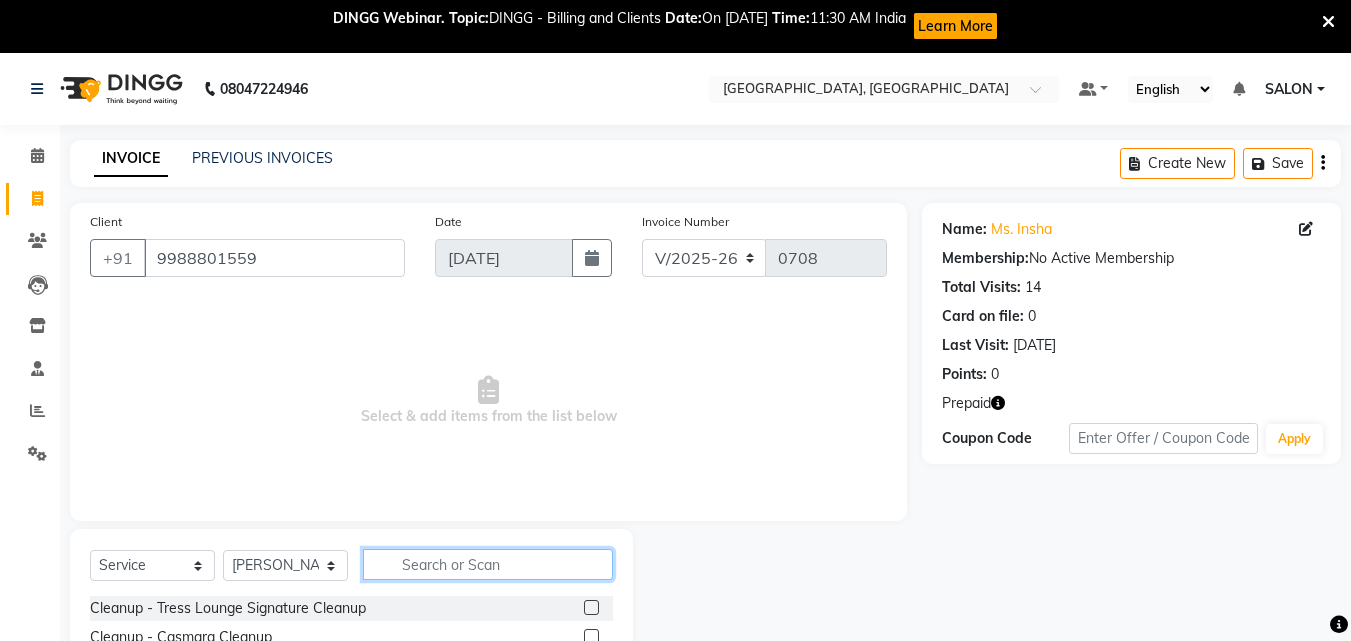 click 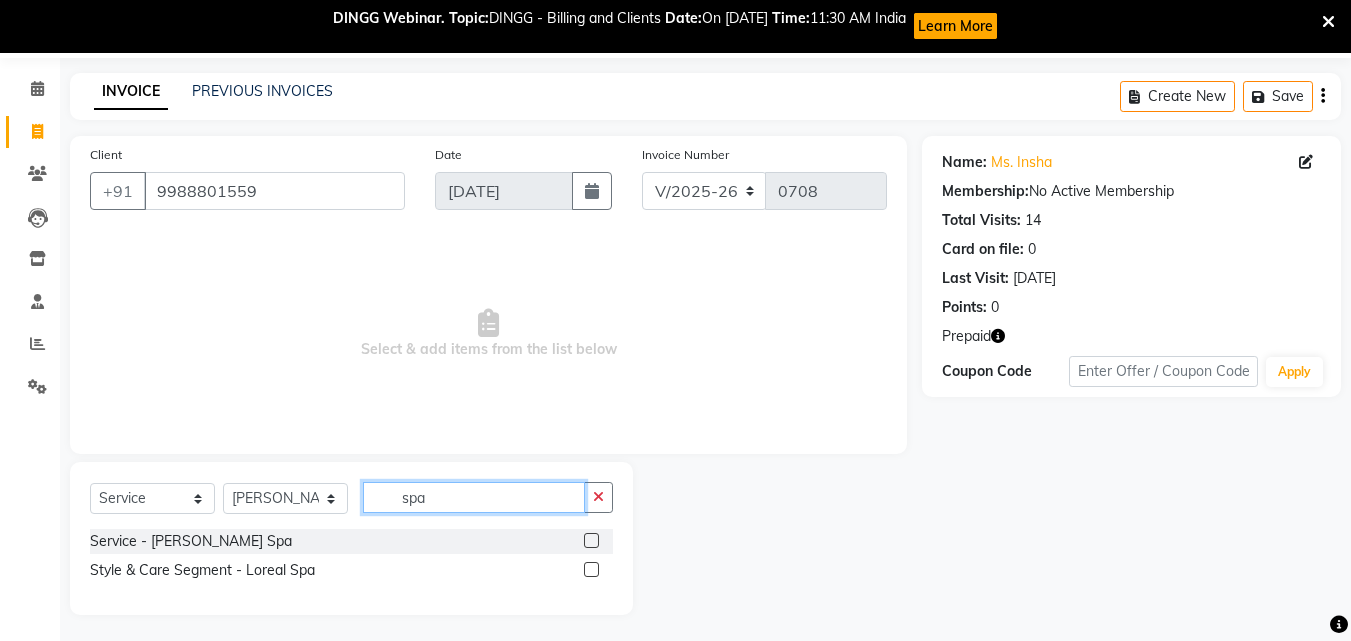 scroll, scrollTop: 71, scrollLeft: 0, axis: vertical 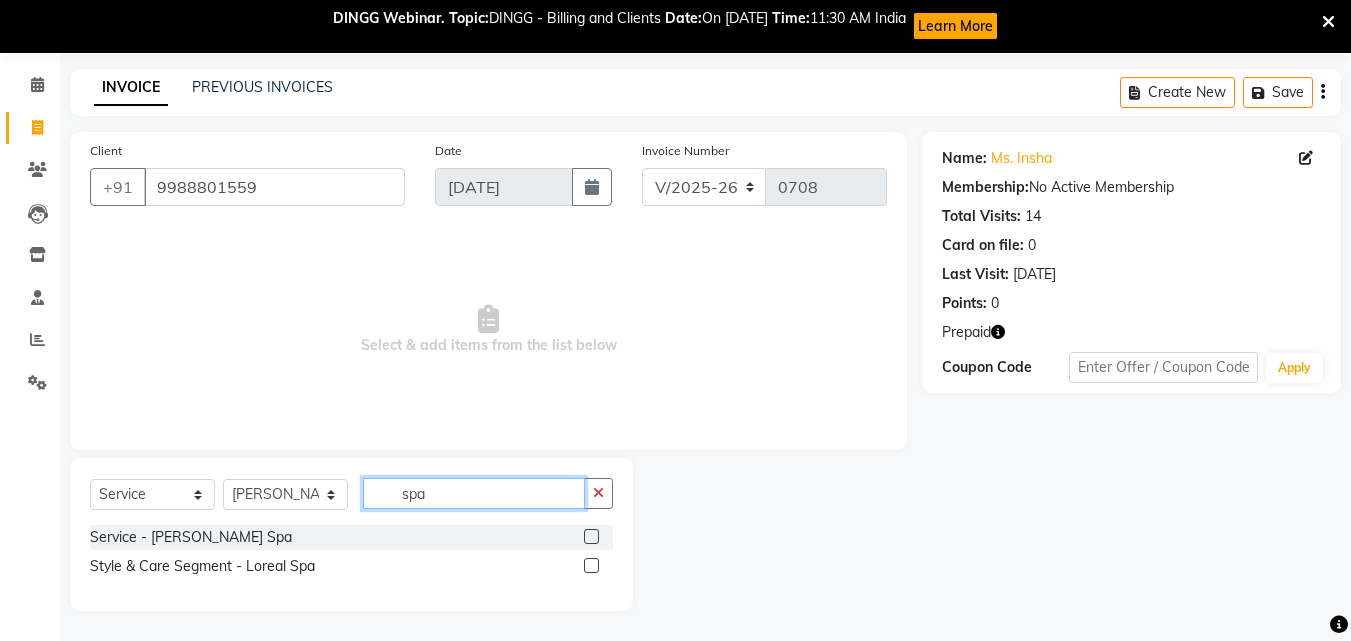 type on "spa" 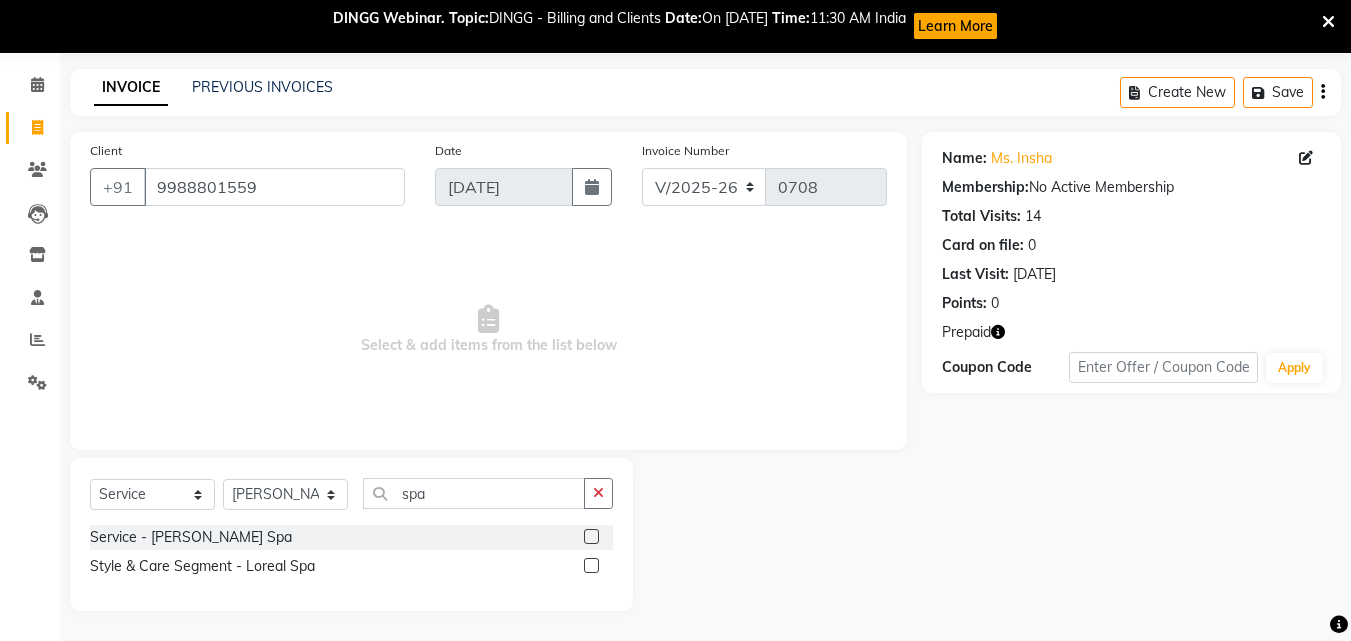 click 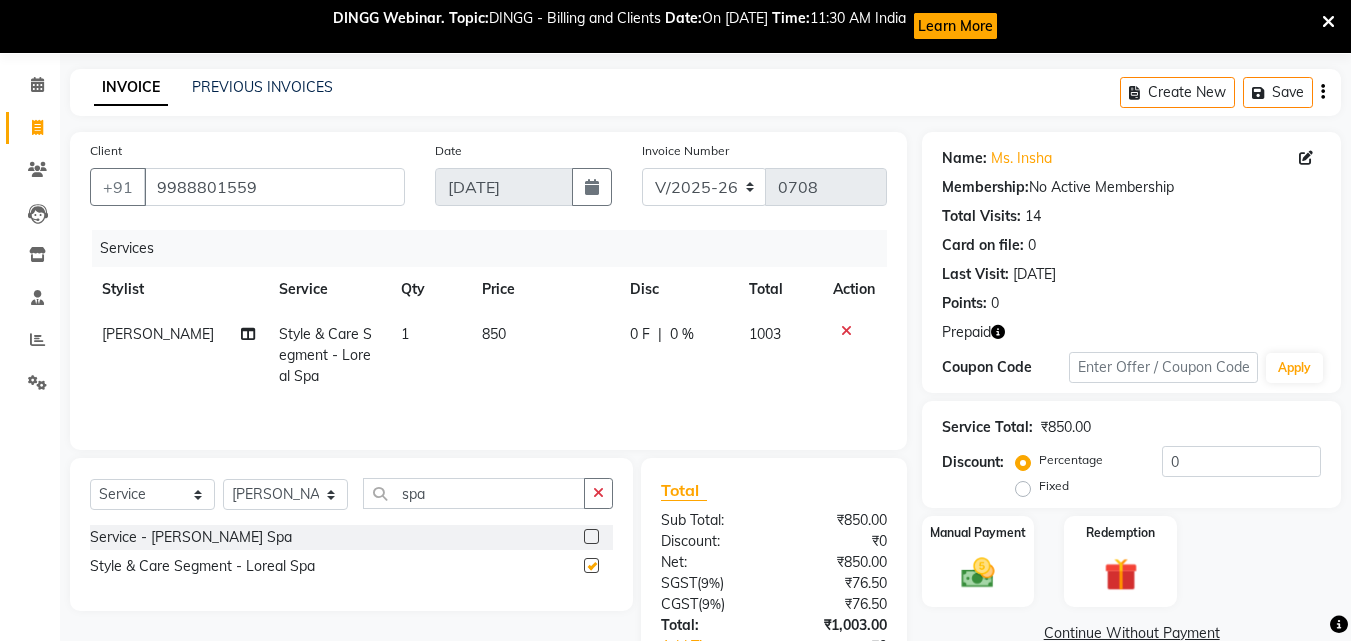 checkbox on "false" 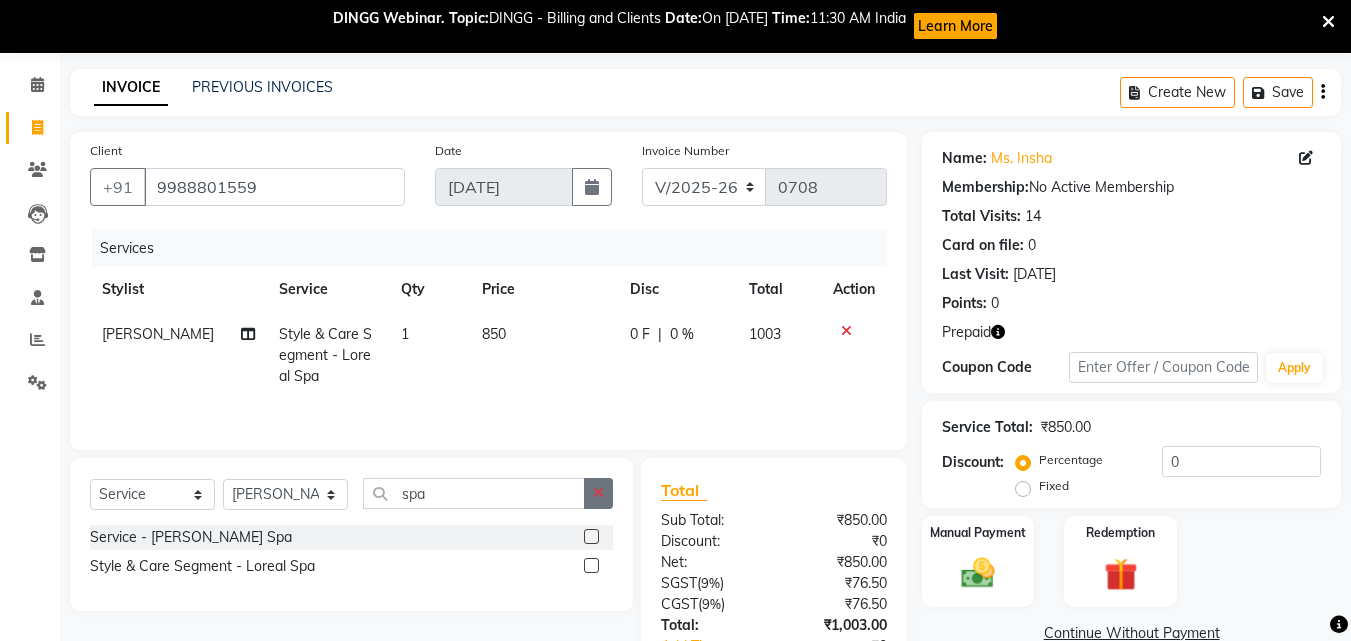 click 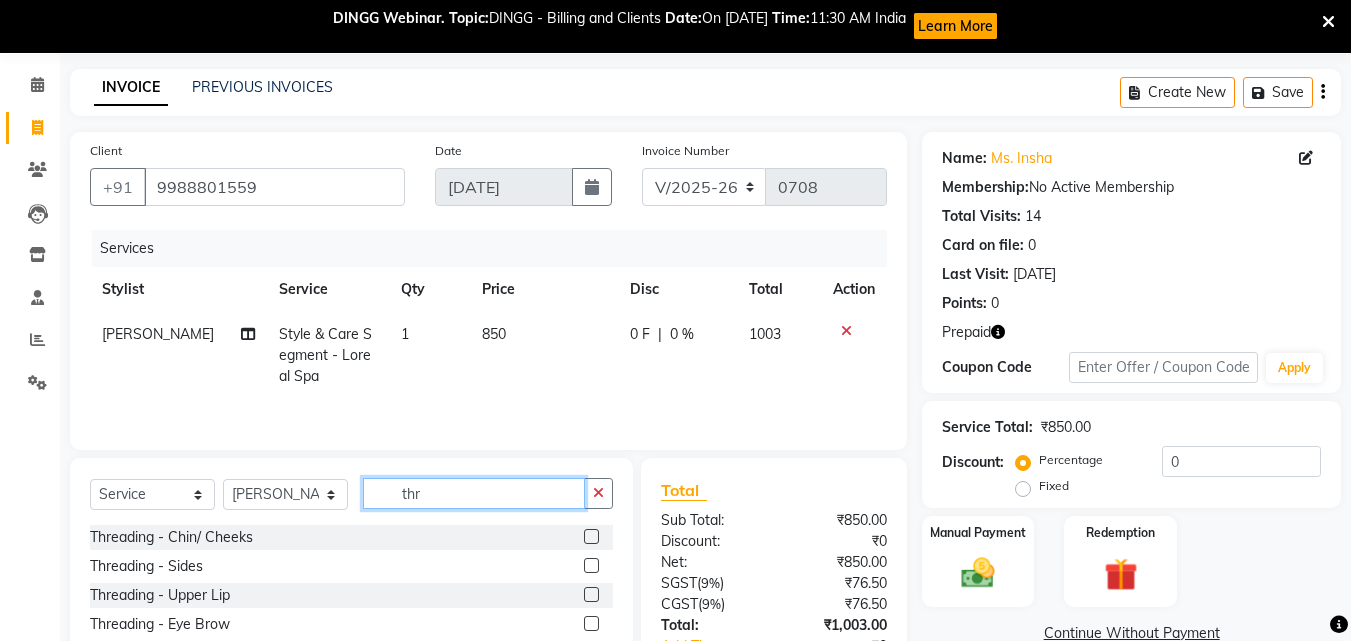 scroll, scrollTop: 212, scrollLeft: 0, axis: vertical 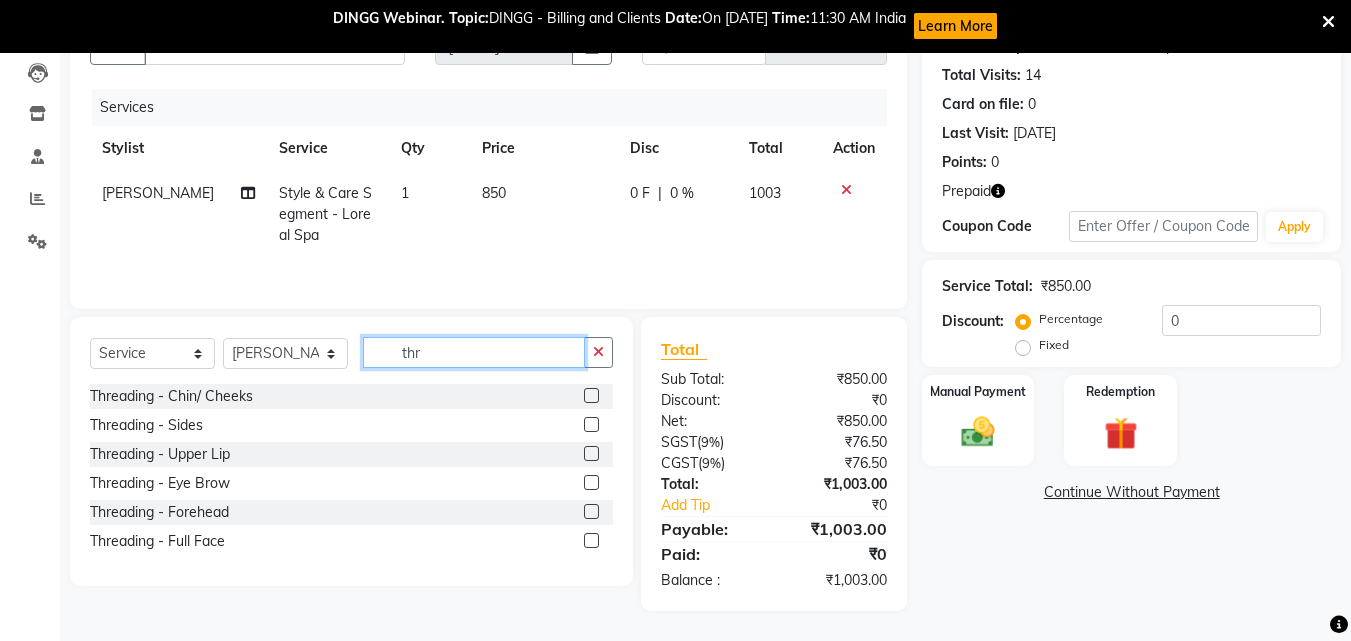type on "thr" 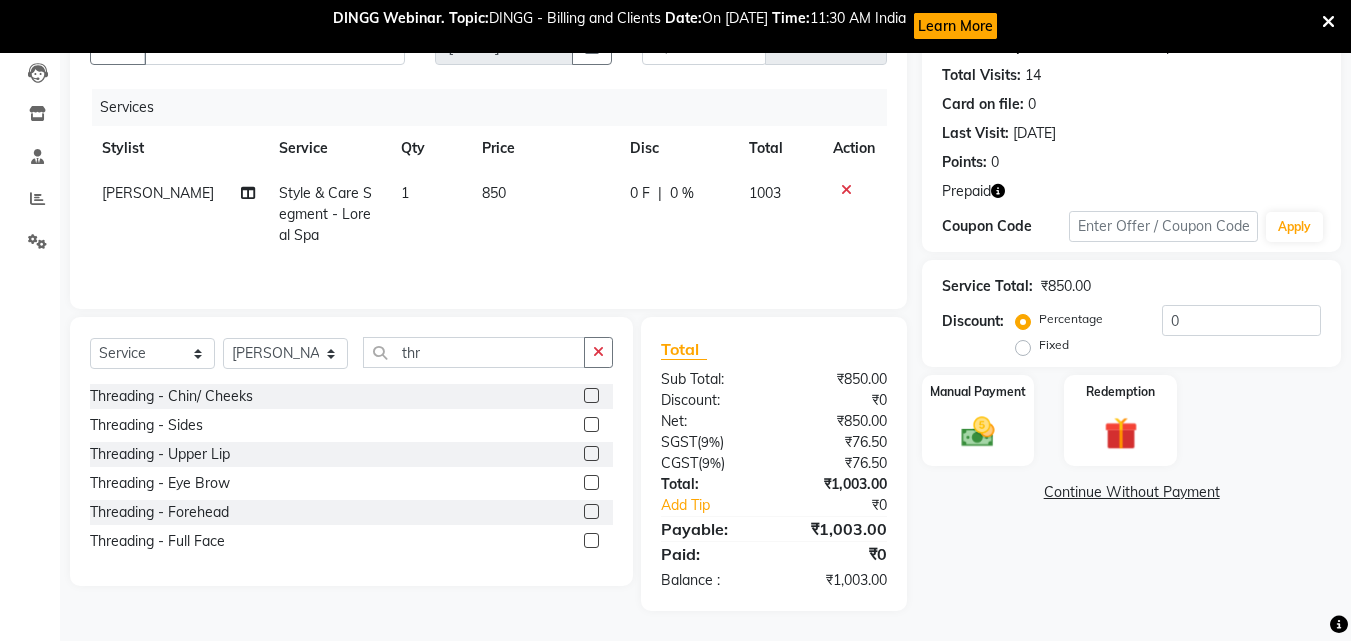 click 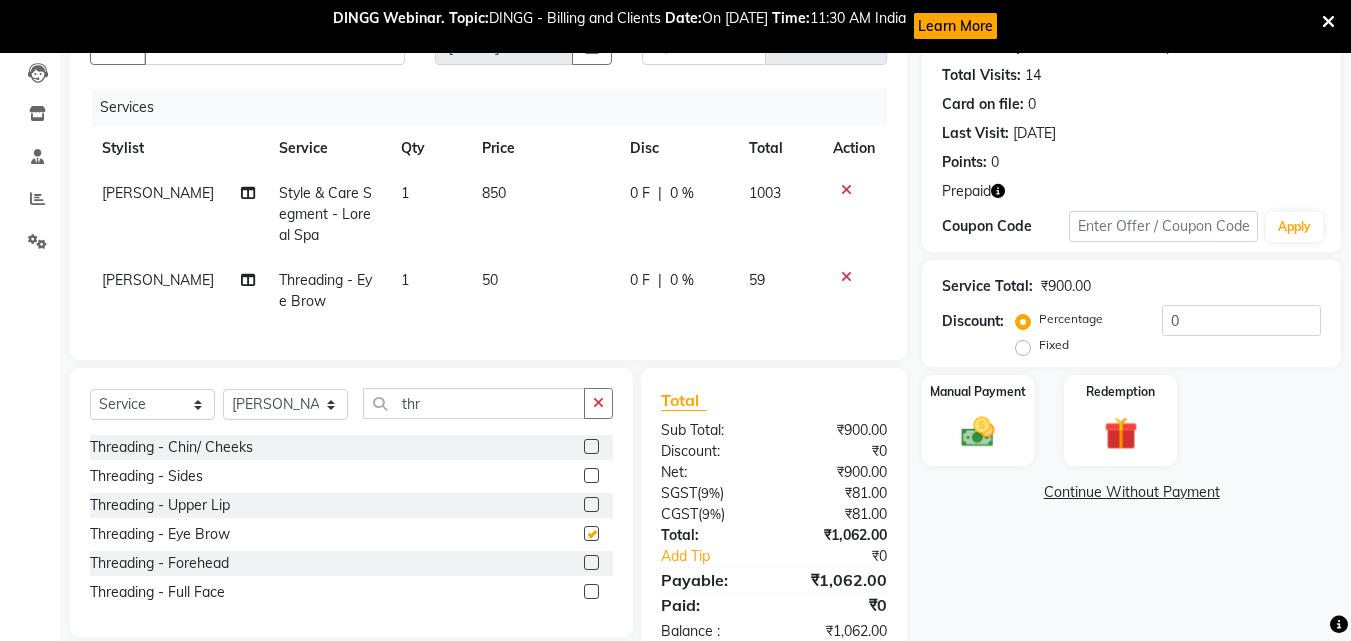 checkbox on "false" 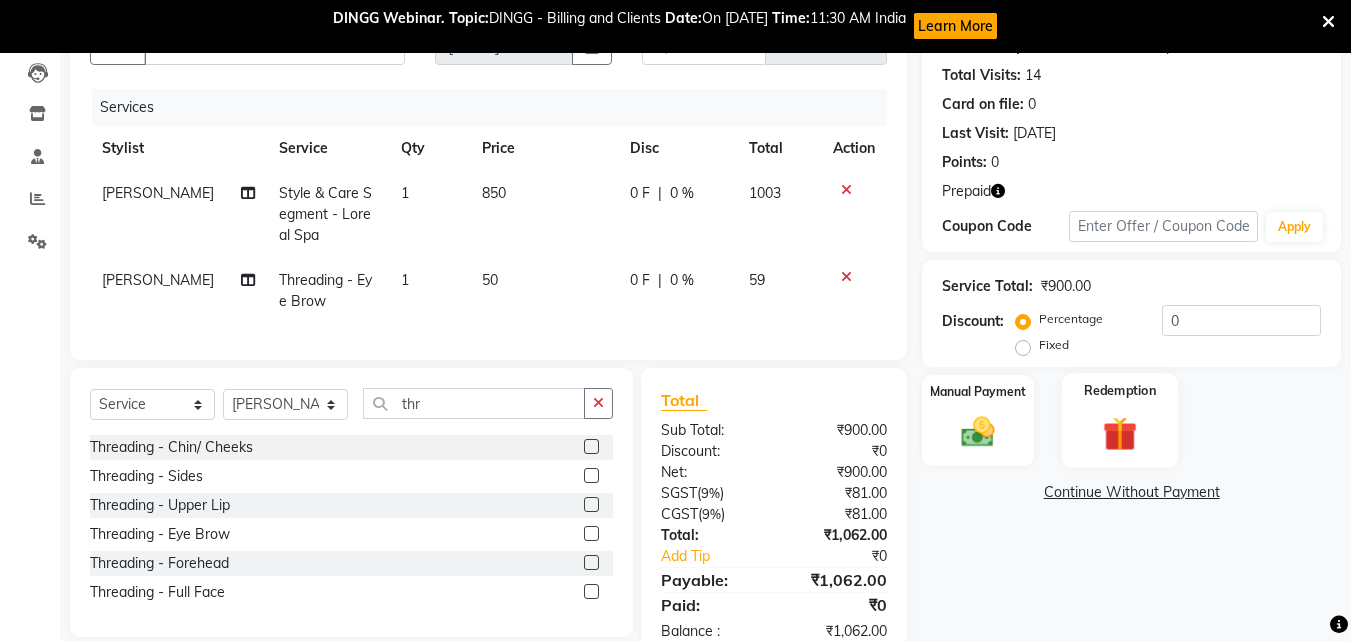 click on "Redemption" 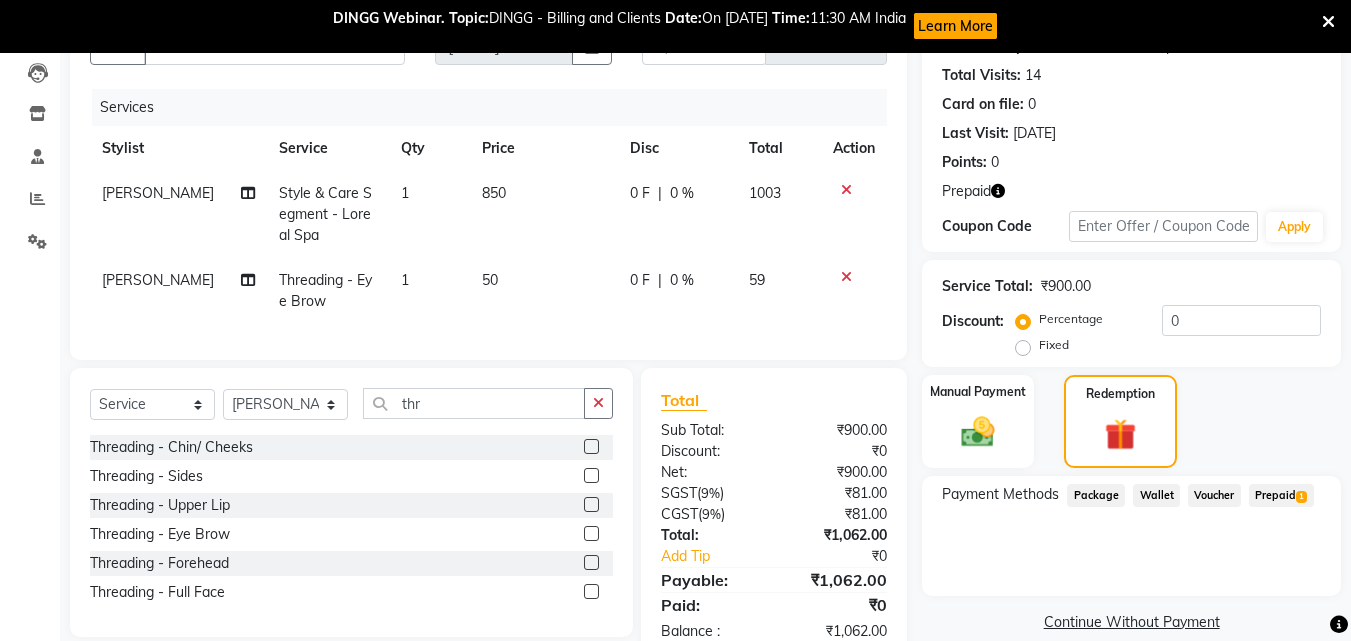 click on "Prepaid  1" 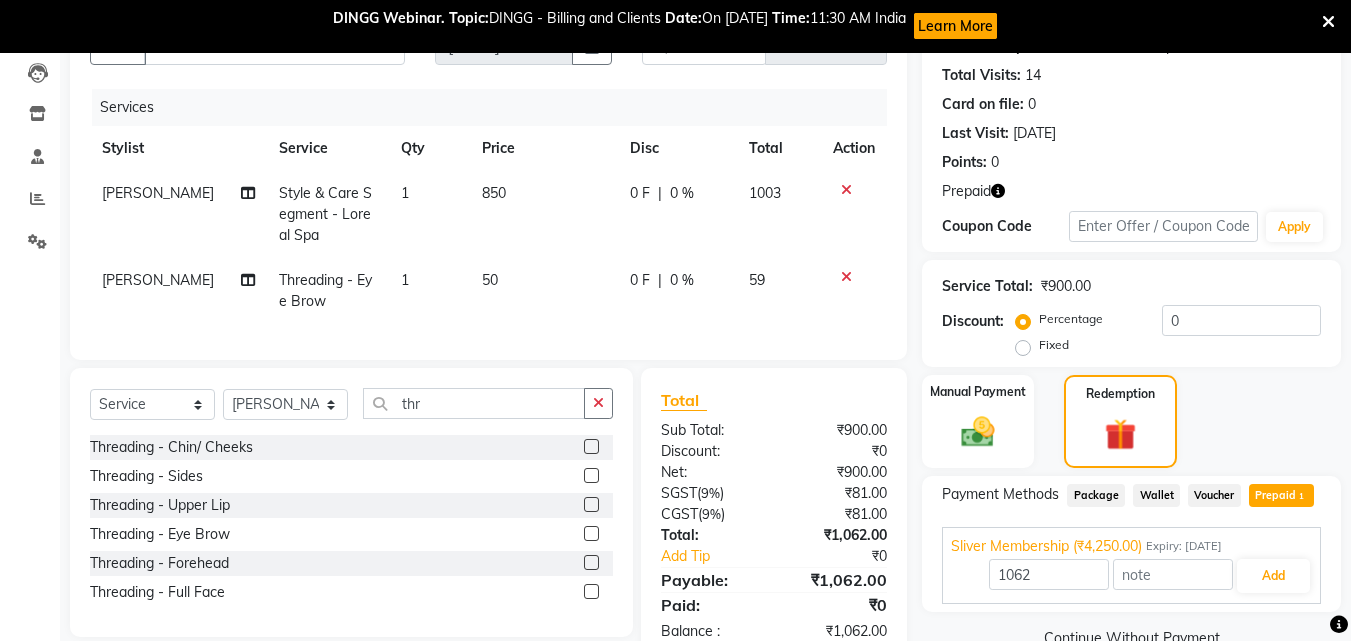 scroll, scrollTop: 278, scrollLeft: 0, axis: vertical 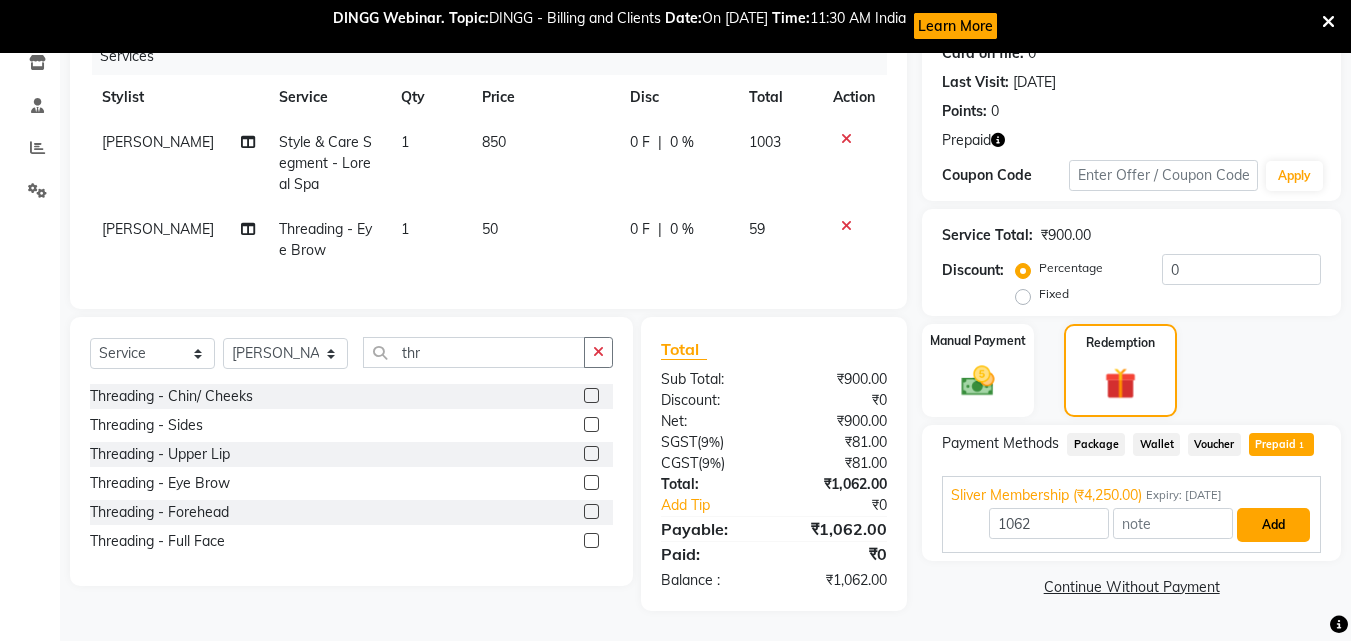 click on "Add" at bounding box center [1273, 525] 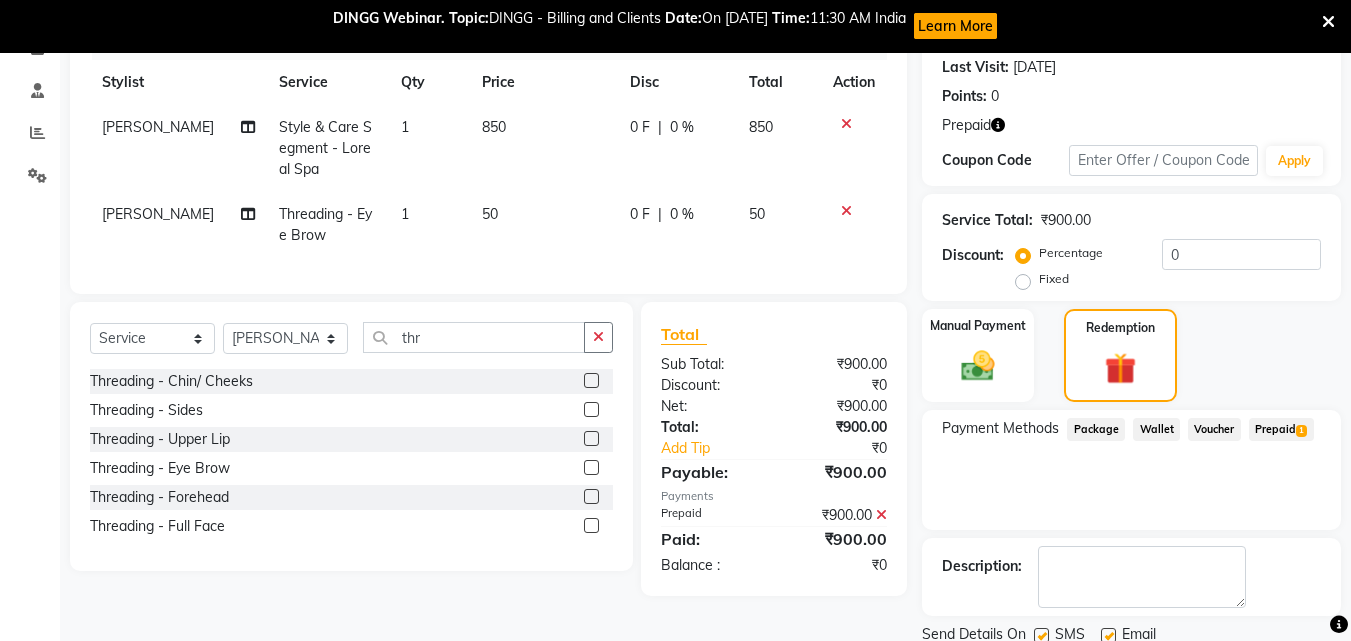 scroll, scrollTop: 351, scrollLeft: 0, axis: vertical 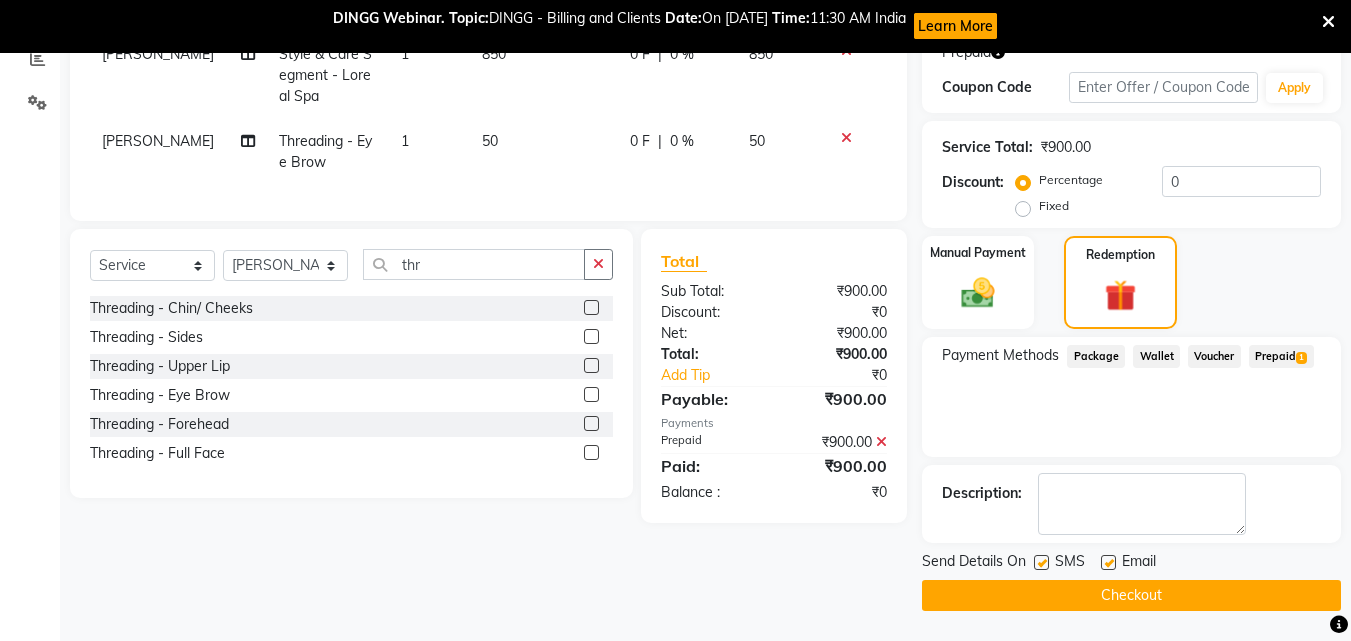 click on "Checkout" 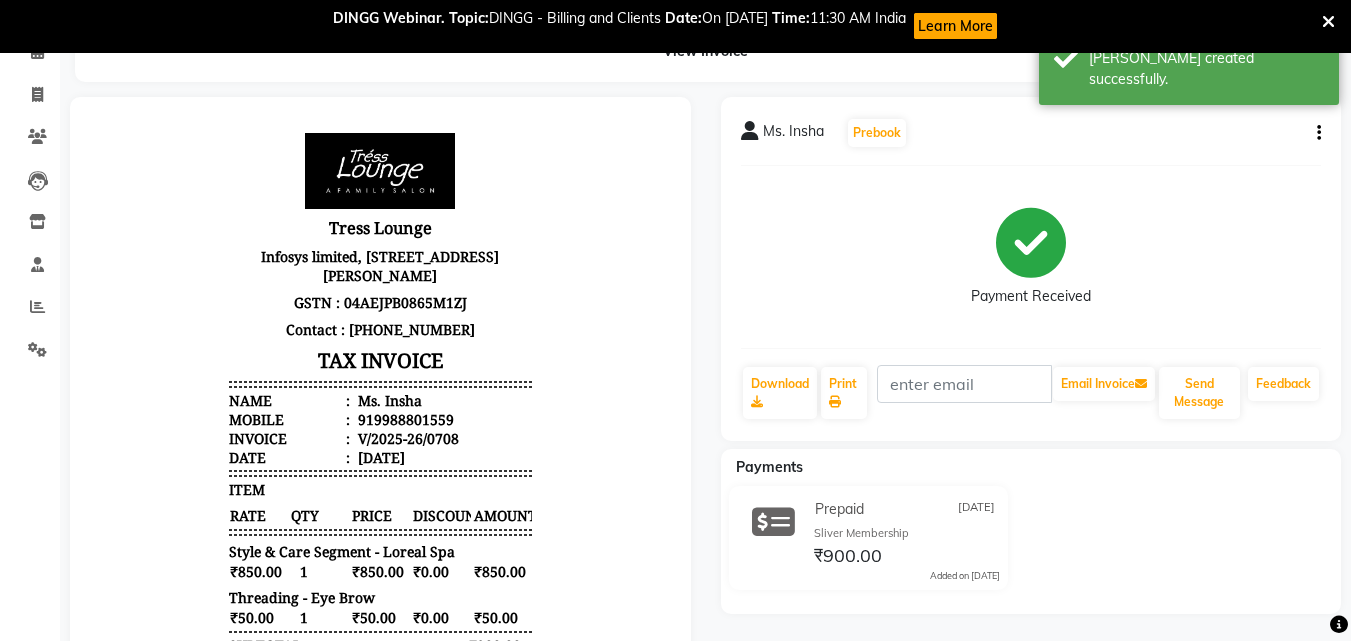 scroll, scrollTop: 0, scrollLeft: 0, axis: both 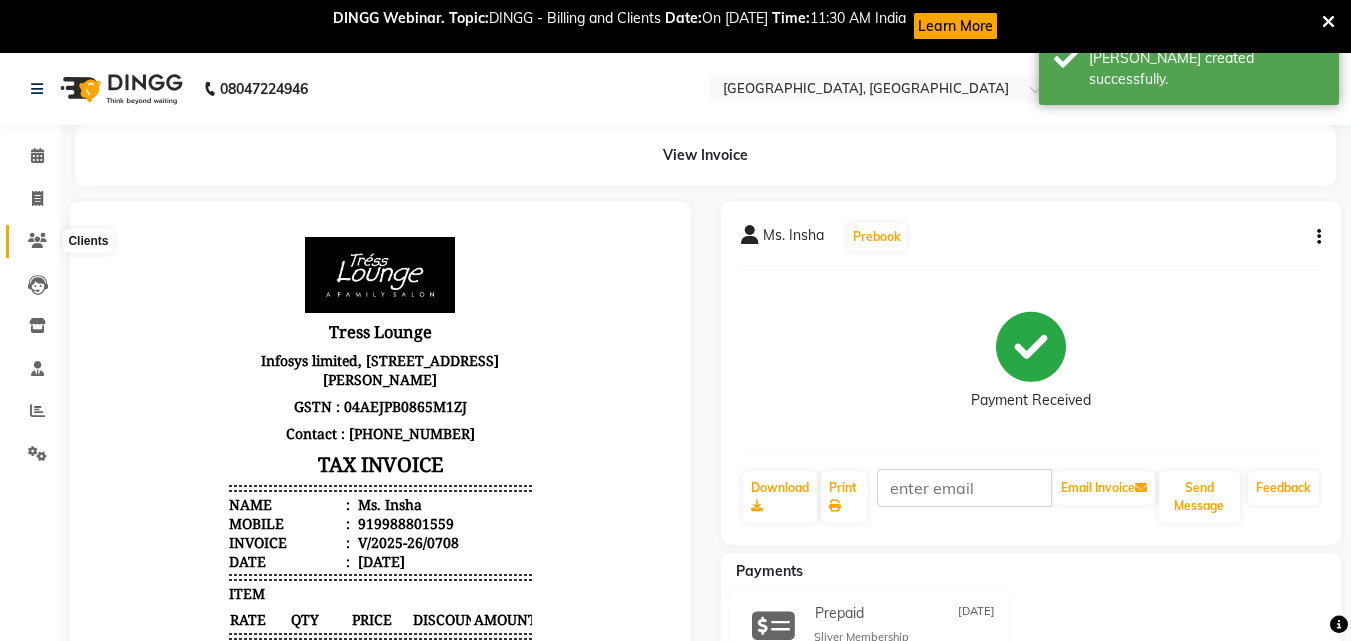 click 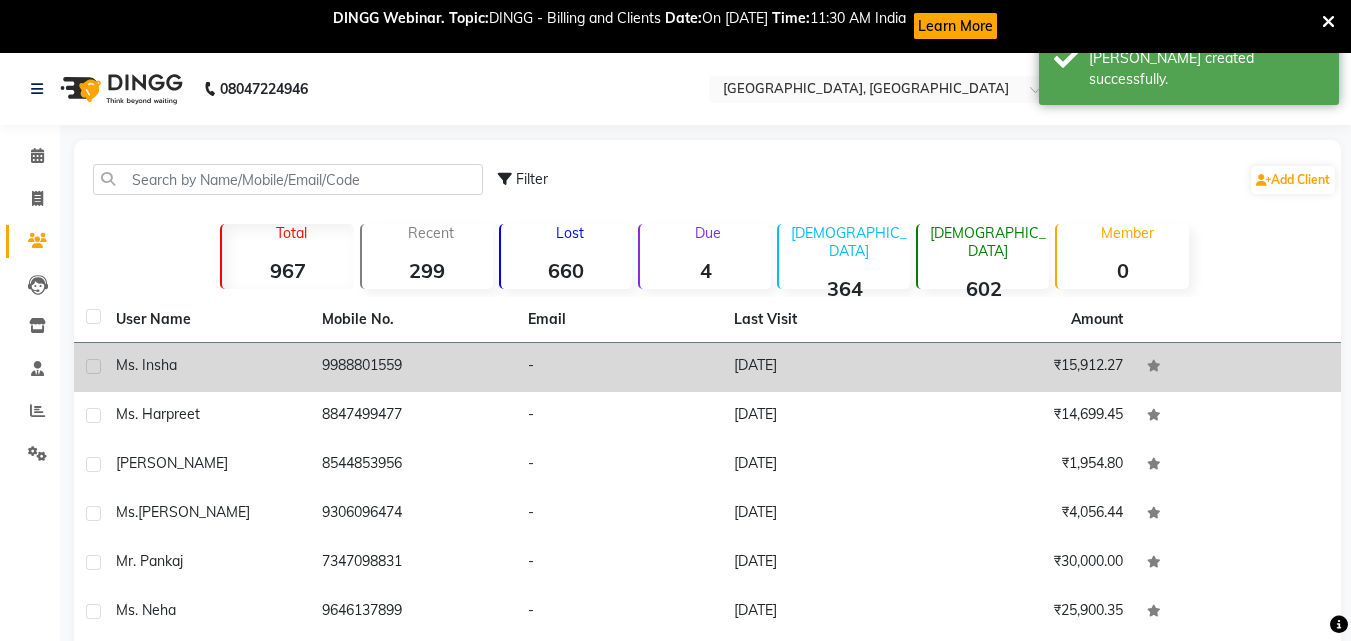 click on "9988801559" 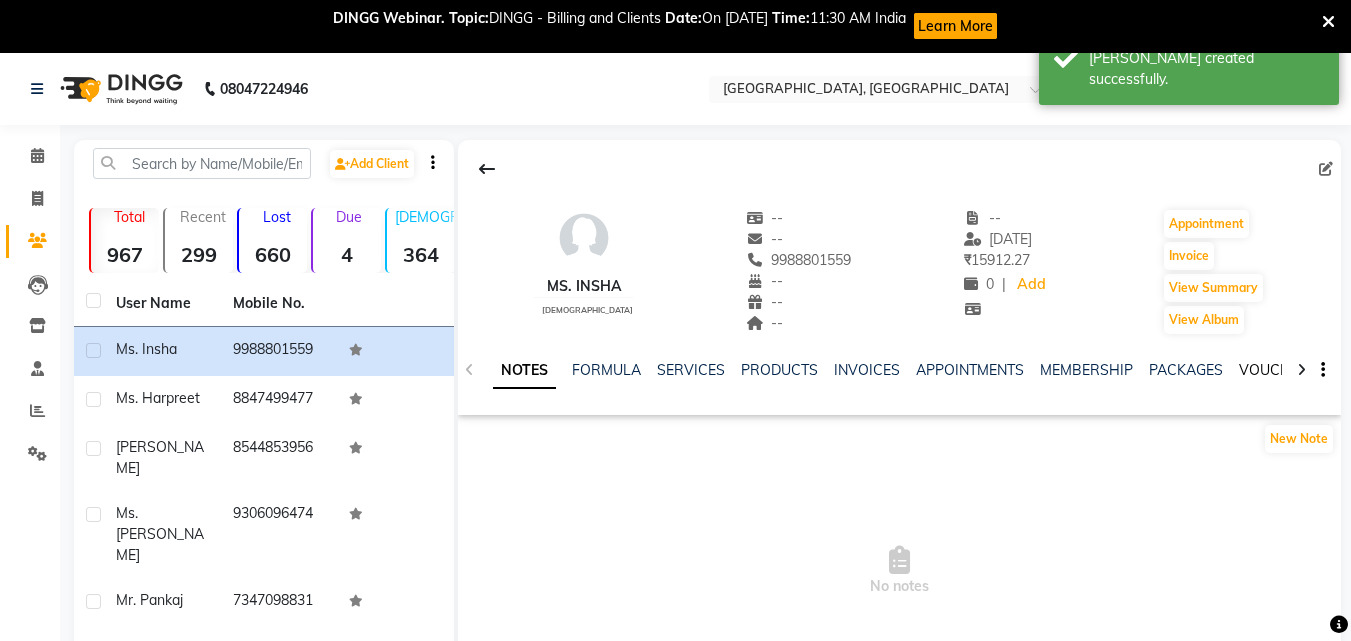 click on "VOUCHERS" 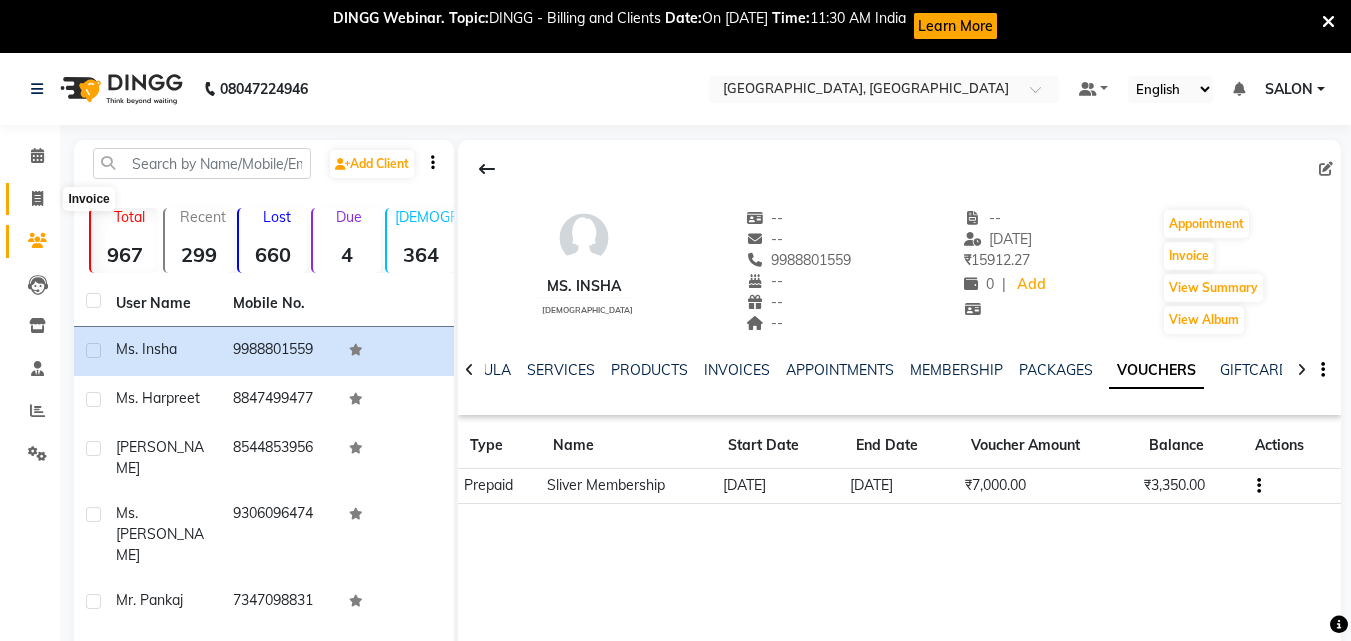 click 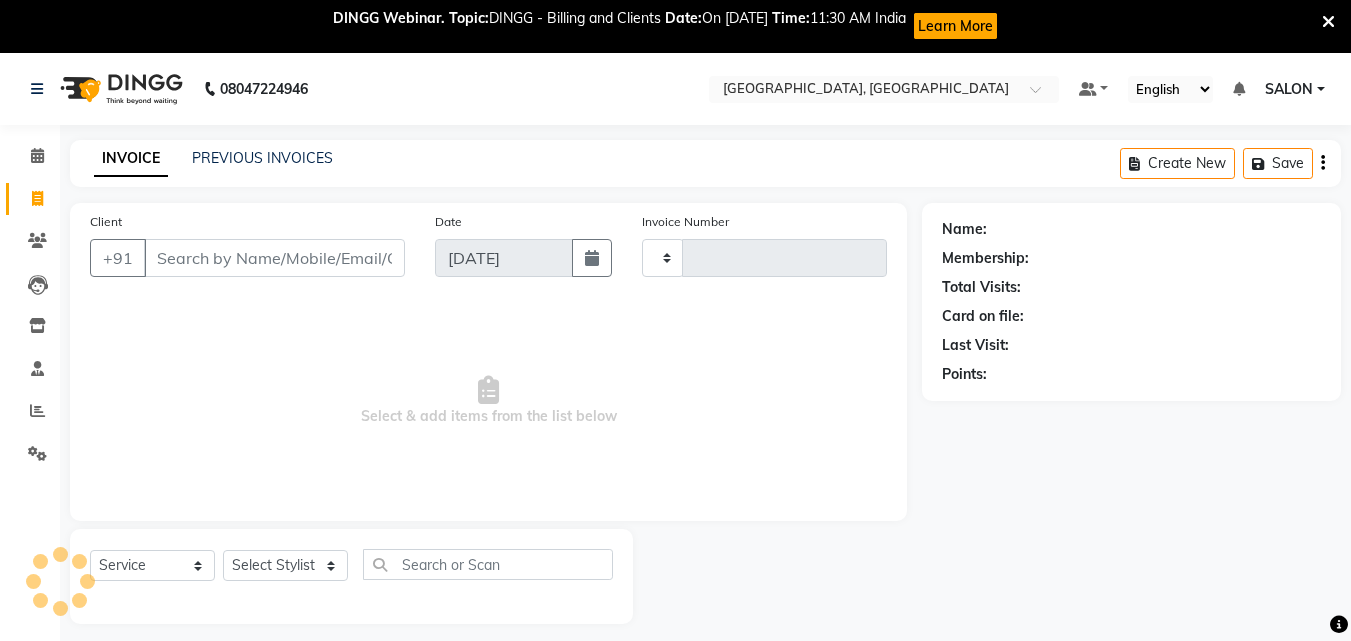 scroll, scrollTop: 53, scrollLeft: 0, axis: vertical 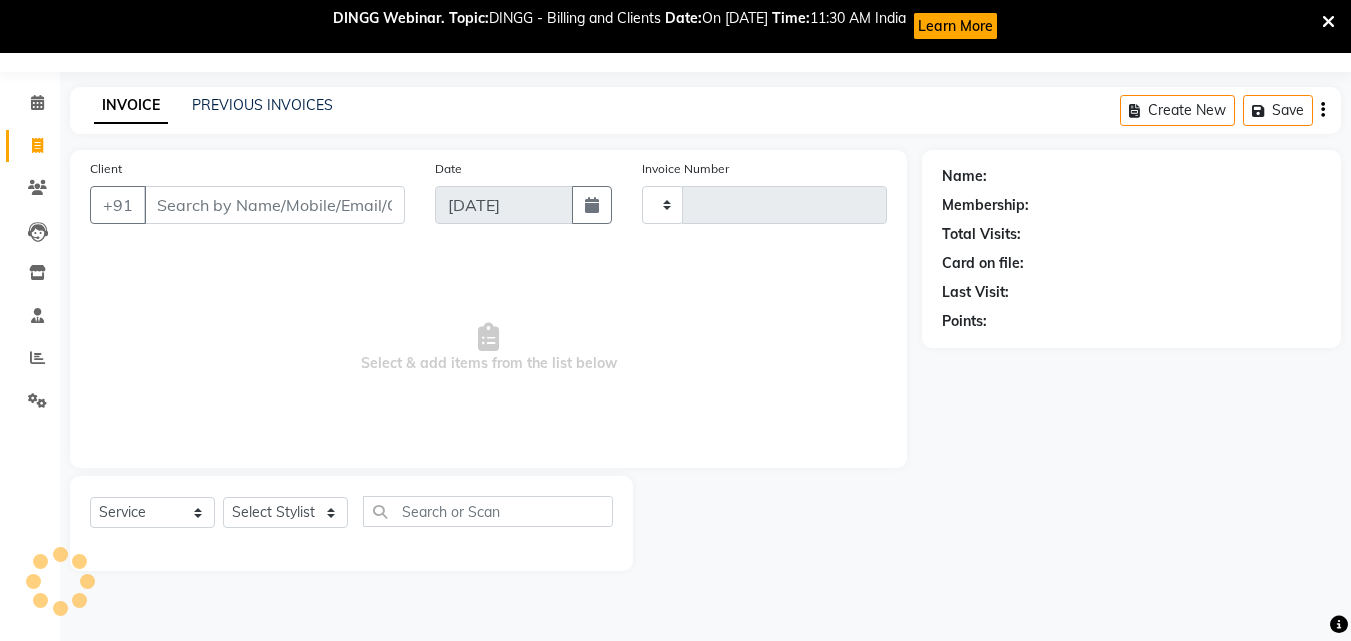 type on "0709" 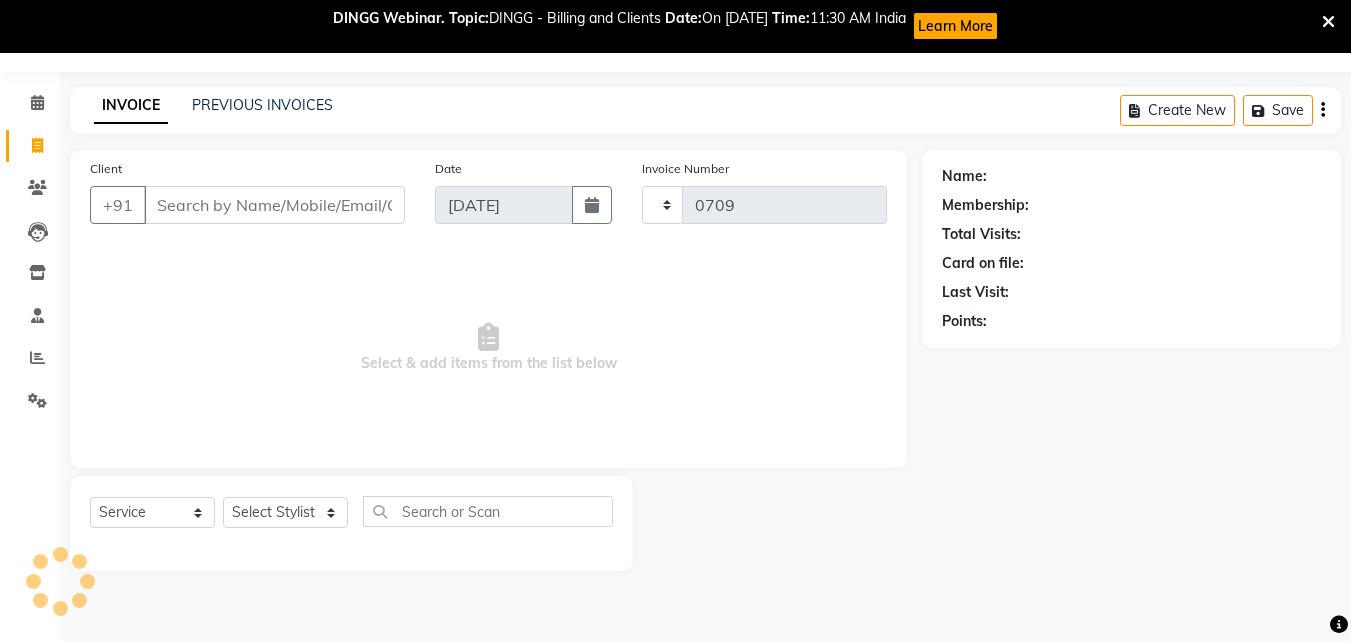 select on "5370" 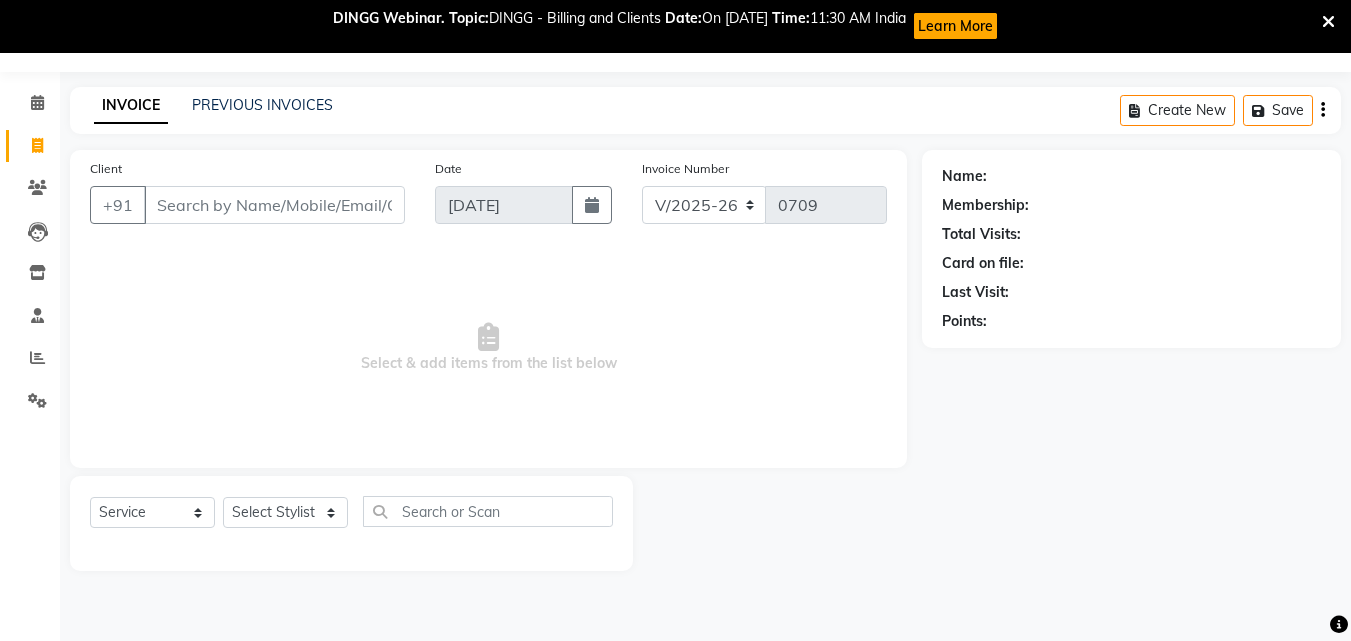 scroll, scrollTop: 0, scrollLeft: 0, axis: both 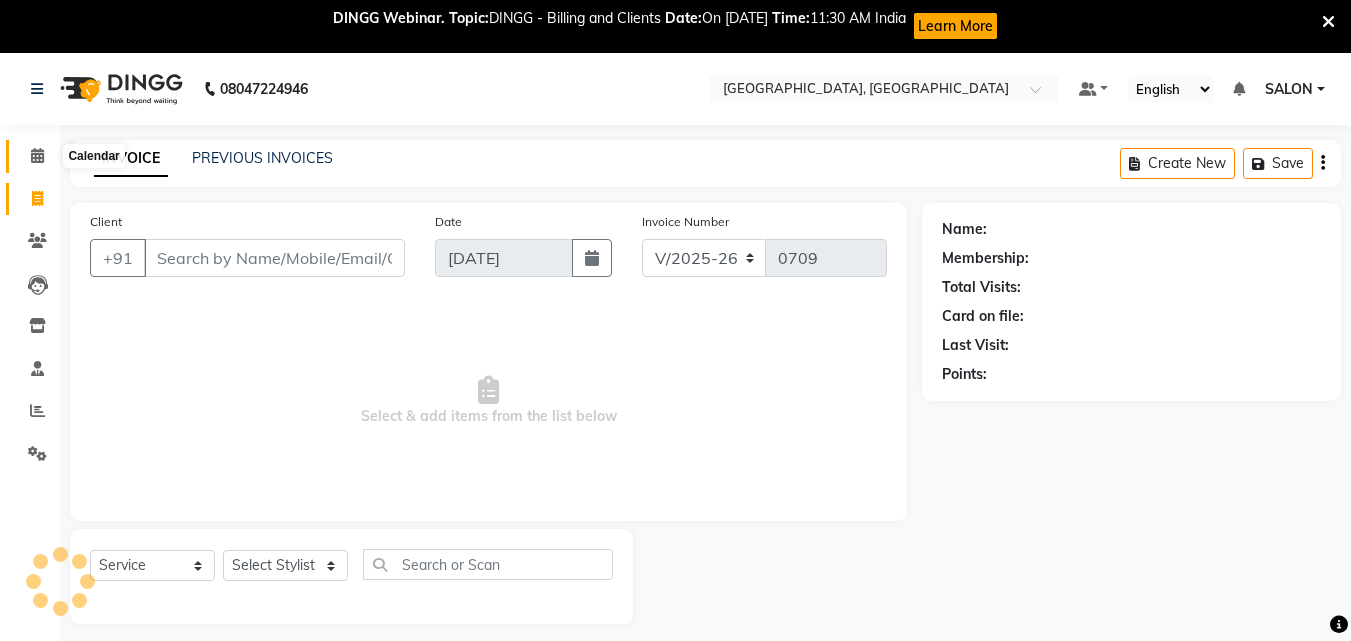 click 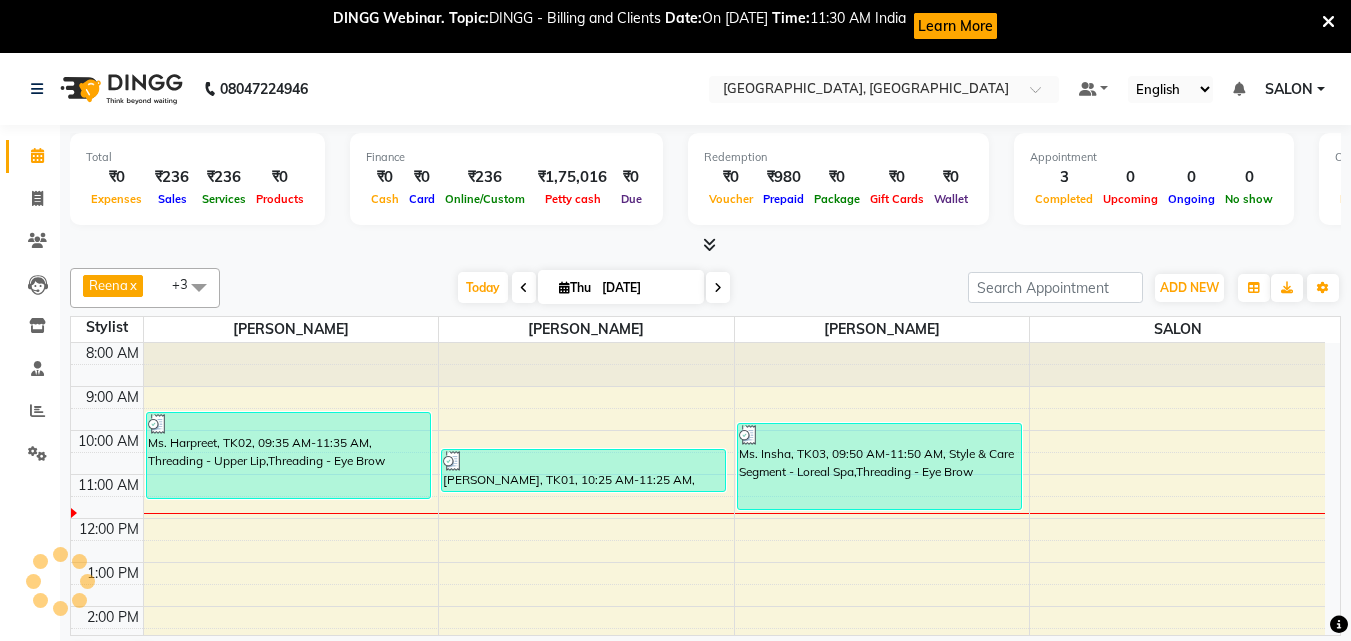 scroll, scrollTop: 0, scrollLeft: 0, axis: both 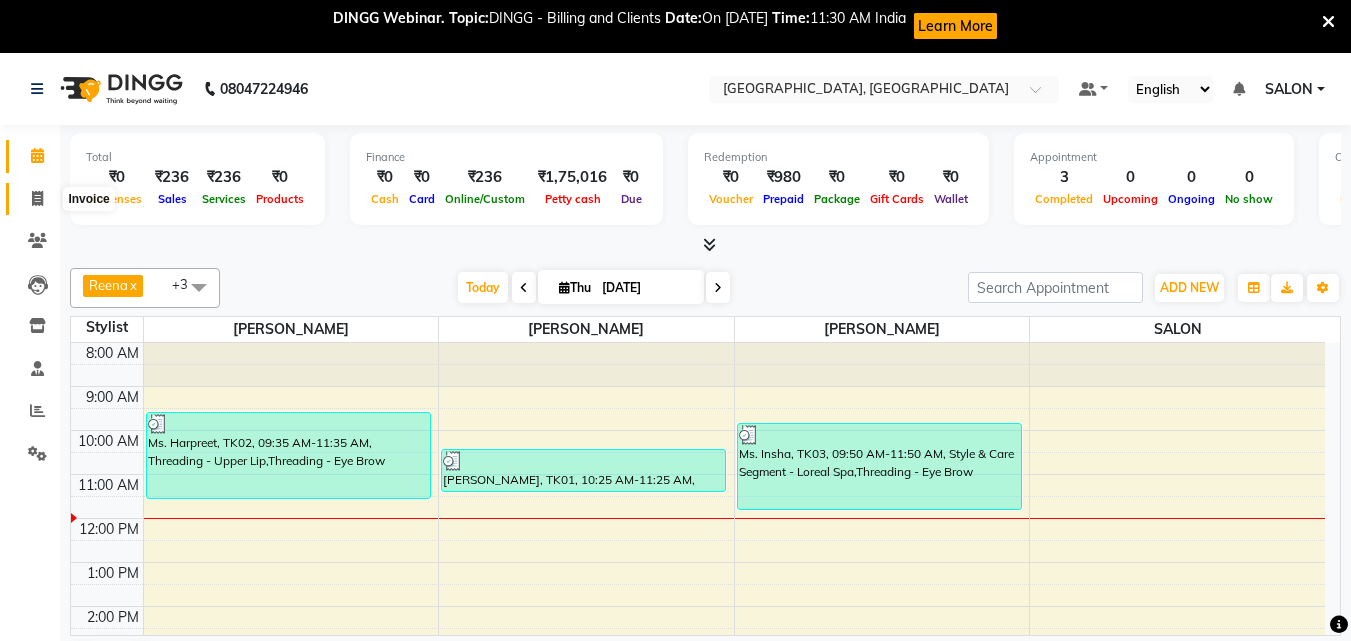 click 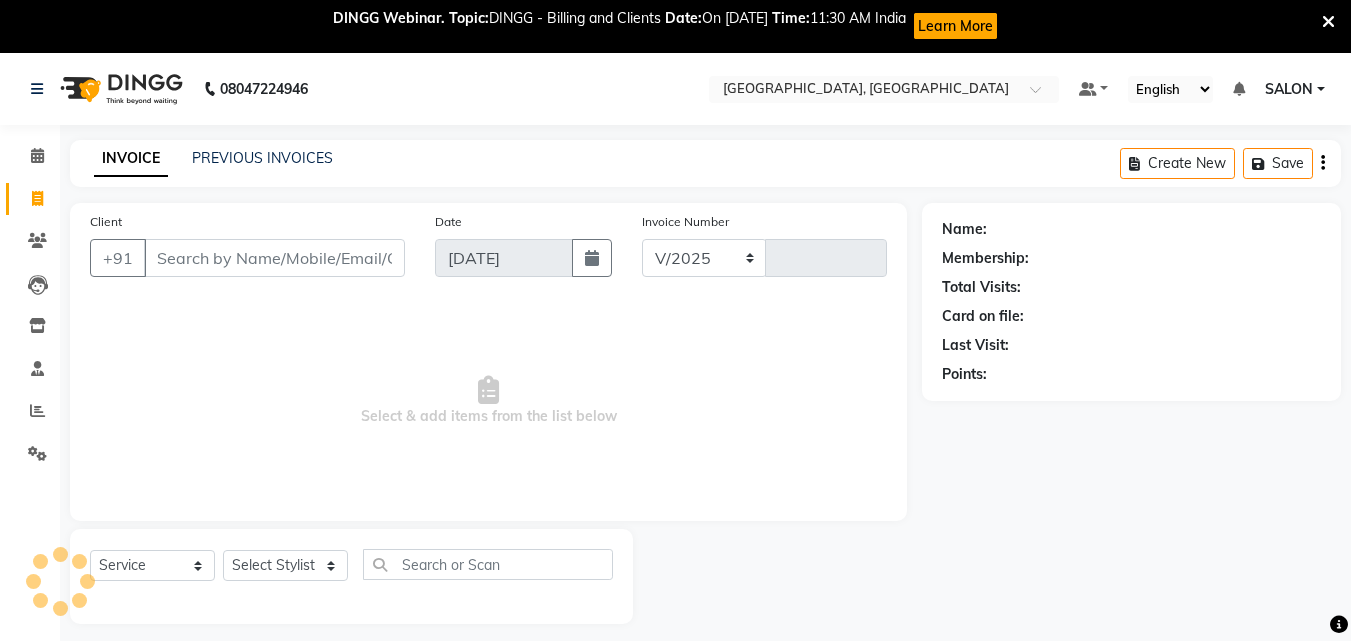 select on "5370" 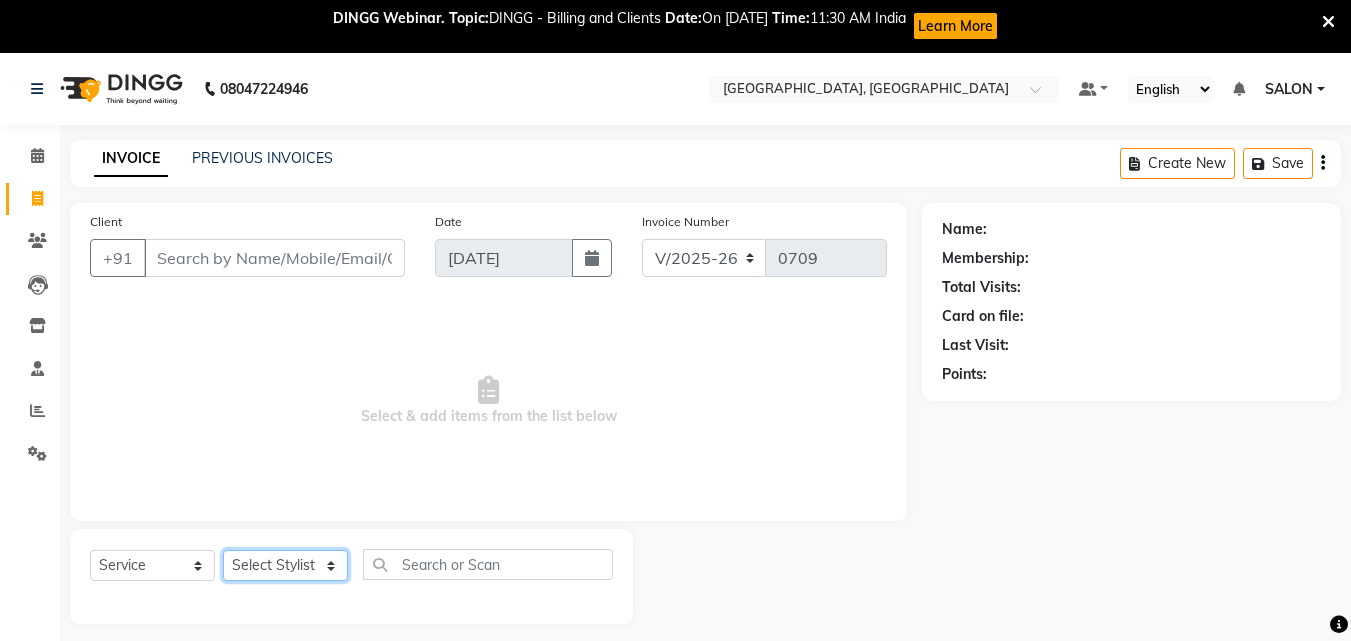 click on "Select Stylist" 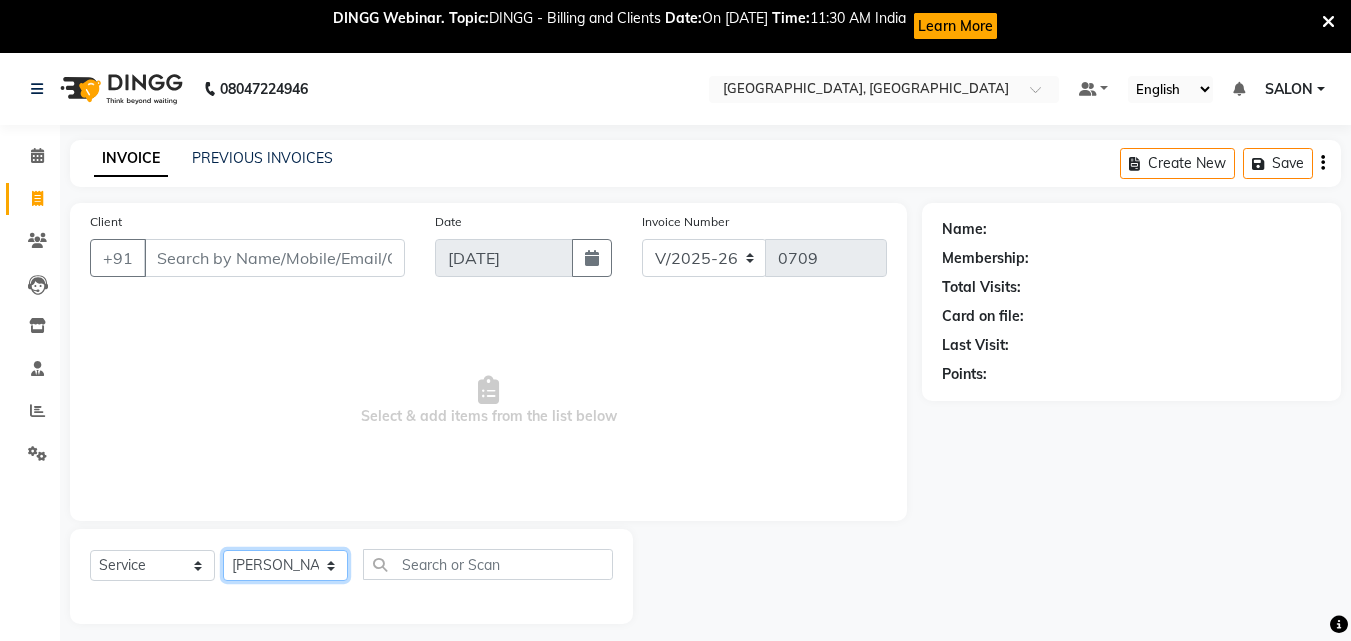 click on "Select Stylist DINGG Support  [PERSON_NAME]  [PERSON_NAME] SALON [PERSON_NAME]" 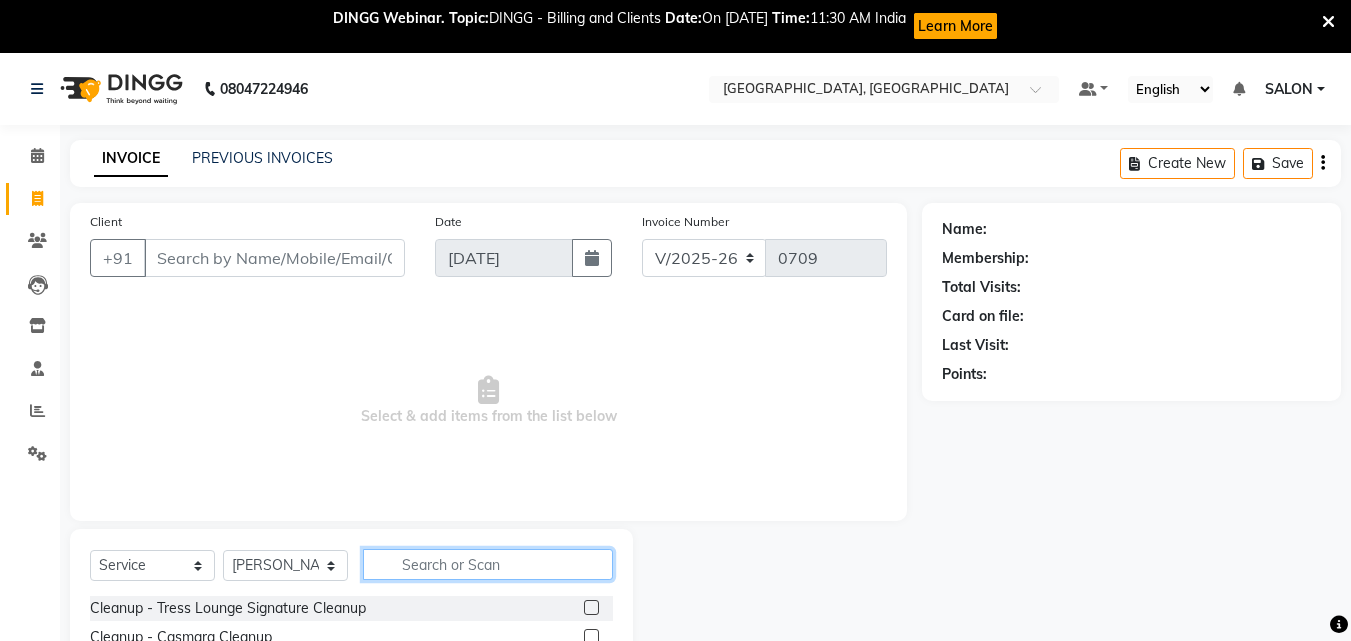 click 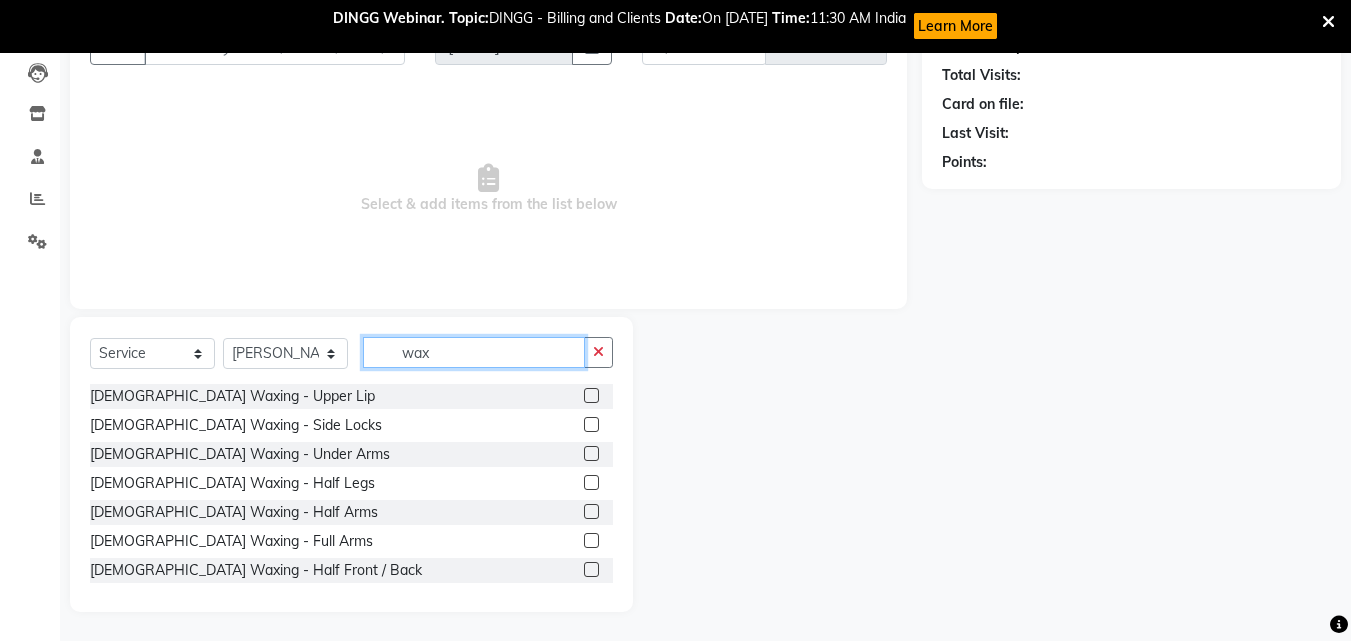 scroll, scrollTop: 213, scrollLeft: 0, axis: vertical 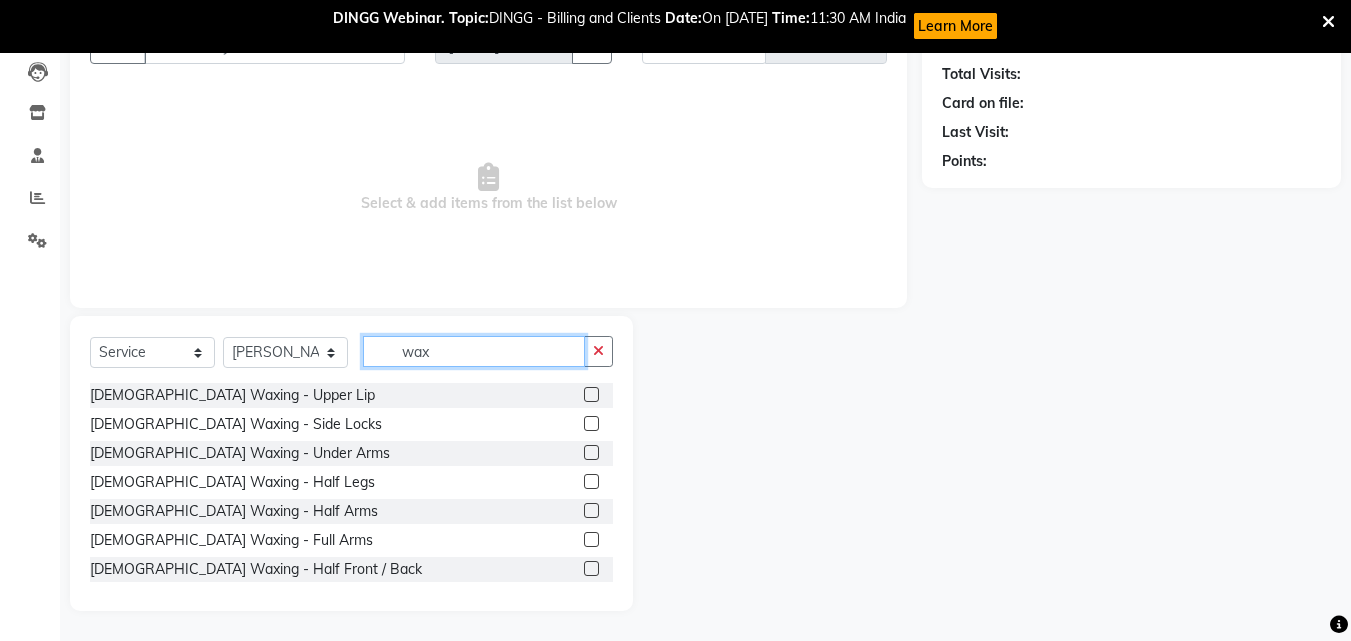type on "wax" 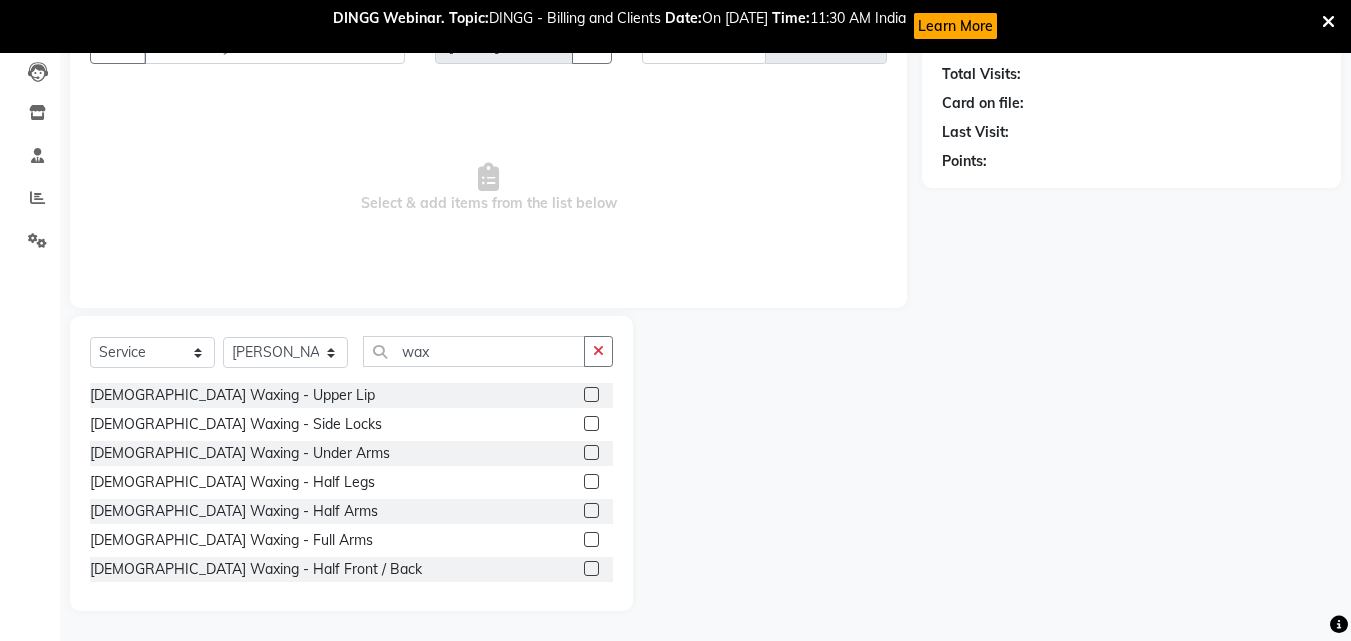 click 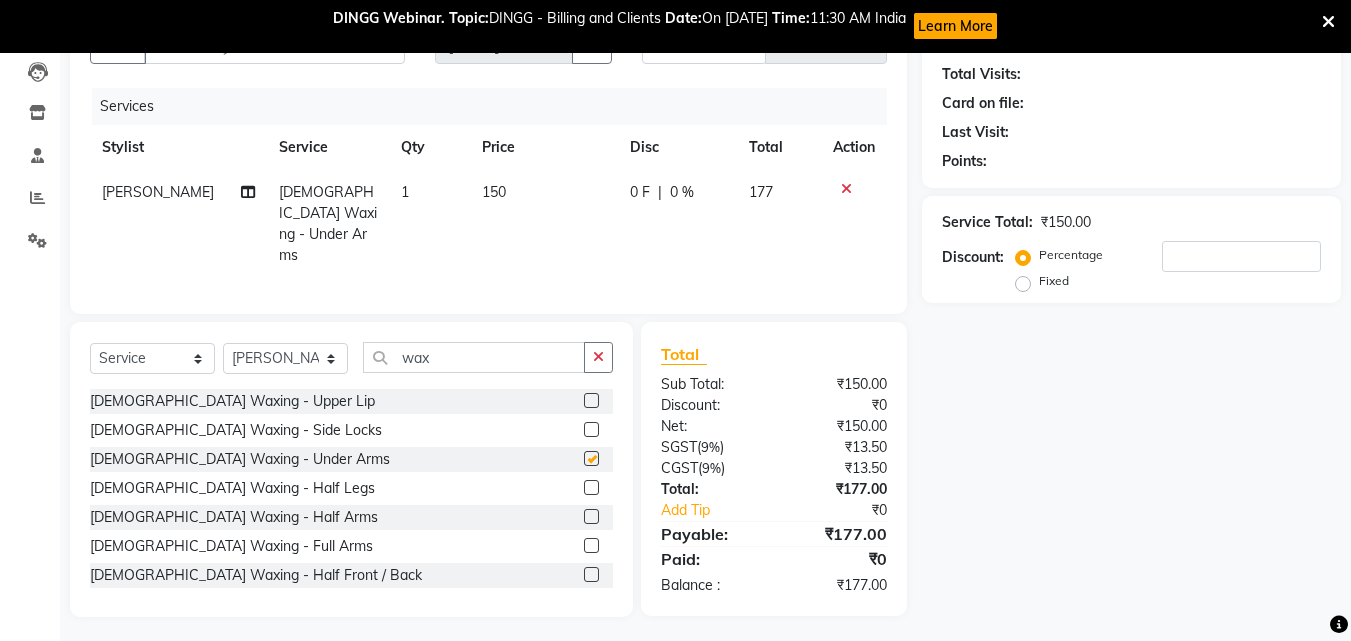 checkbox on "false" 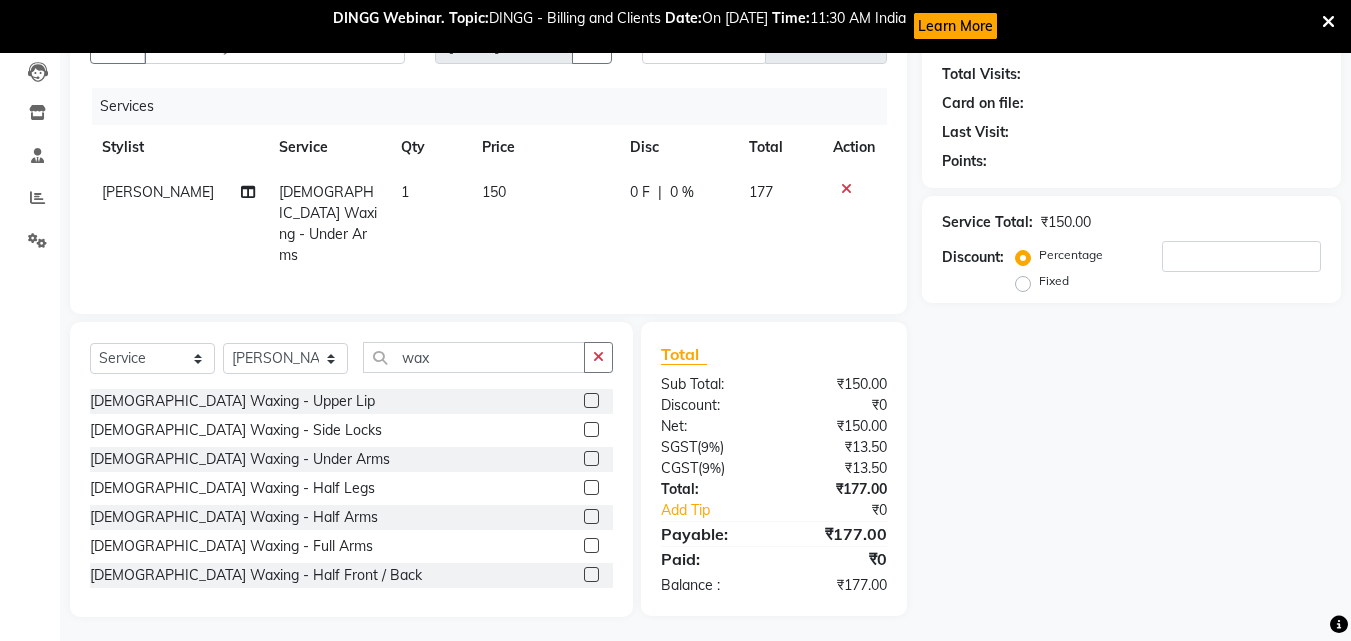 scroll, scrollTop: 0, scrollLeft: 0, axis: both 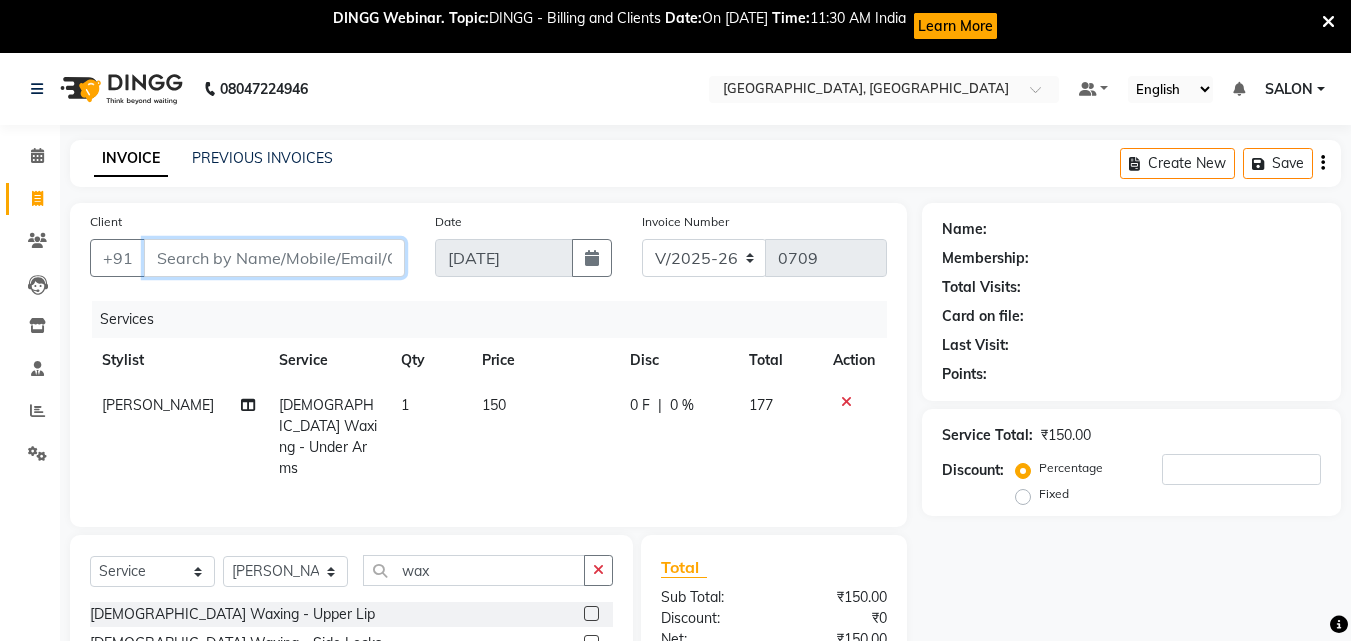 click on "Client" at bounding box center [274, 258] 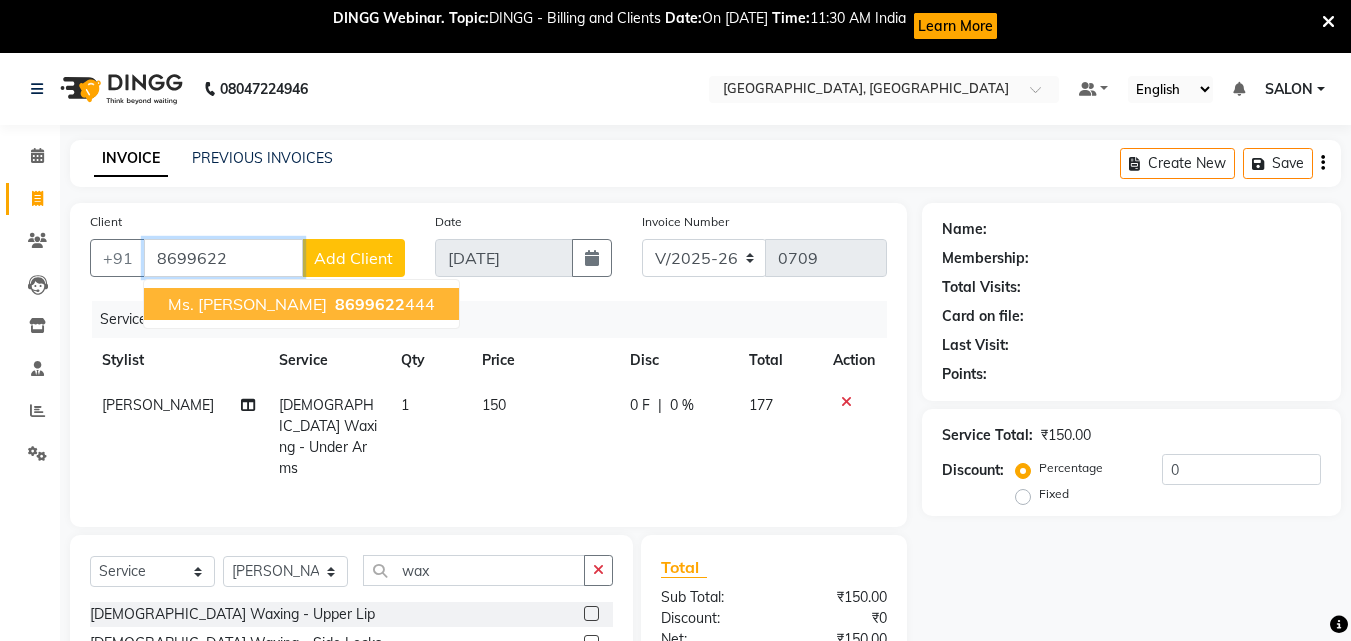 click on "Ms. [PERSON_NAME]   8699622 444" at bounding box center [301, 304] 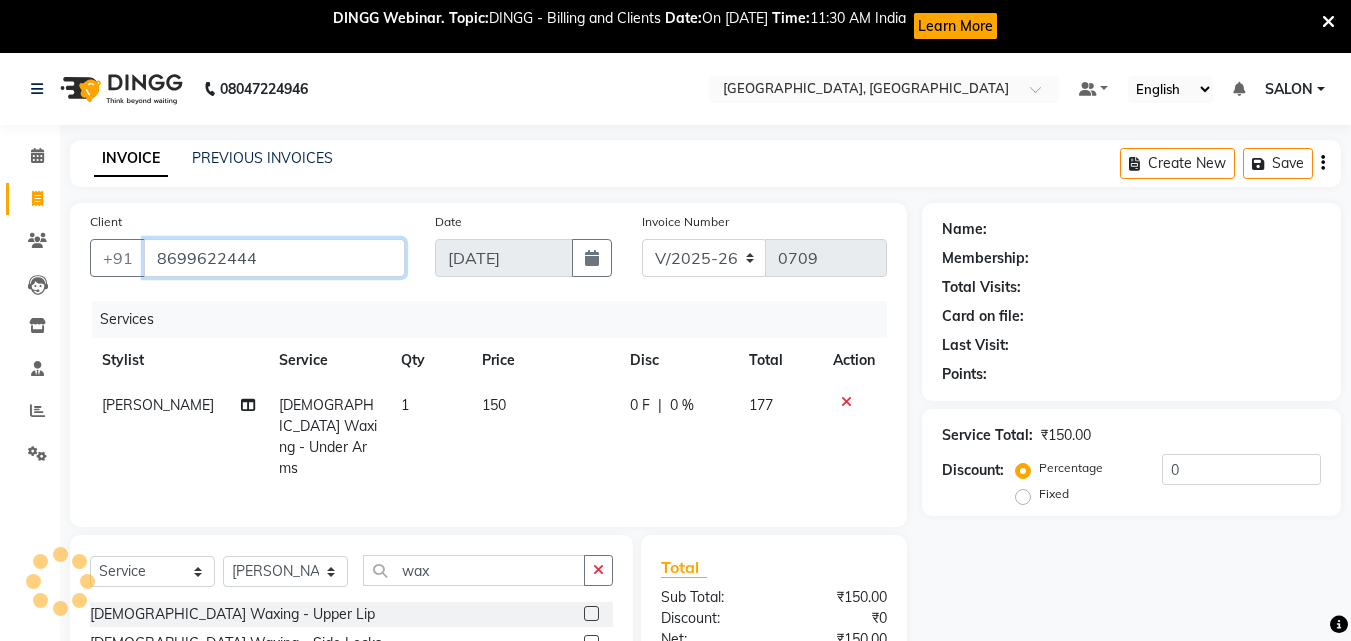 type on "8699622444" 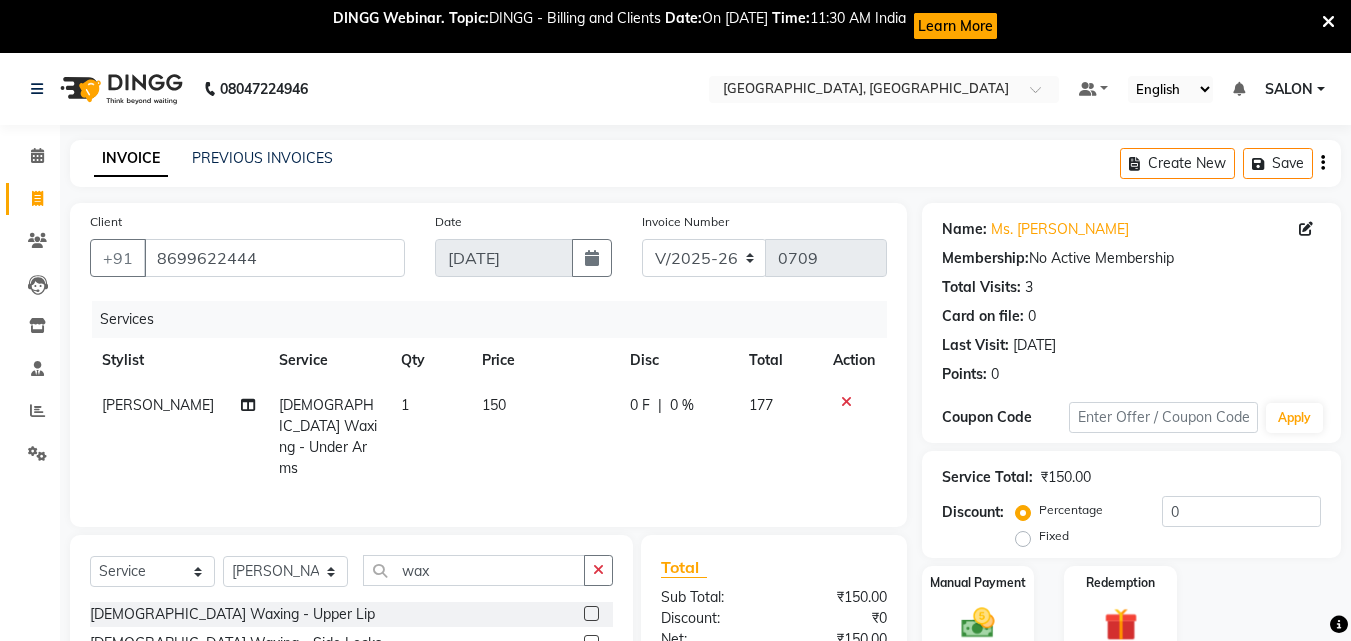 scroll, scrollTop: 213, scrollLeft: 0, axis: vertical 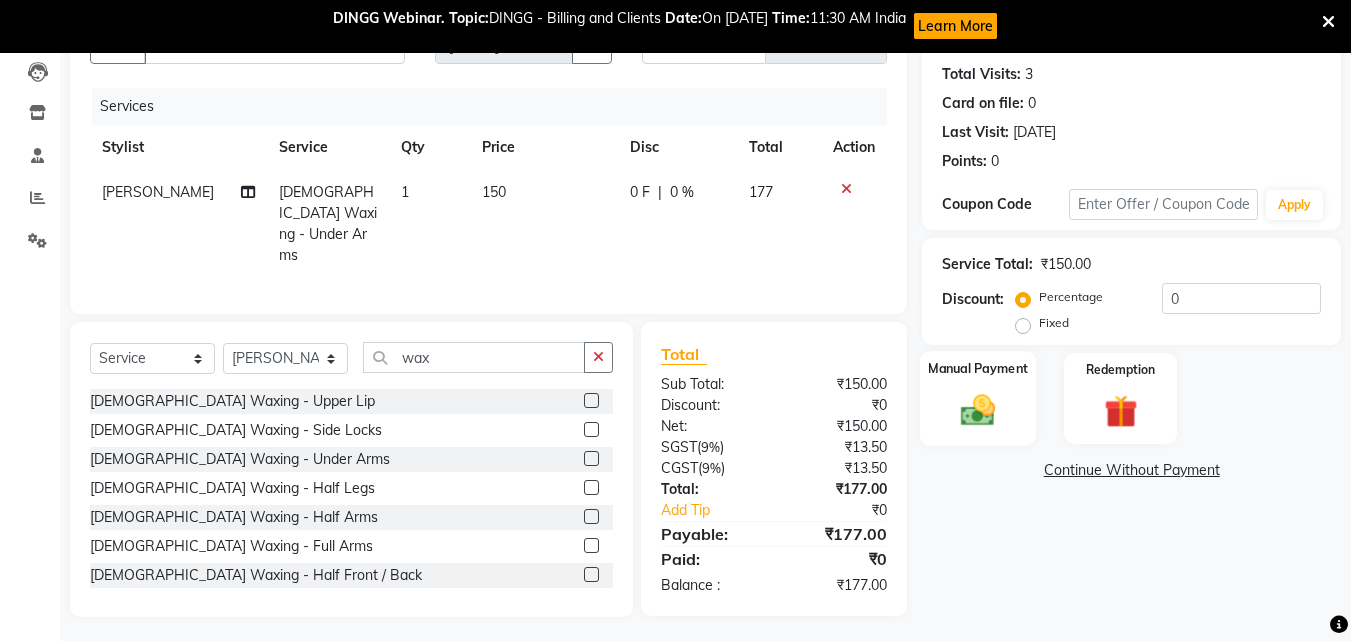 click 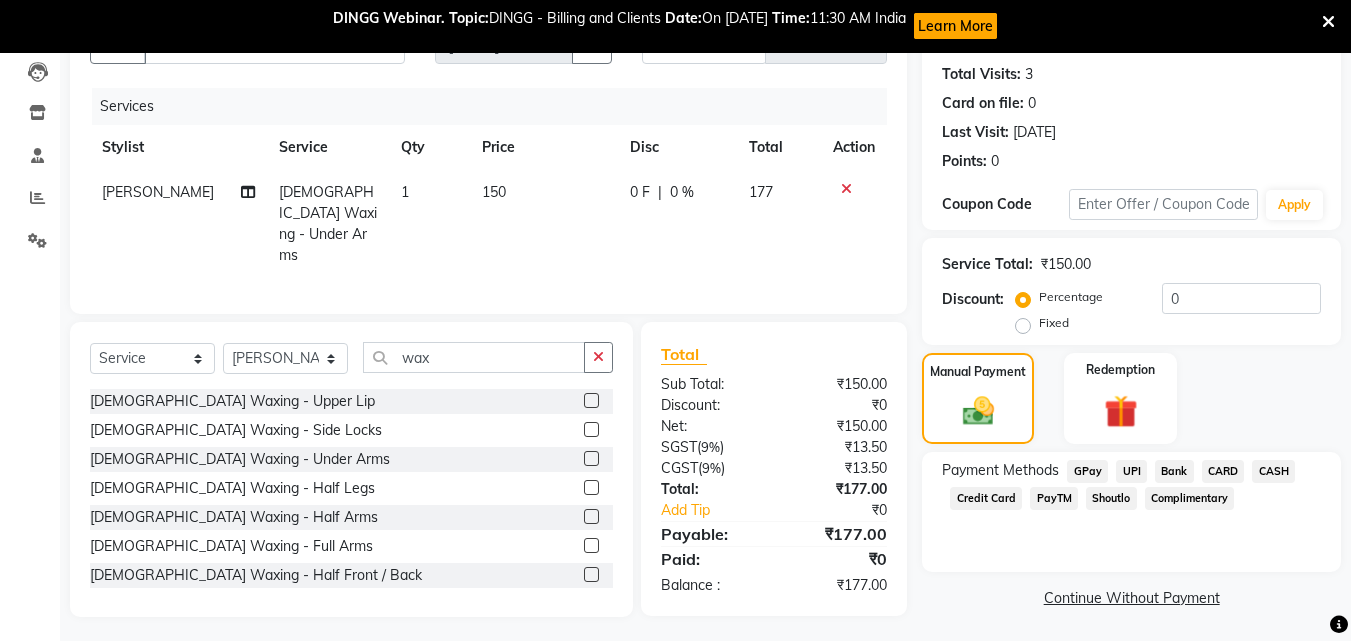 click on "UPI" 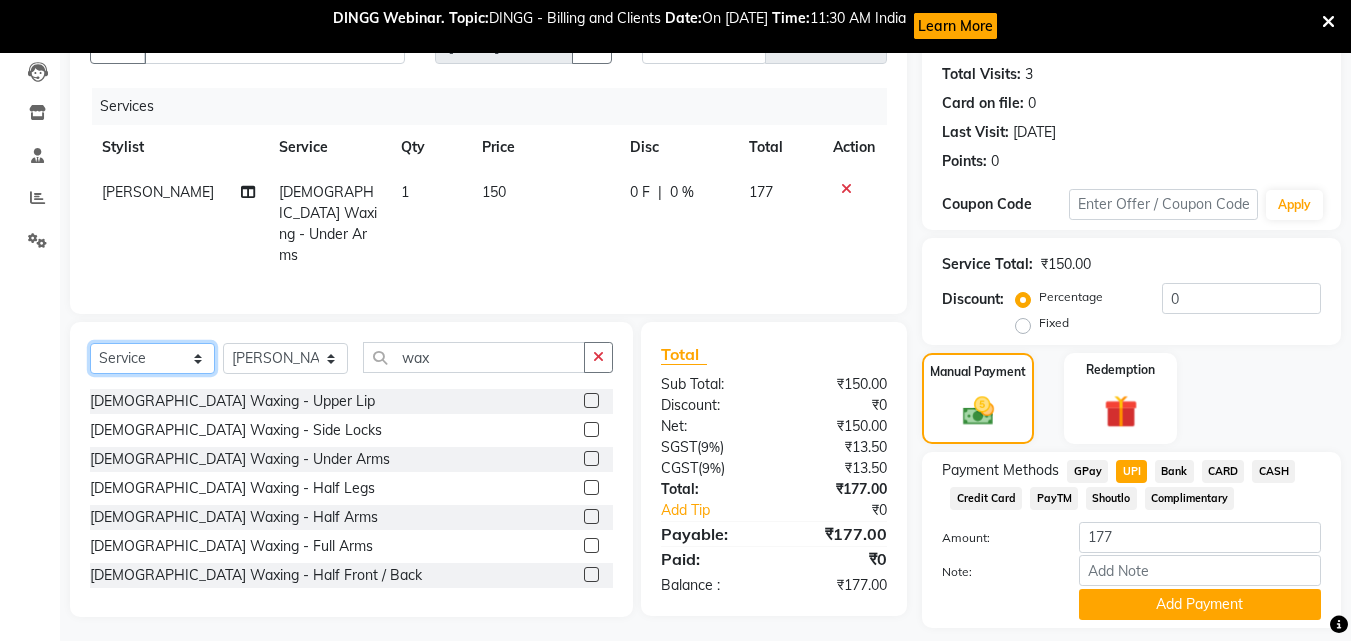 click on "Select  Service  Product  Membership  Package Voucher Prepaid Gift Card" 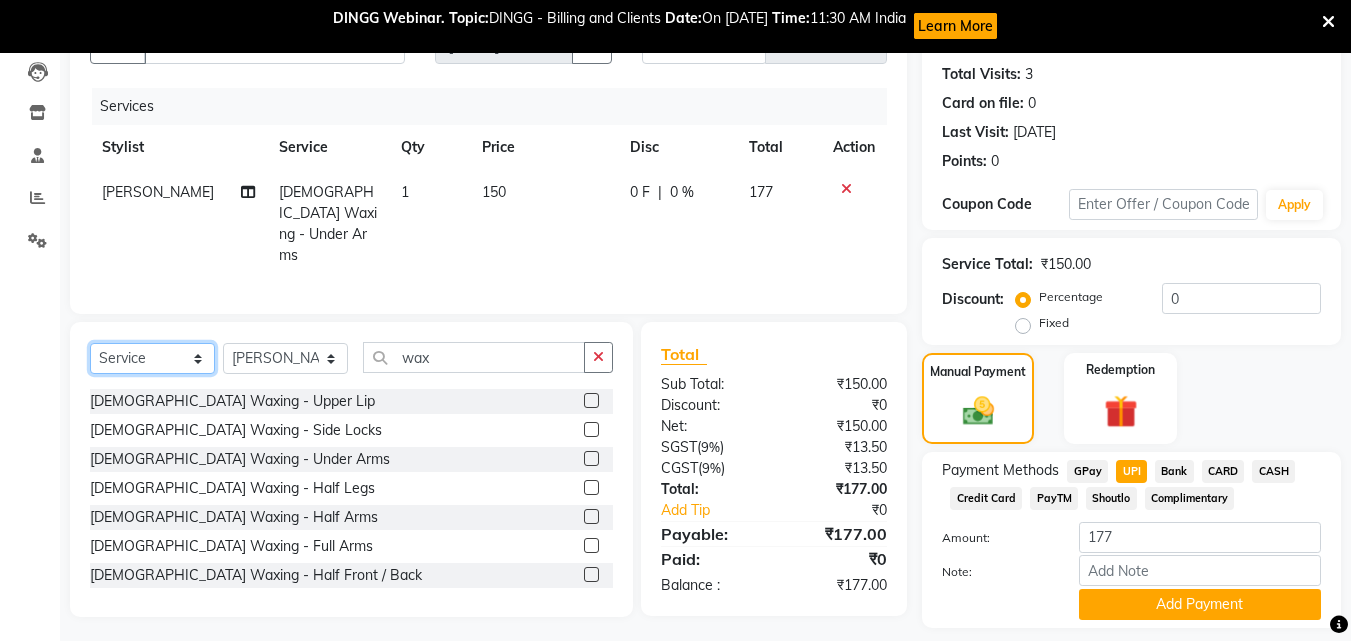 select on "product" 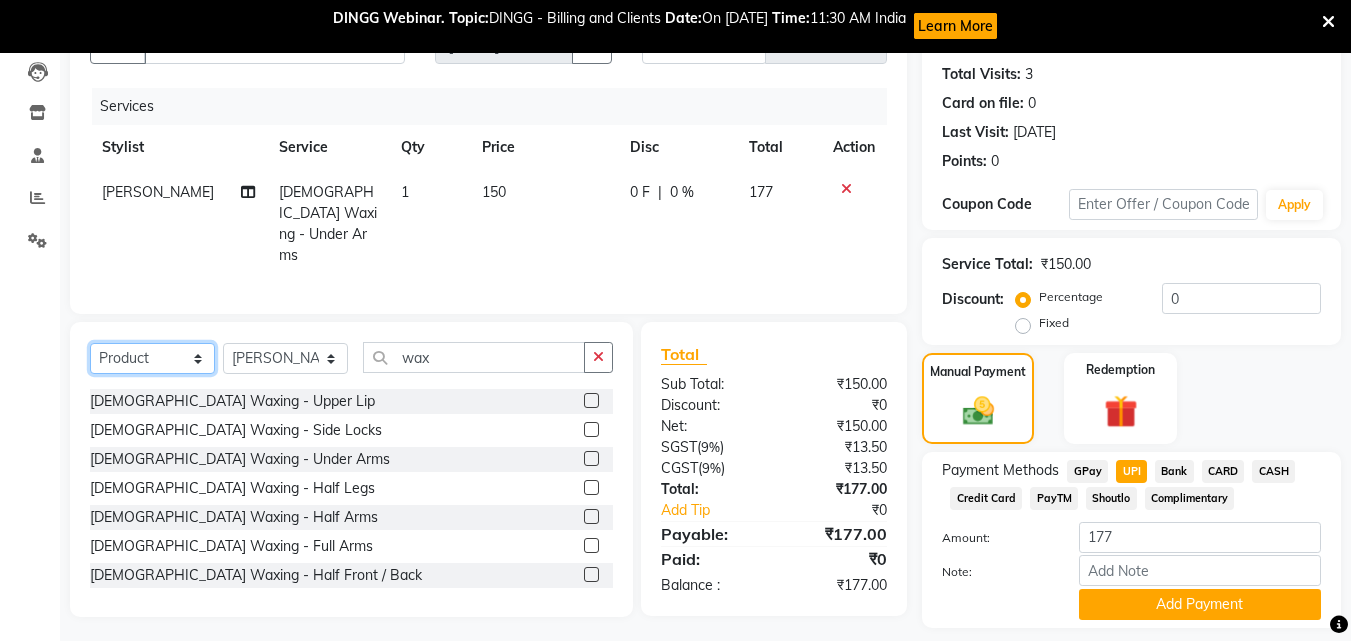 click on "Select  Service  Product  Membership  Package Voucher Prepaid Gift Card" 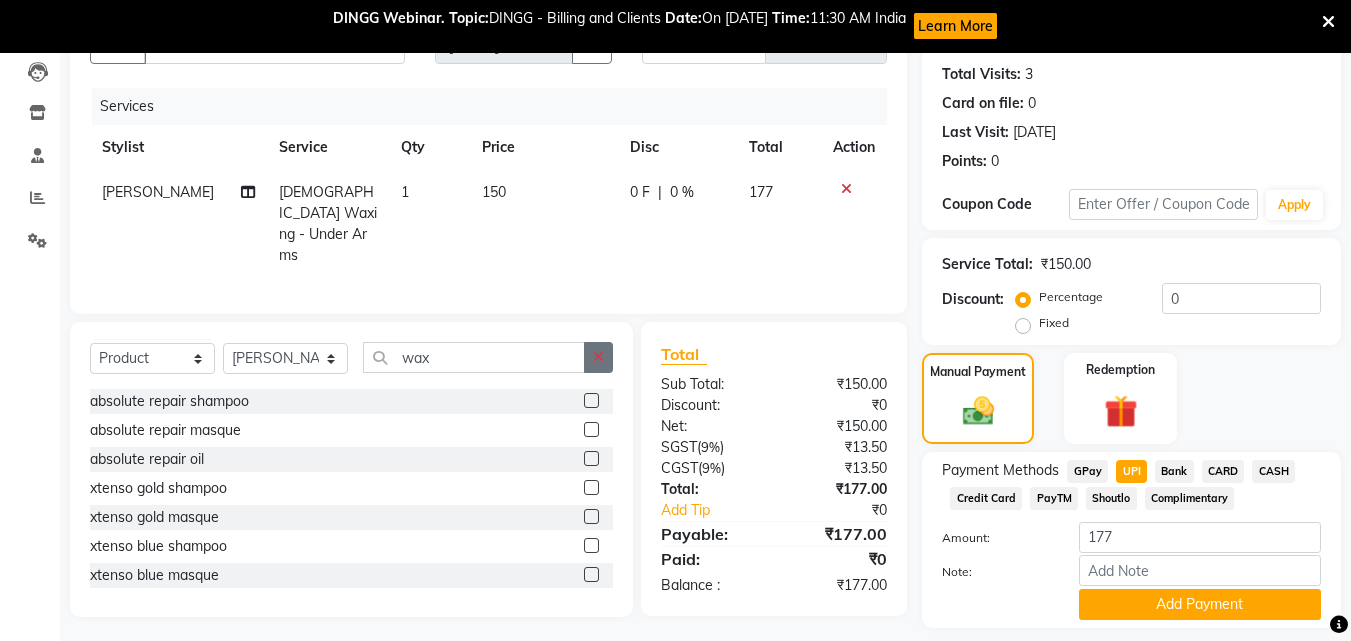 click 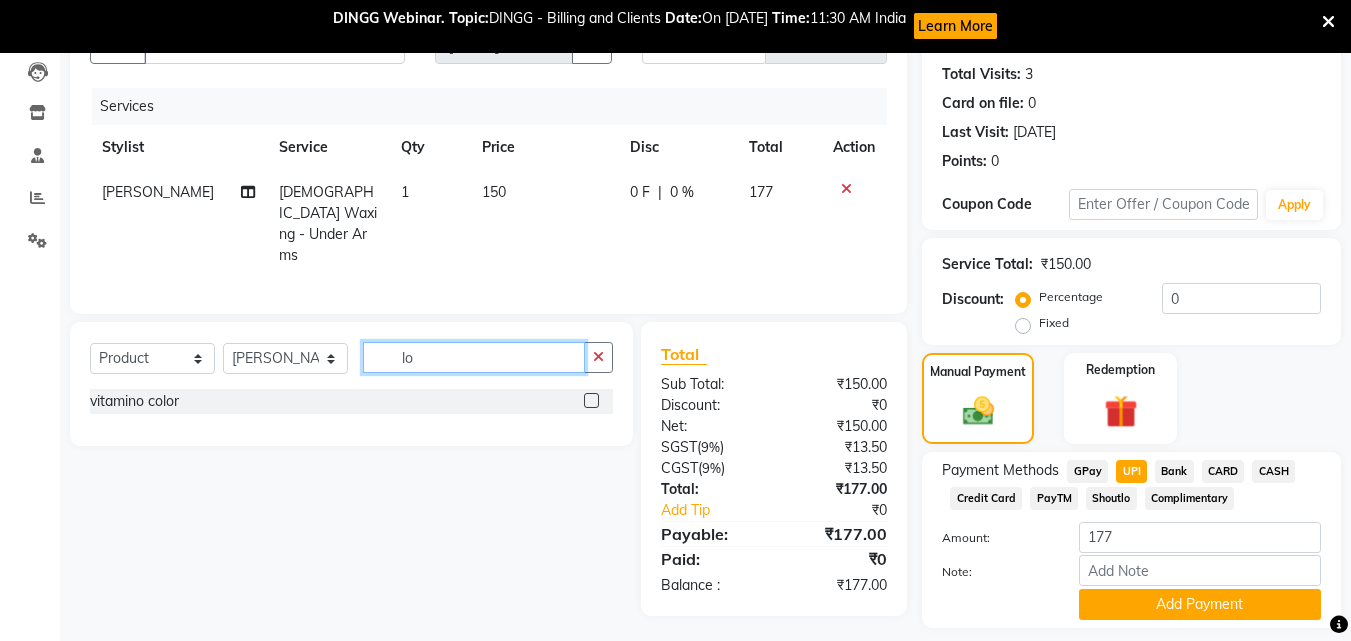 type on "lo" 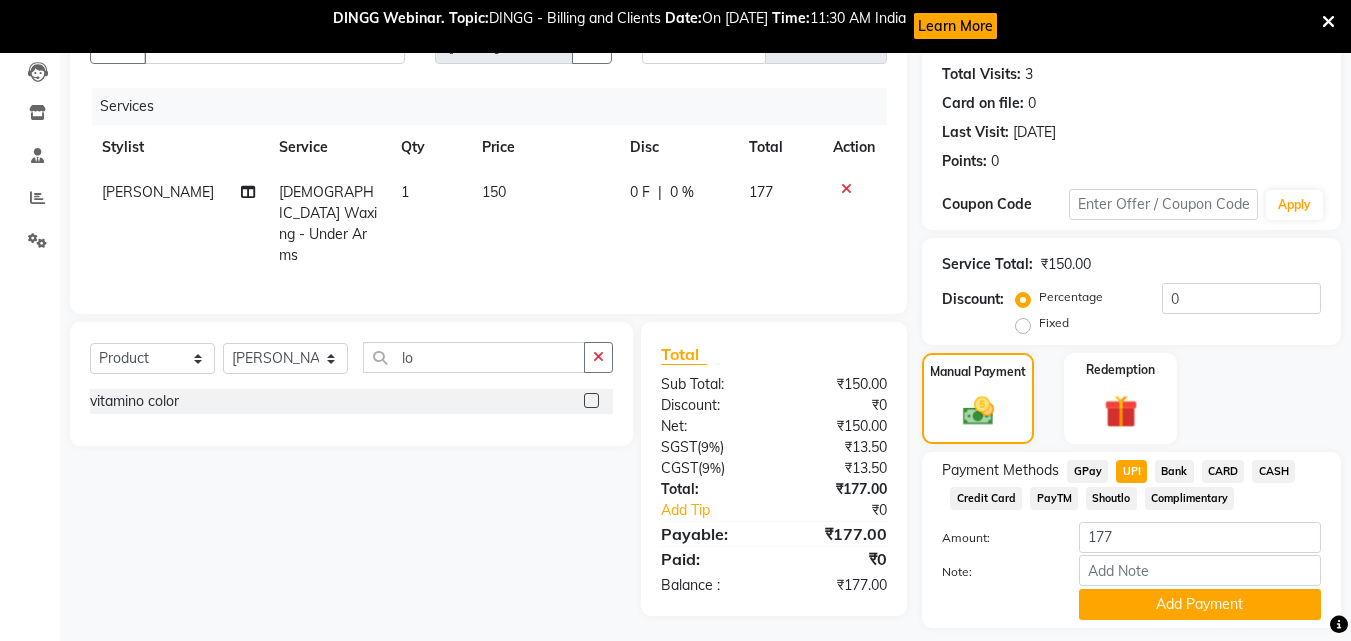 click 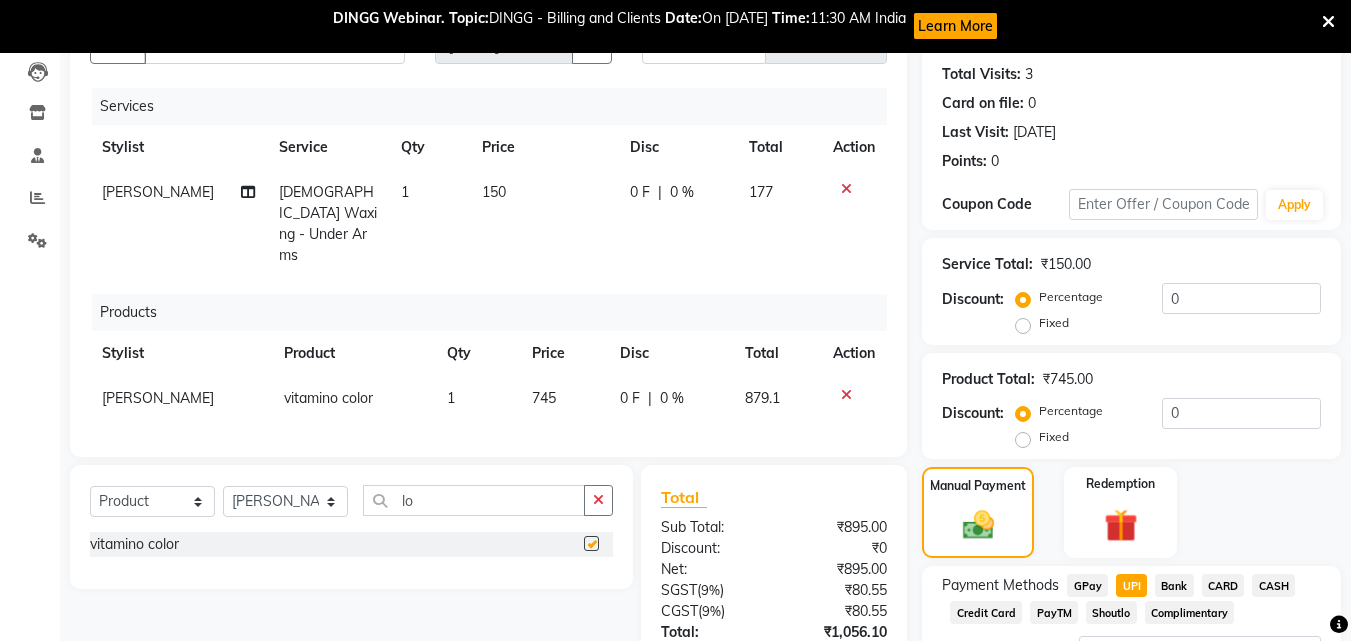 checkbox on "false" 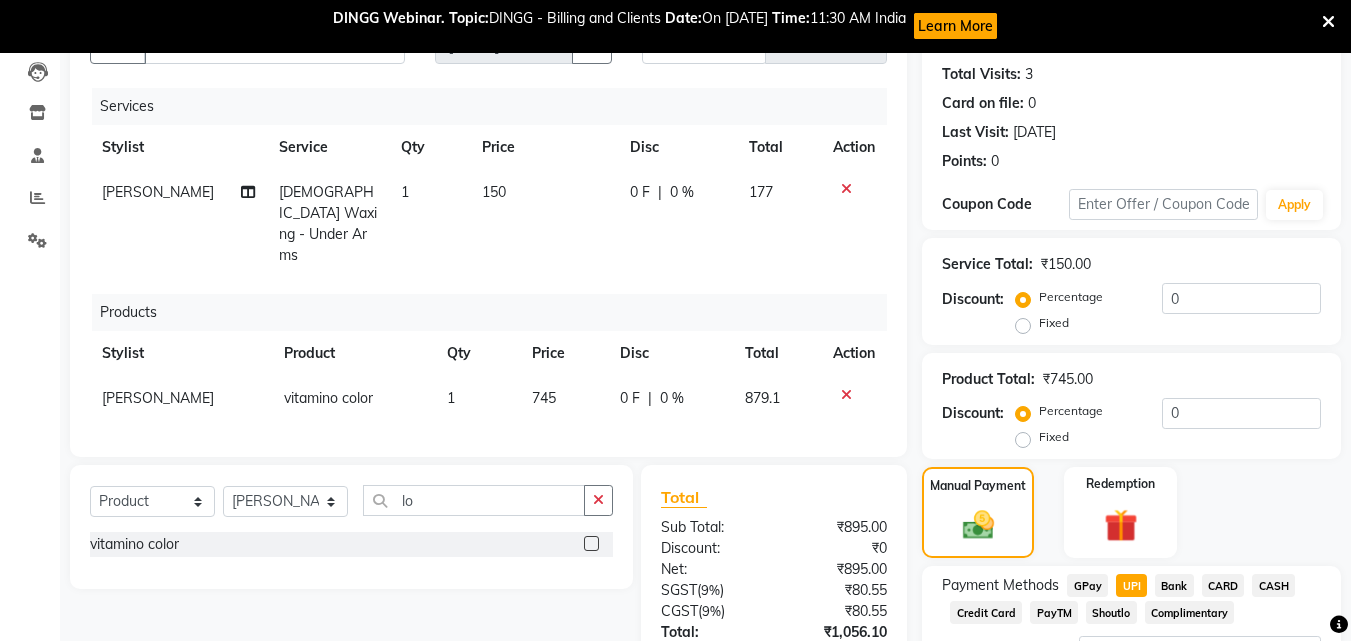 click on "745" 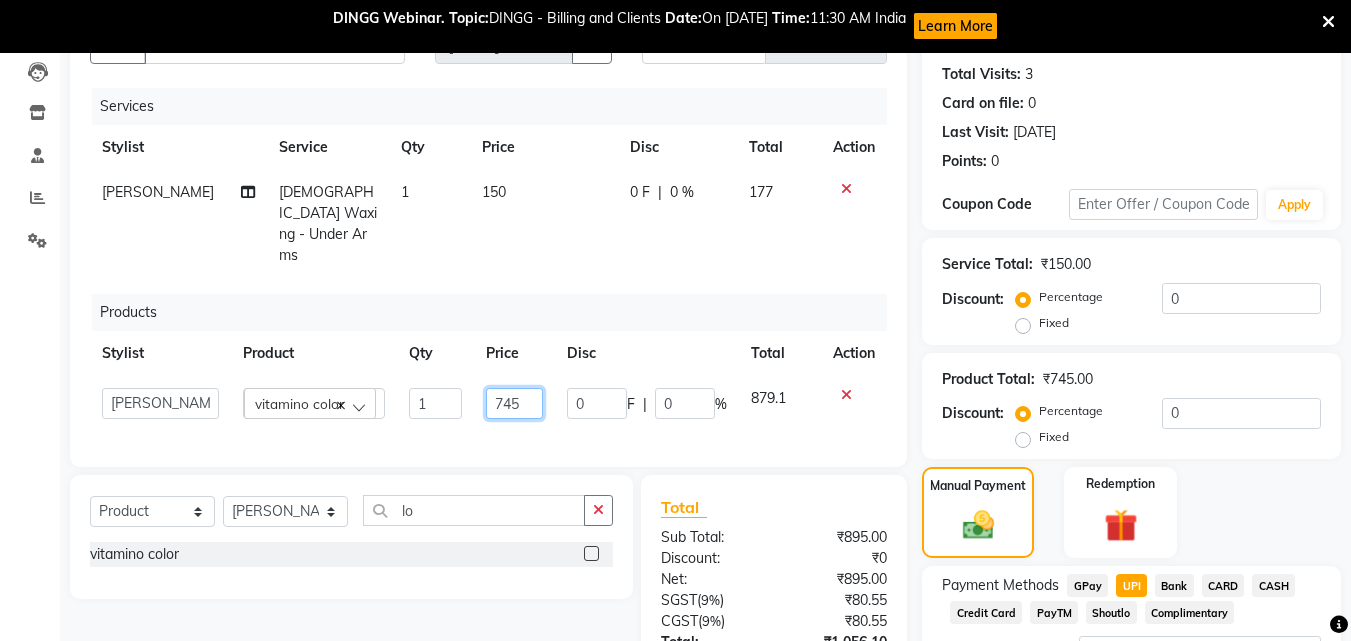 click on "745" 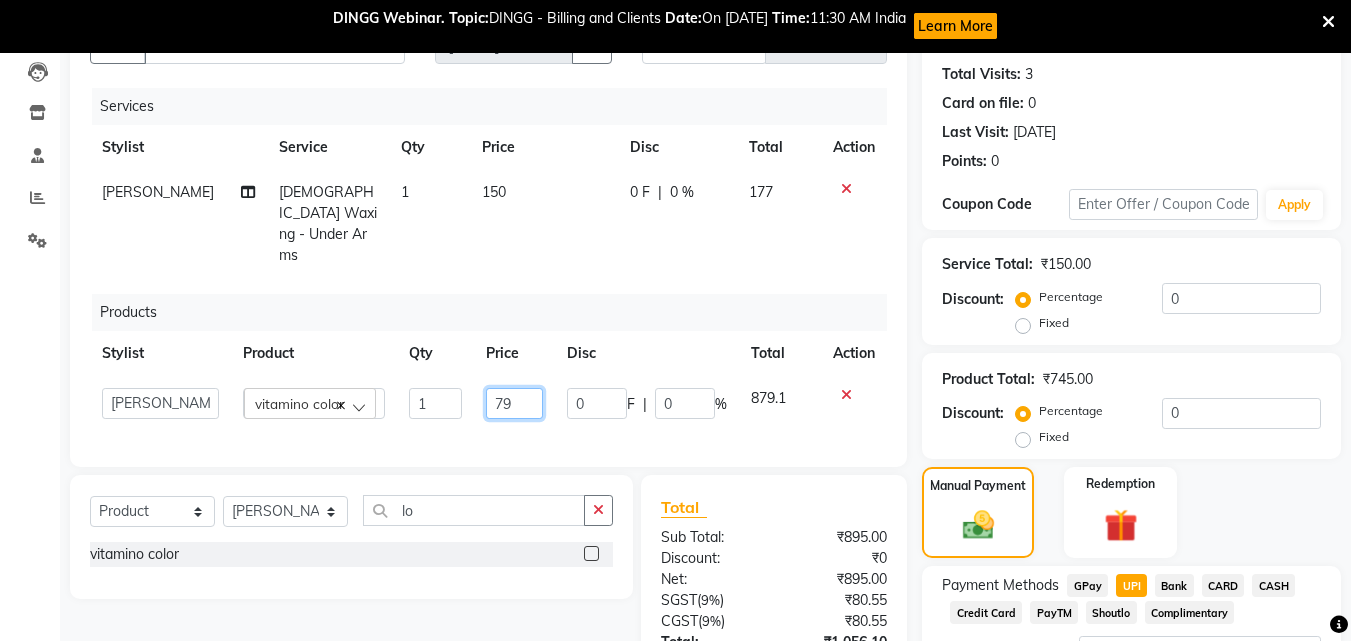 type on "790" 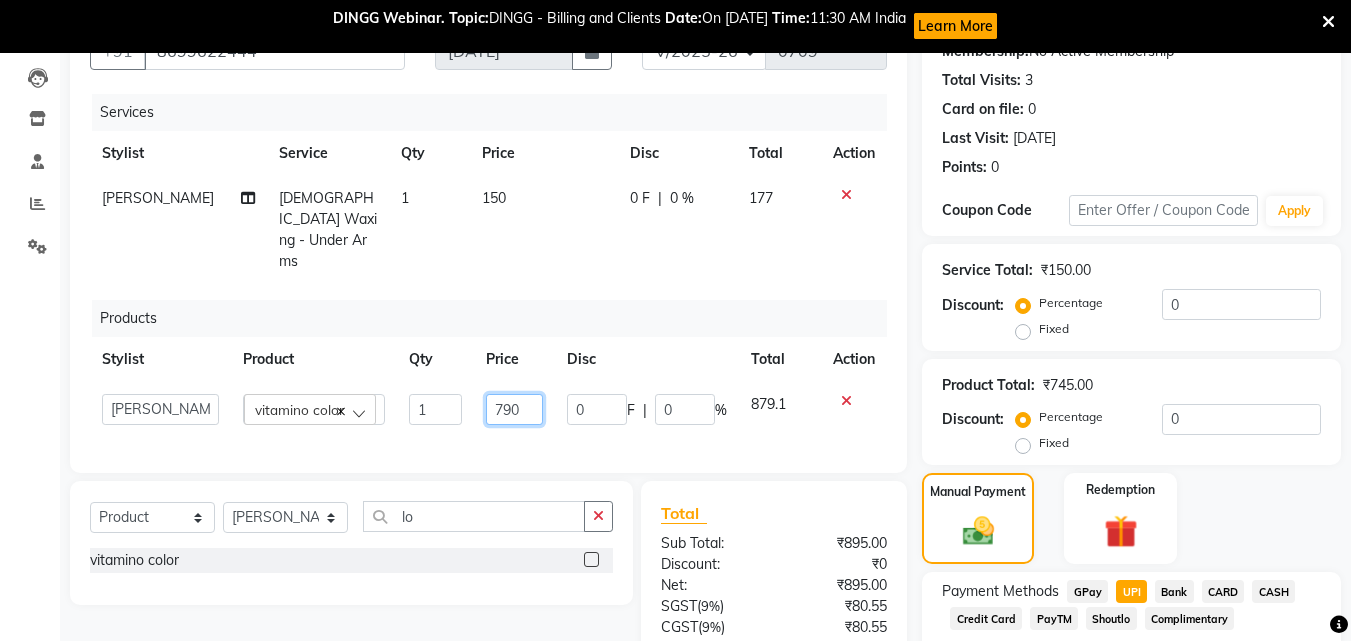 scroll, scrollTop: 0, scrollLeft: 0, axis: both 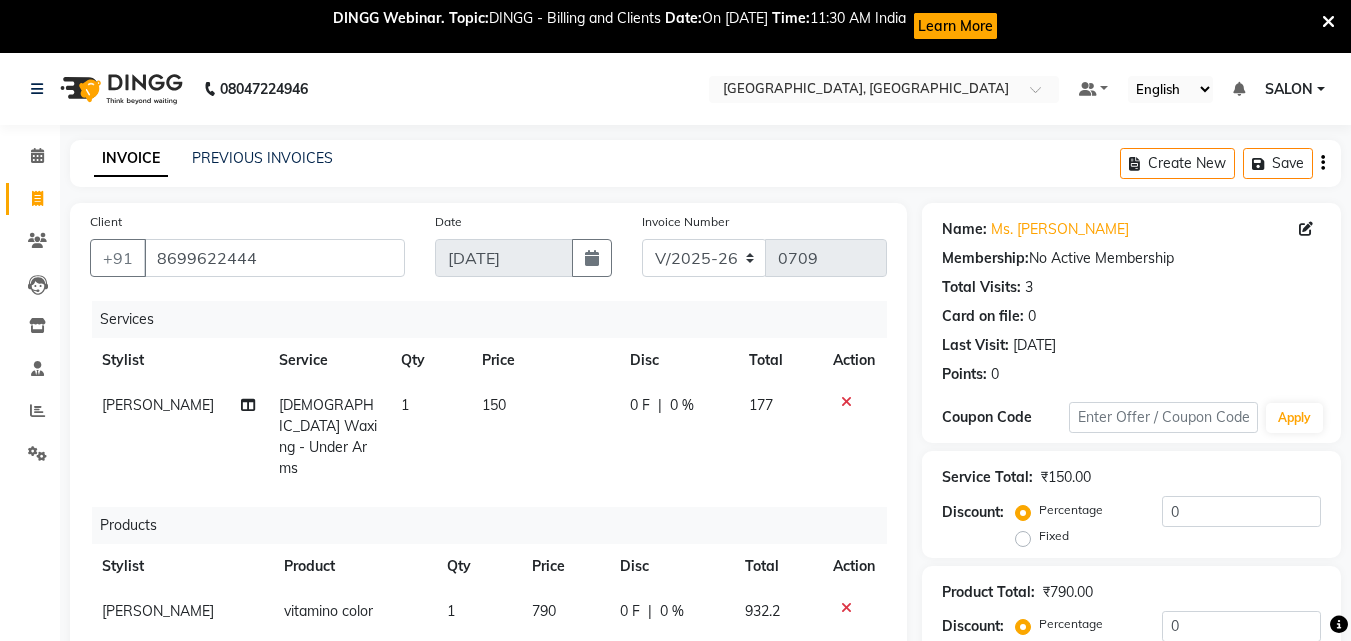 click 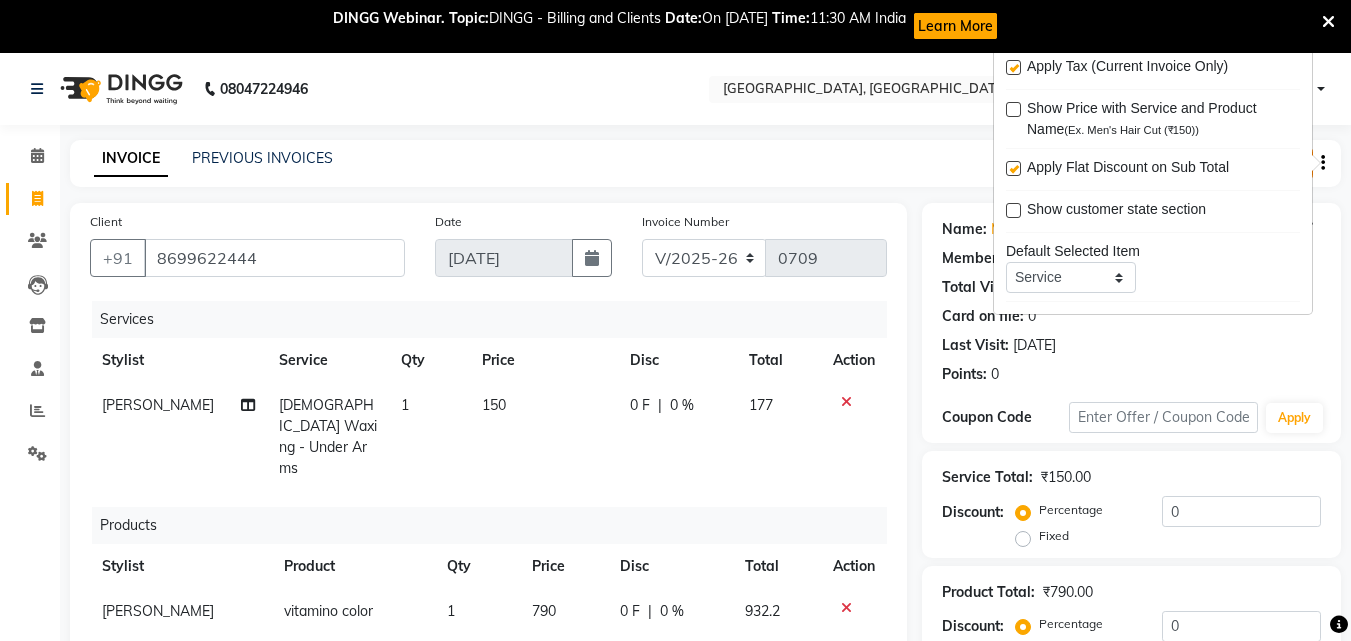 click at bounding box center [1013, 67] 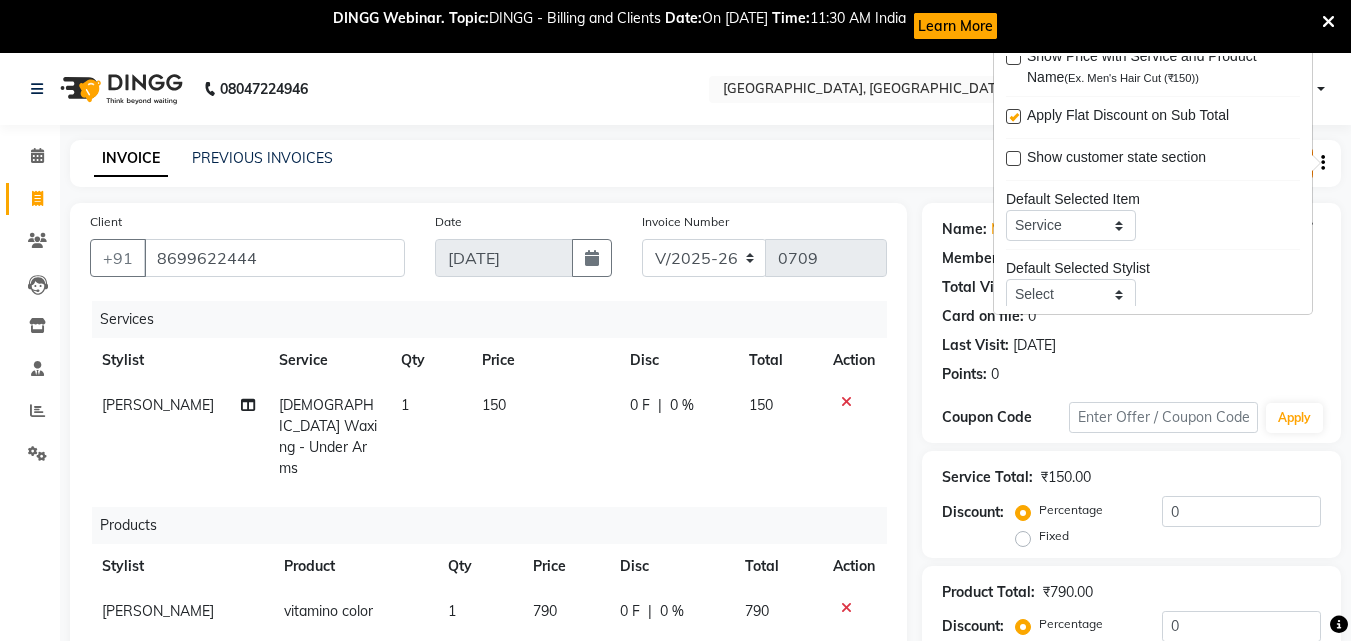 scroll, scrollTop: 98, scrollLeft: 0, axis: vertical 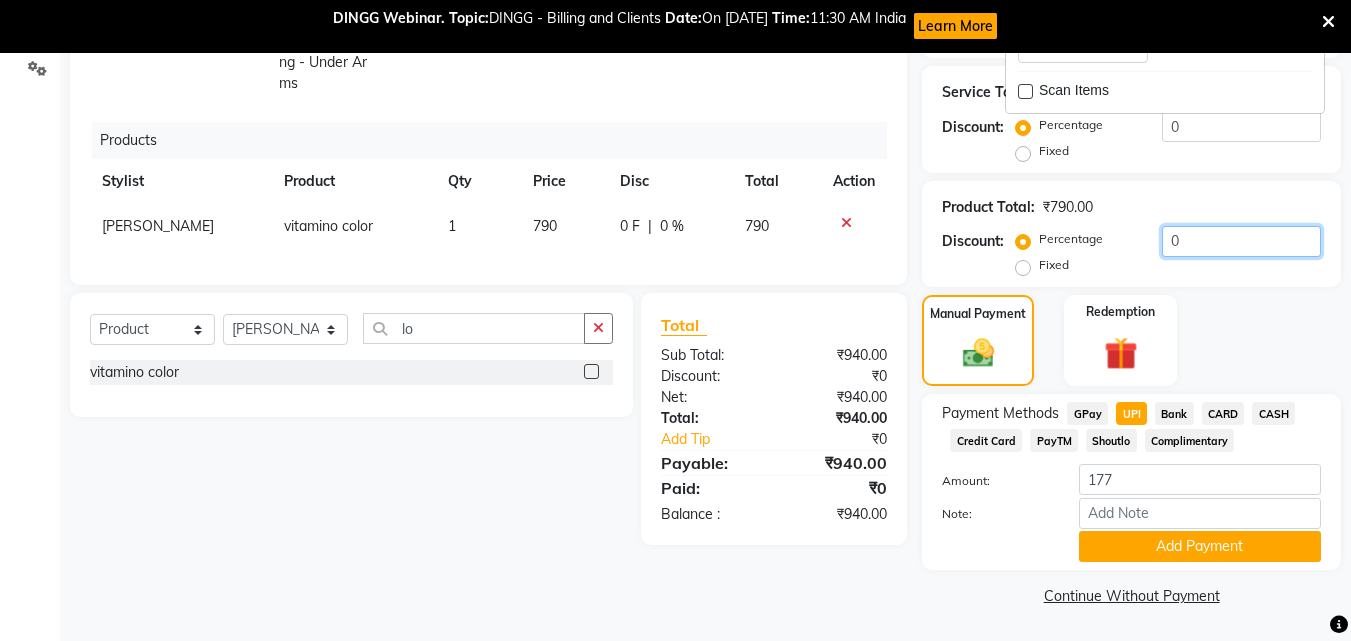 click on "0" 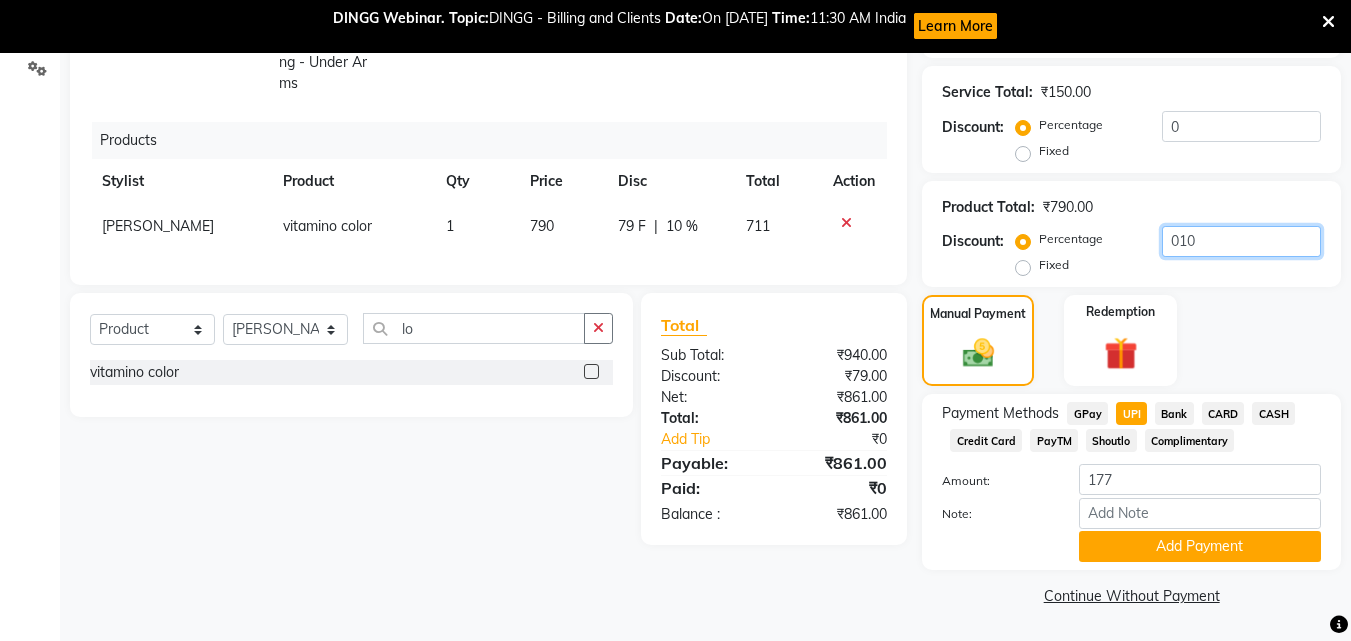type on "010" 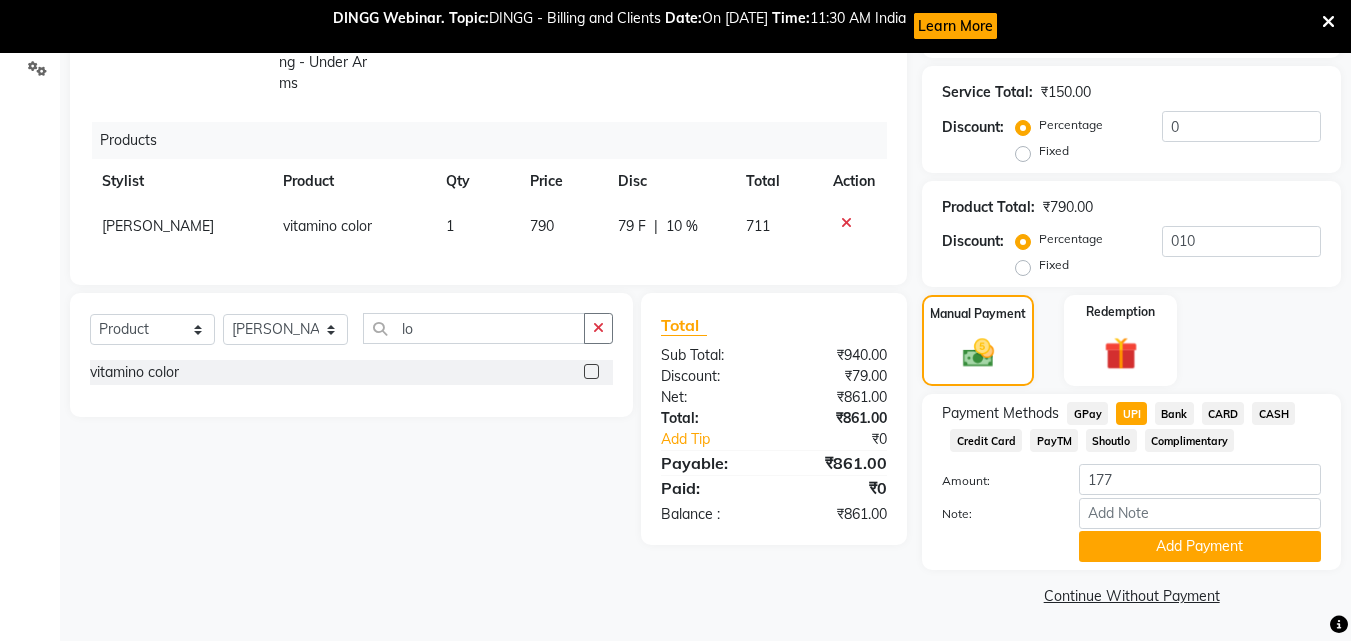 click on "Percentage   Fixed" 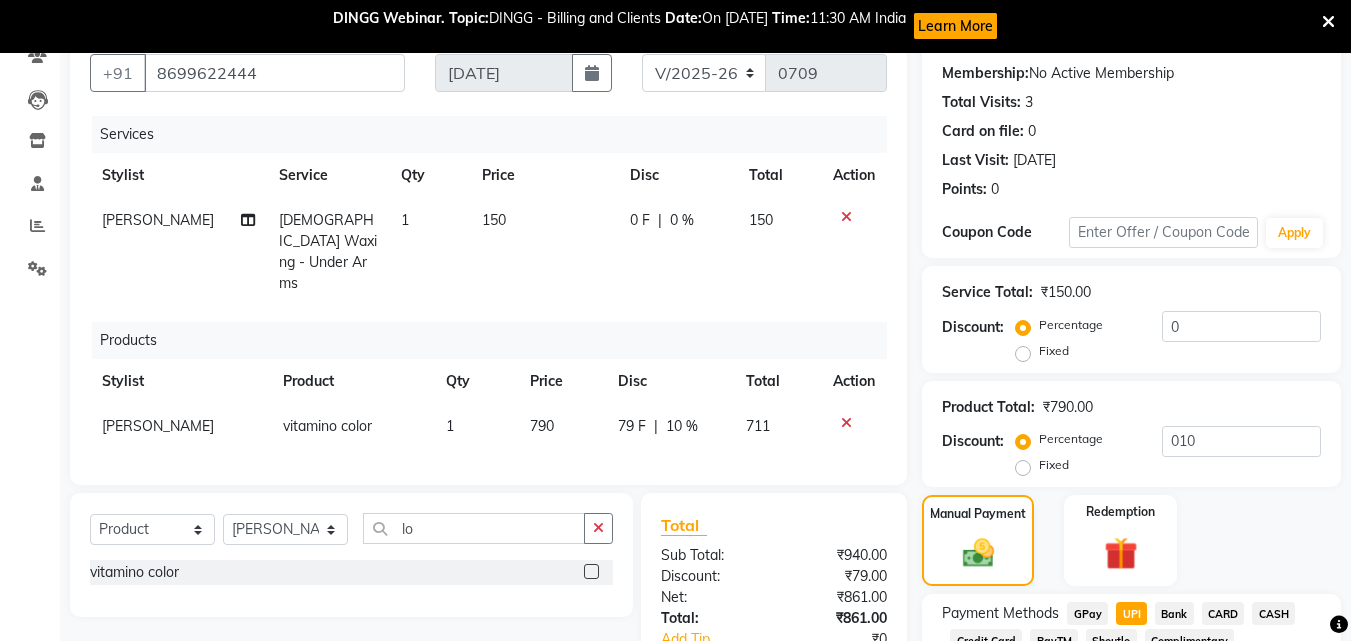 click on "150" 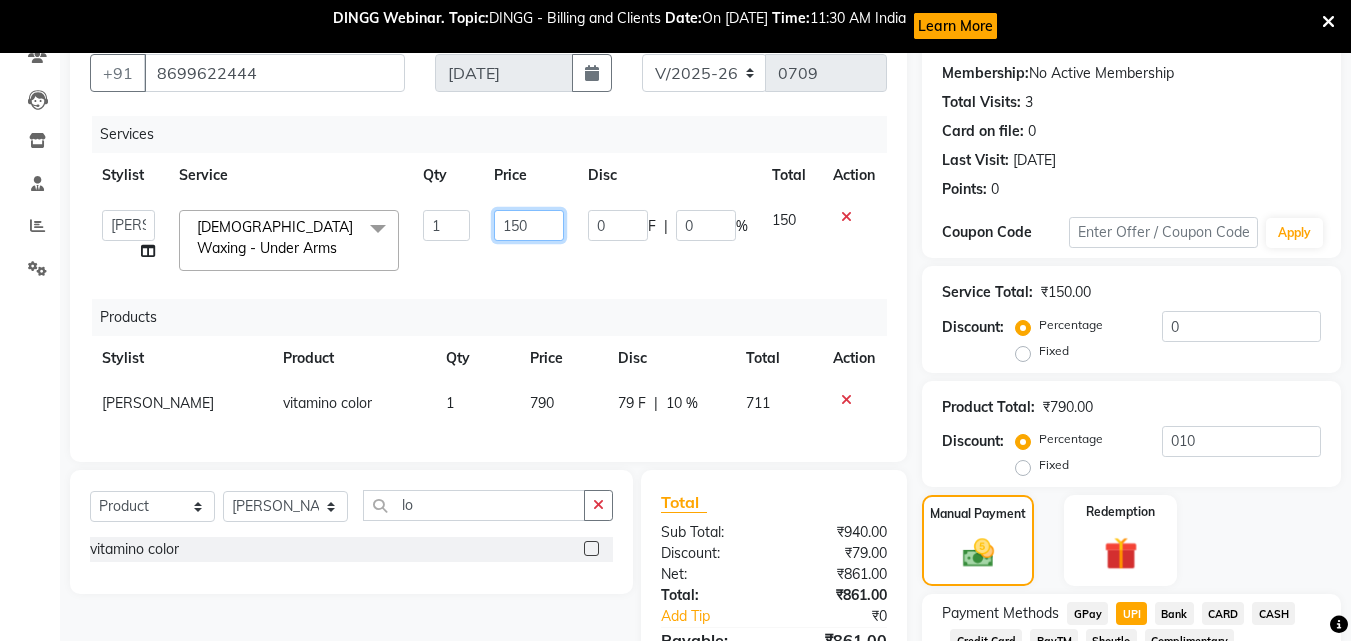 click on "150" 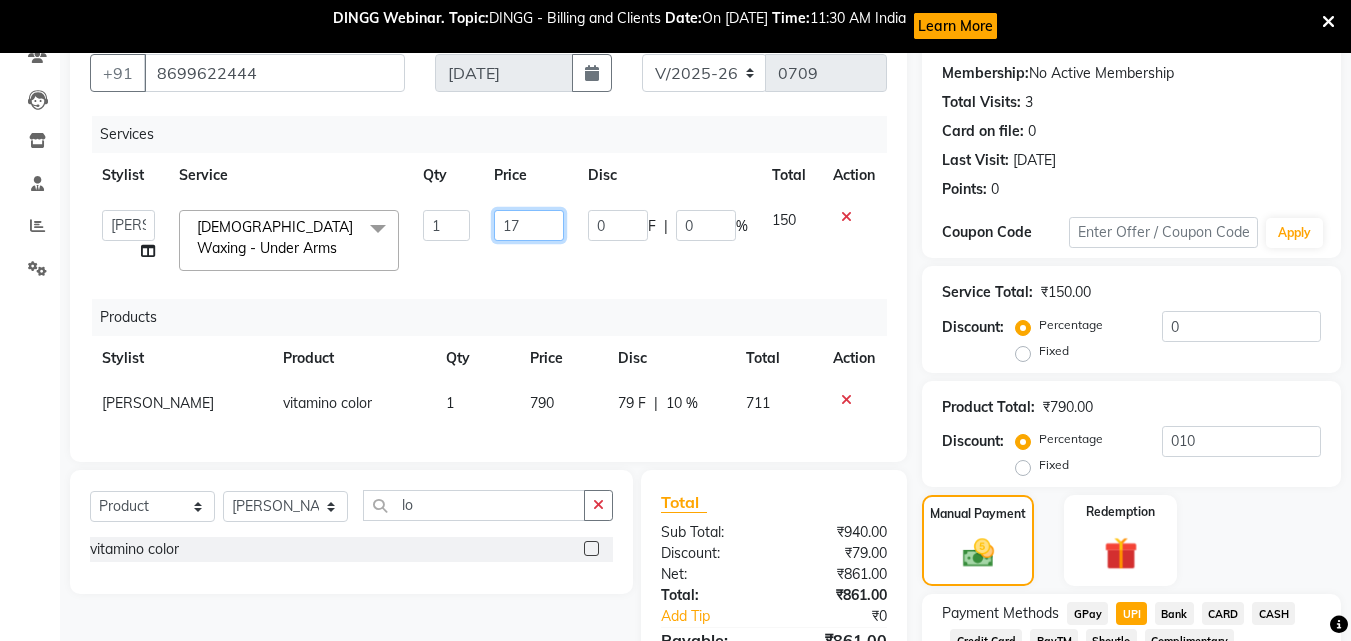 type on "177" 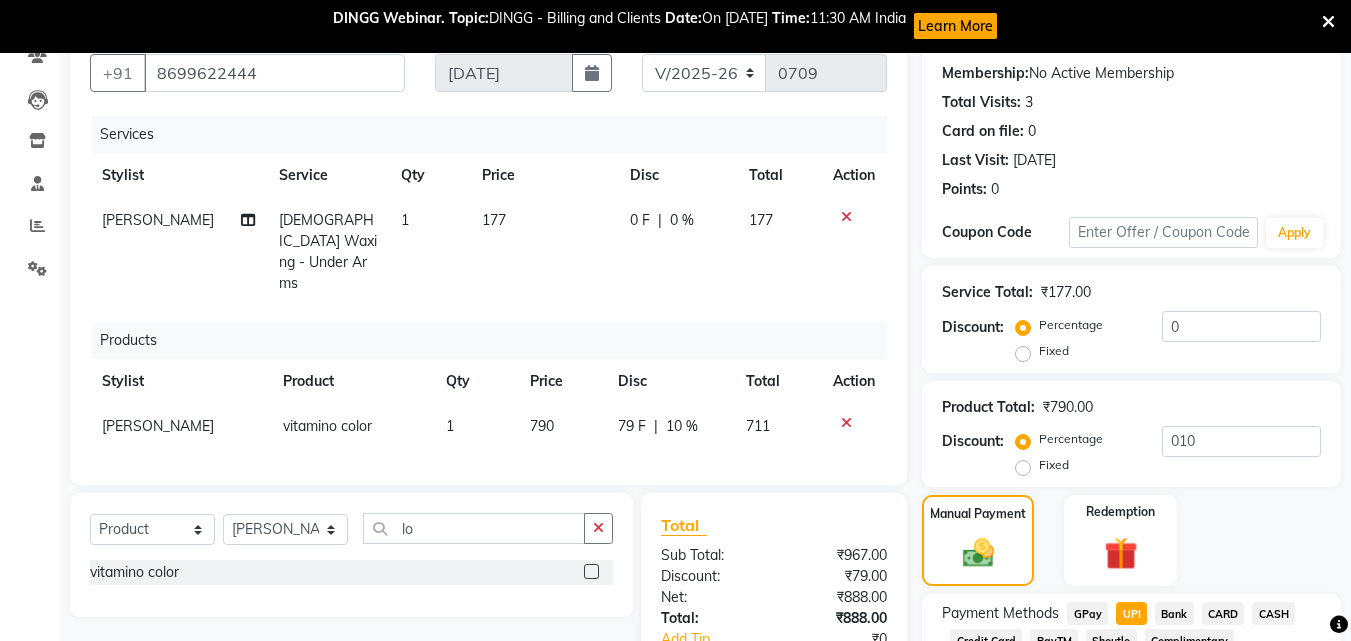 click on "Product Total:  ₹790.00" 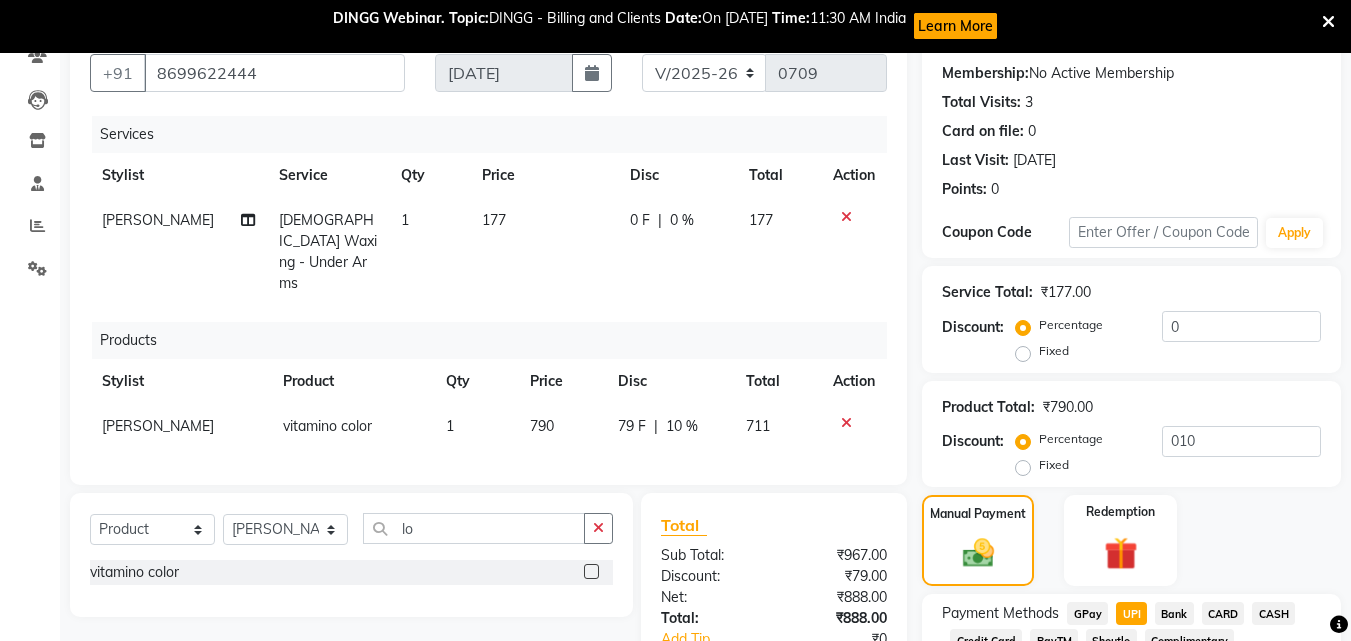 scroll, scrollTop: 385, scrollLeft: 0, axis: vertical 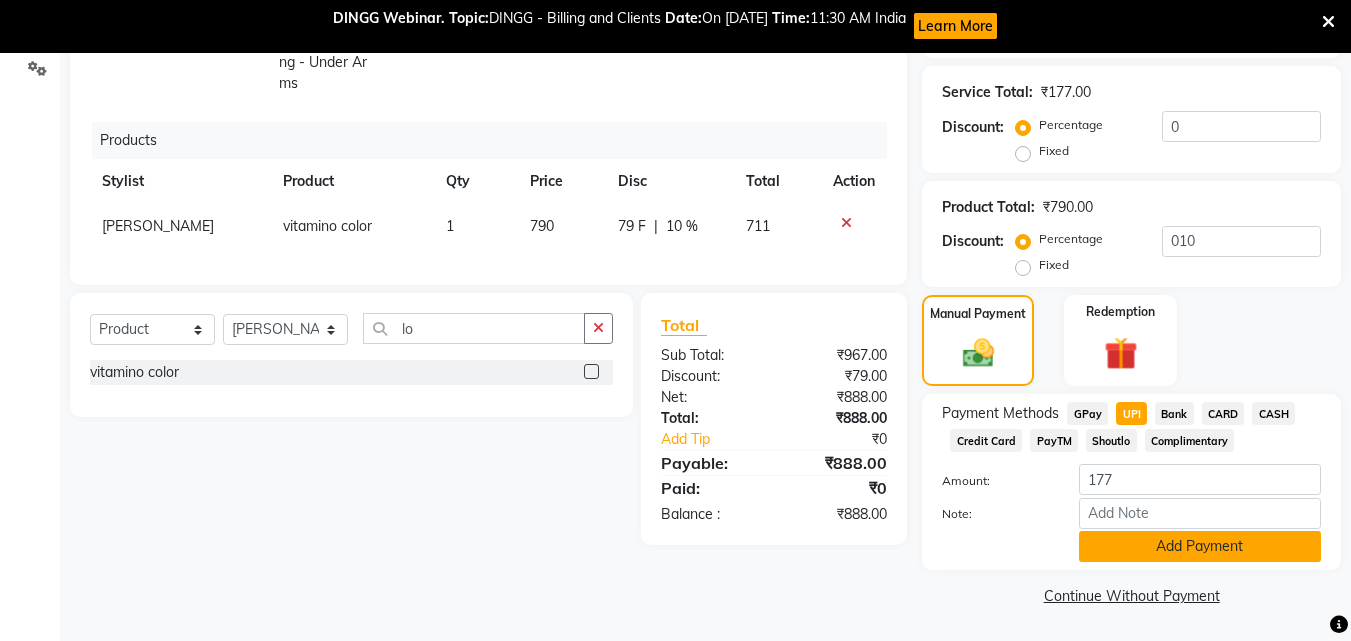 click on "Add Payment" 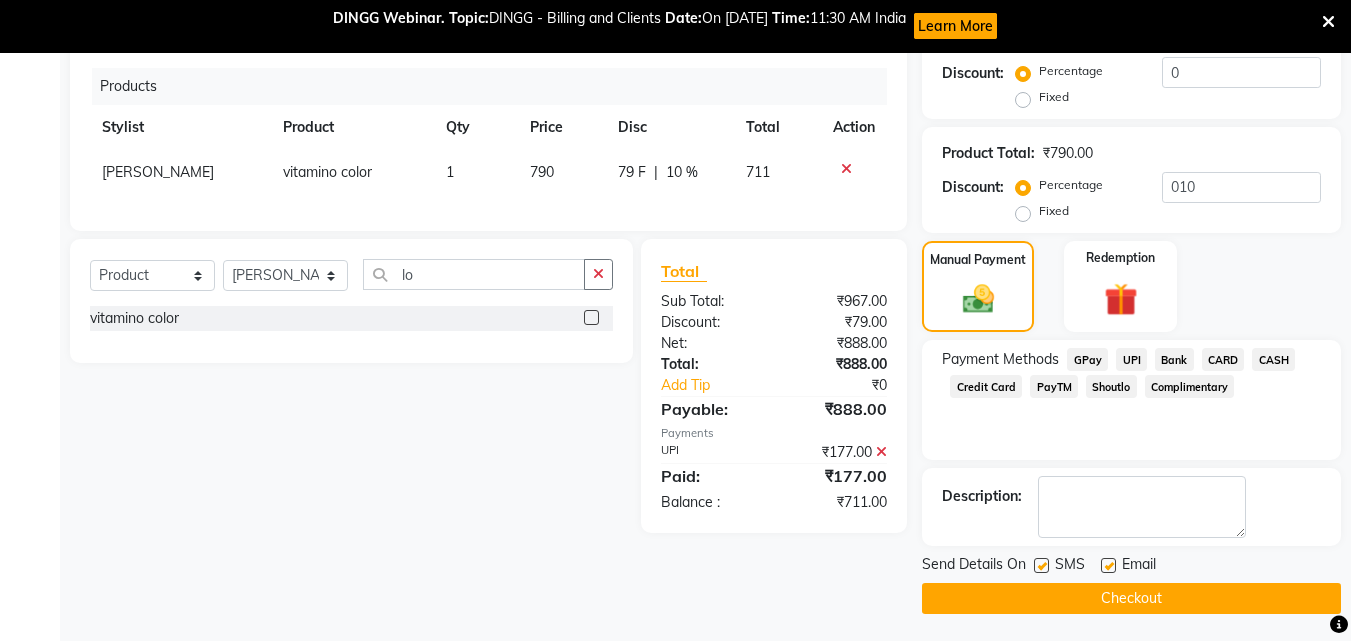 scroll, scrollTop: 442, scrollLeft: 0, axis: vertical 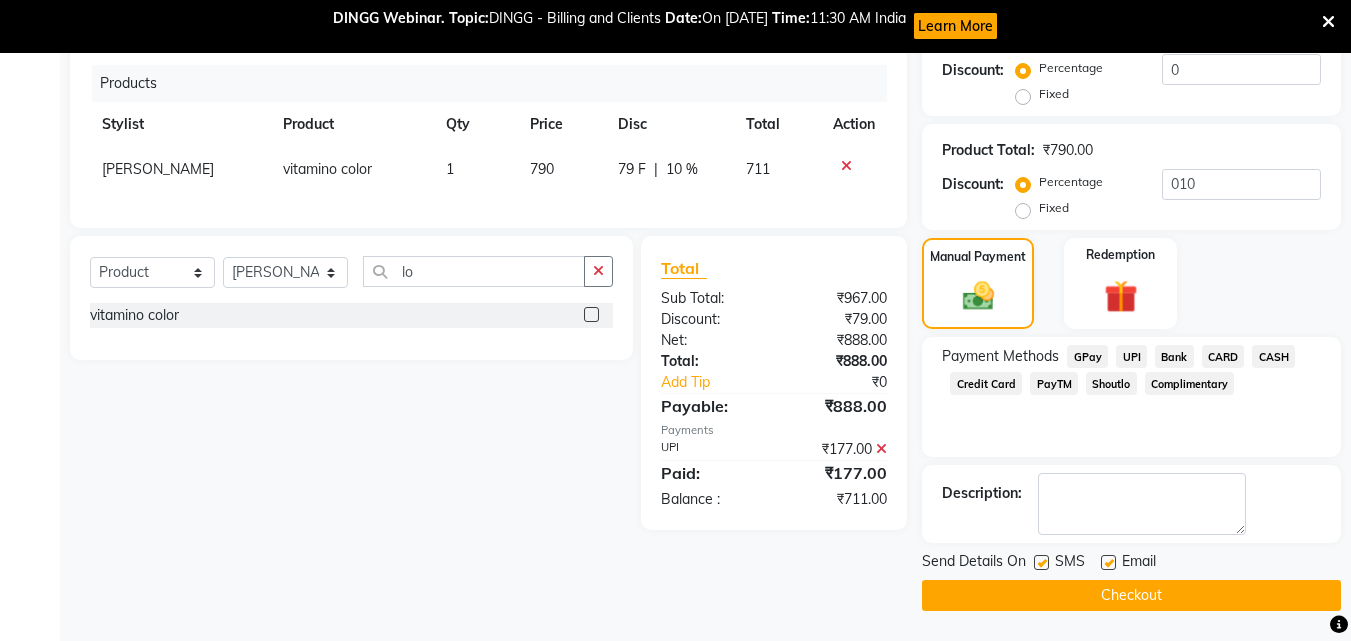 click on "Checkout" 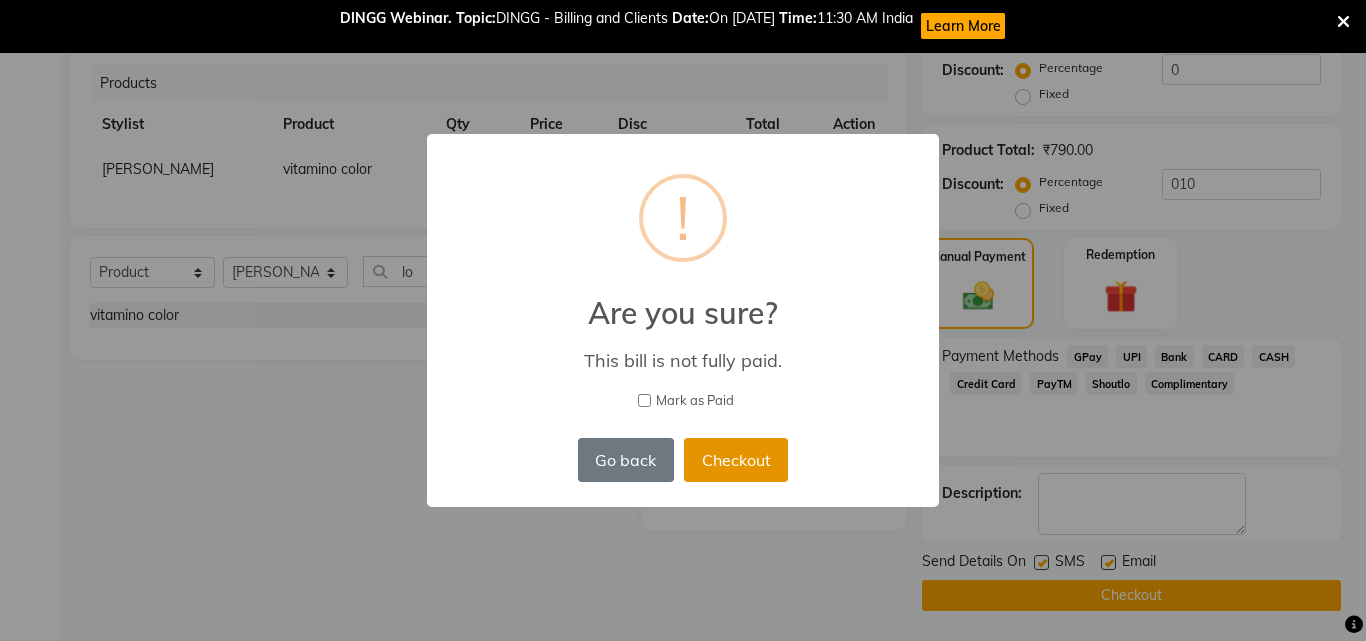 click on "Checkout" at bounding box center [736, 460] 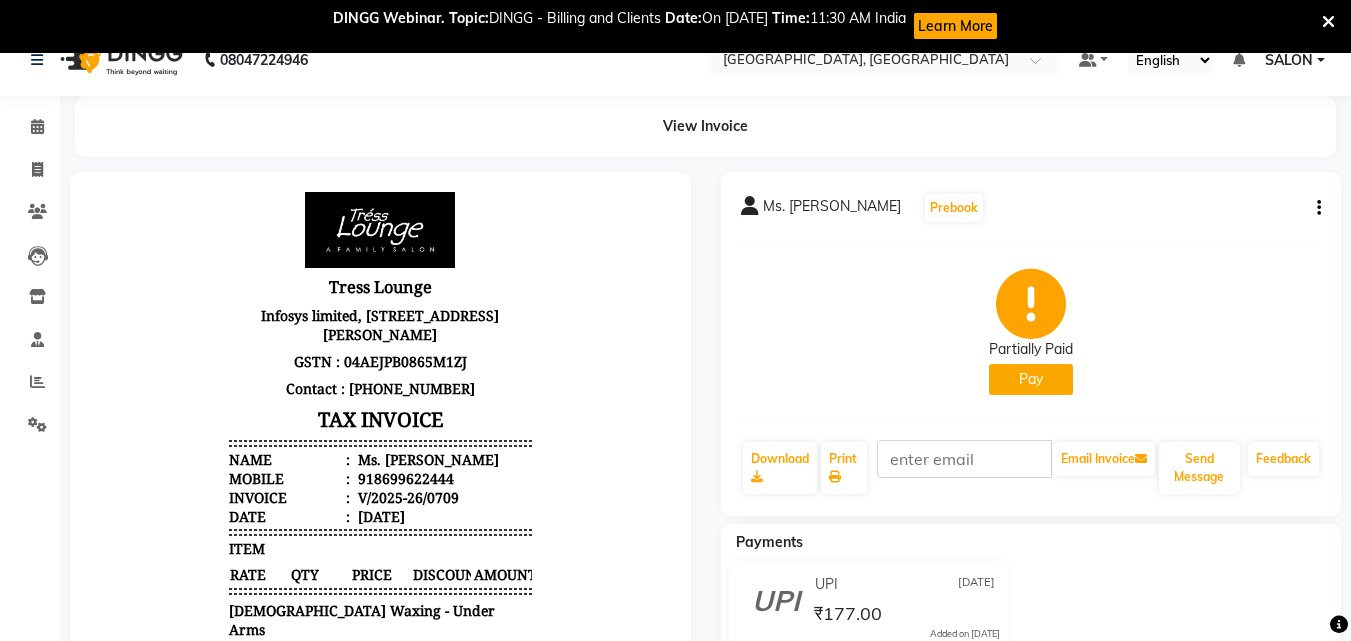 scroll, scrollTop: 0, scrollLeft: 0, axis: both 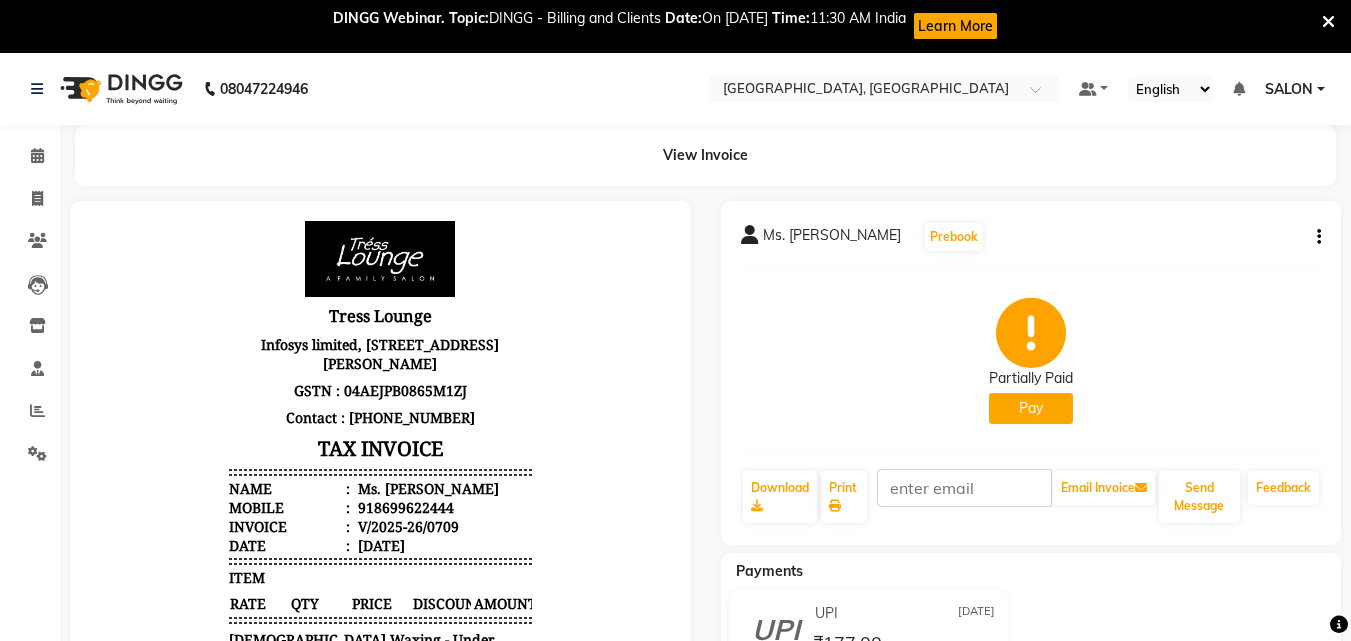 click on "Pay" 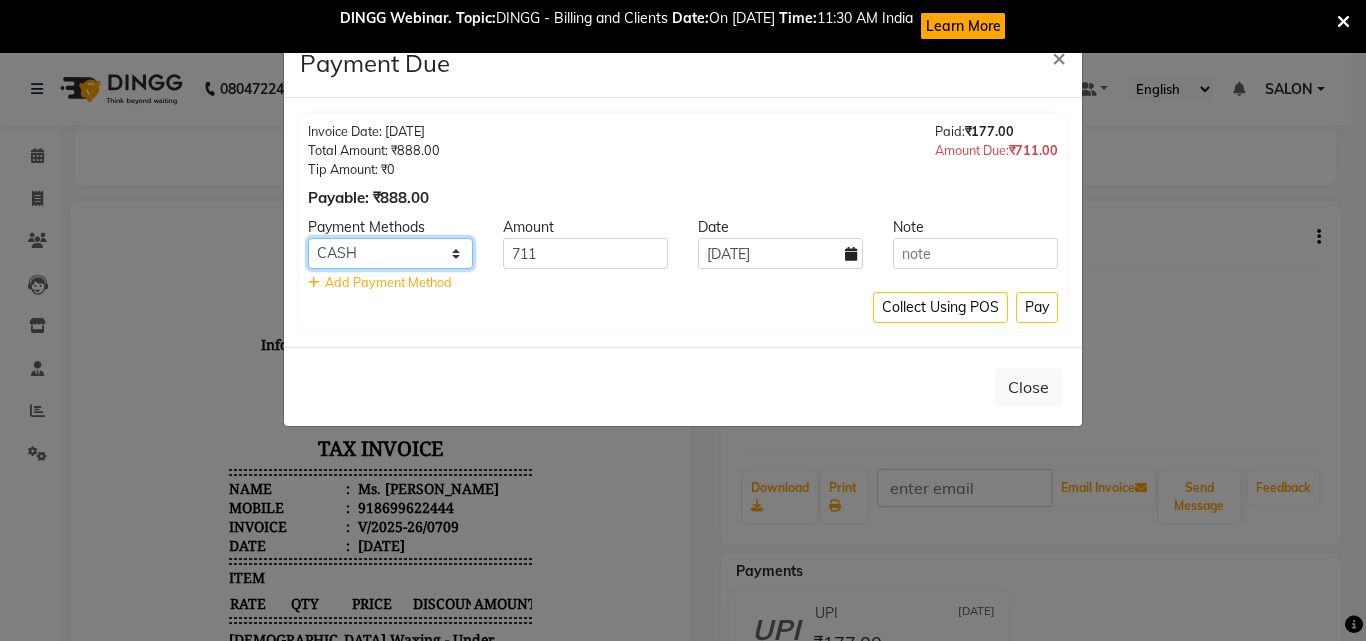 click on "GPay UPI Bank CARD CASH Credit Card PayTM Shoutlo Complimentary" 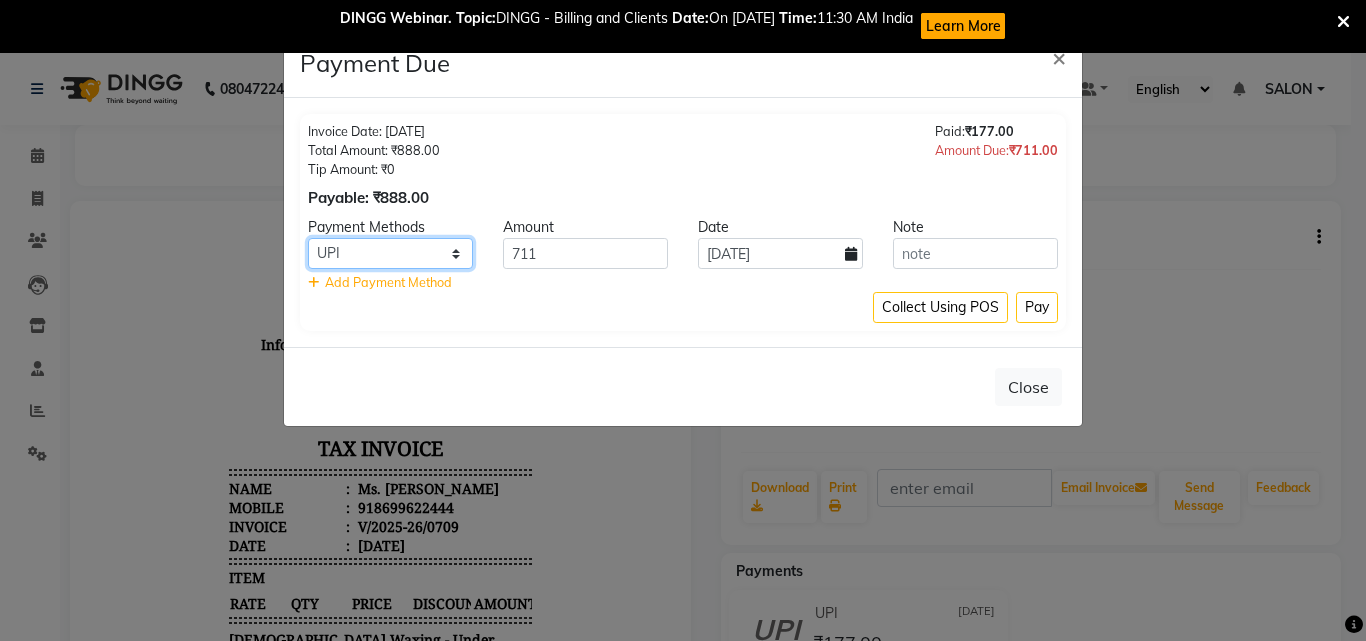 click on "GPay UPI Bank CARD CASH Credit Card PayTM Shoutlo Complimentary" 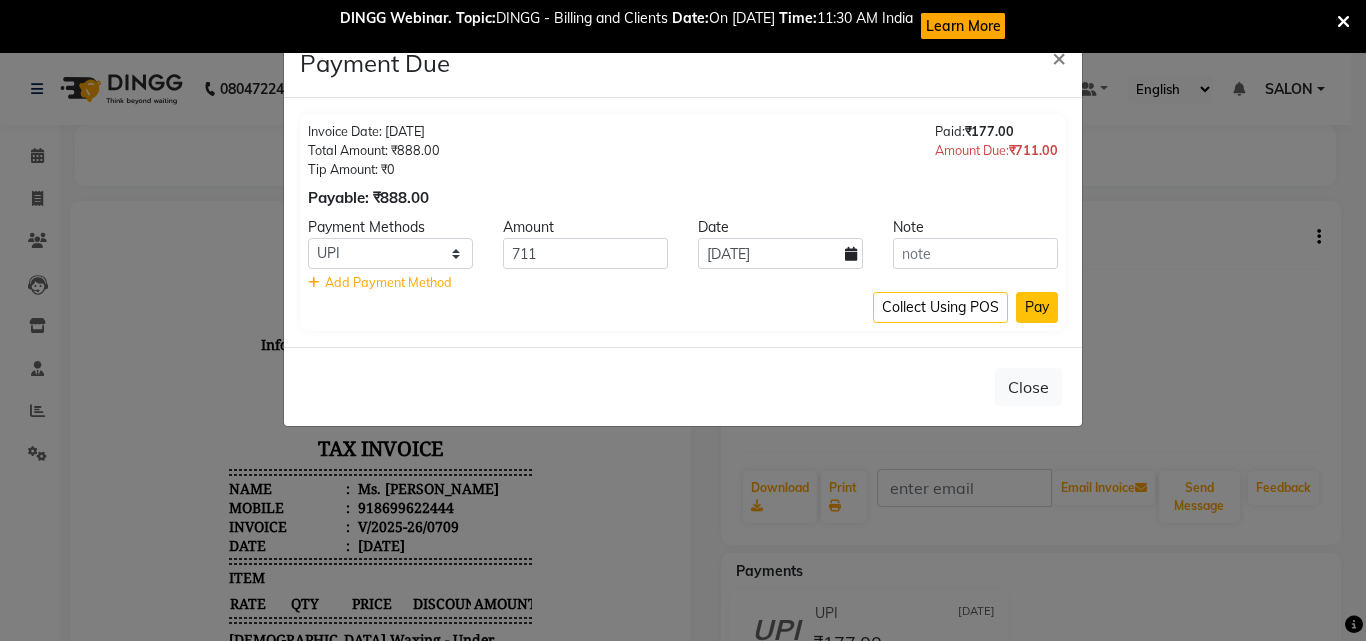 click on "Pay" 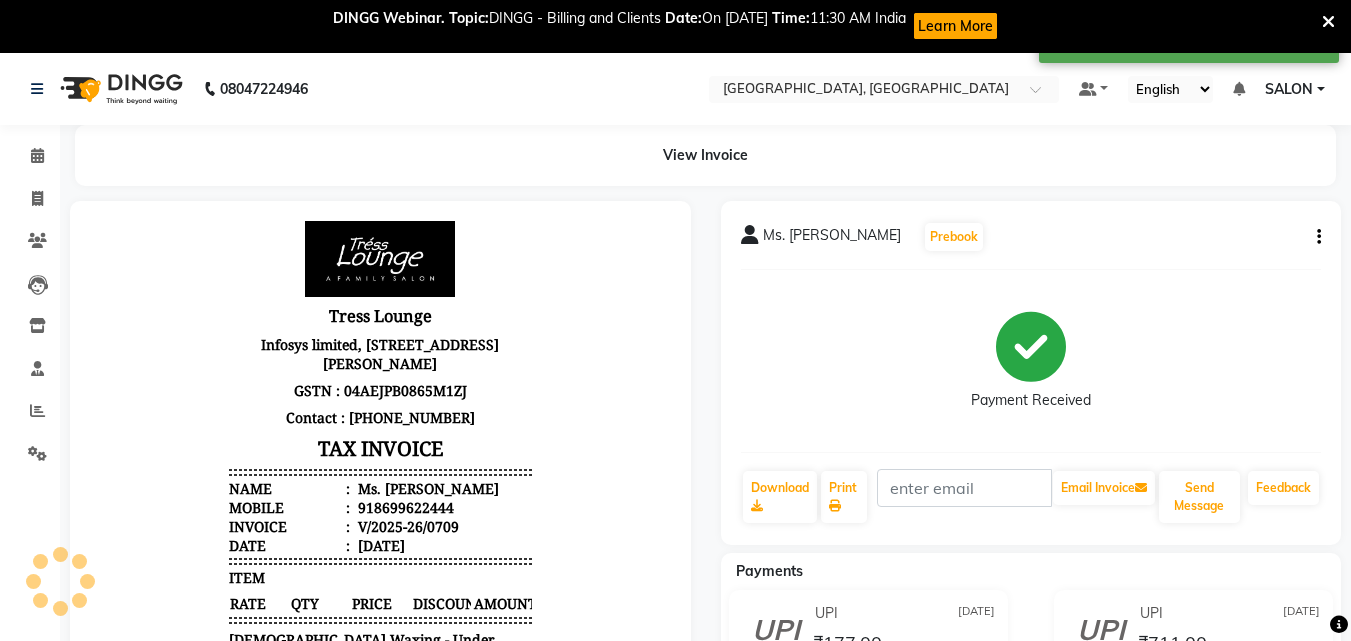 scroll, scrollTop: 0, scrollLeft: 0, axis: both 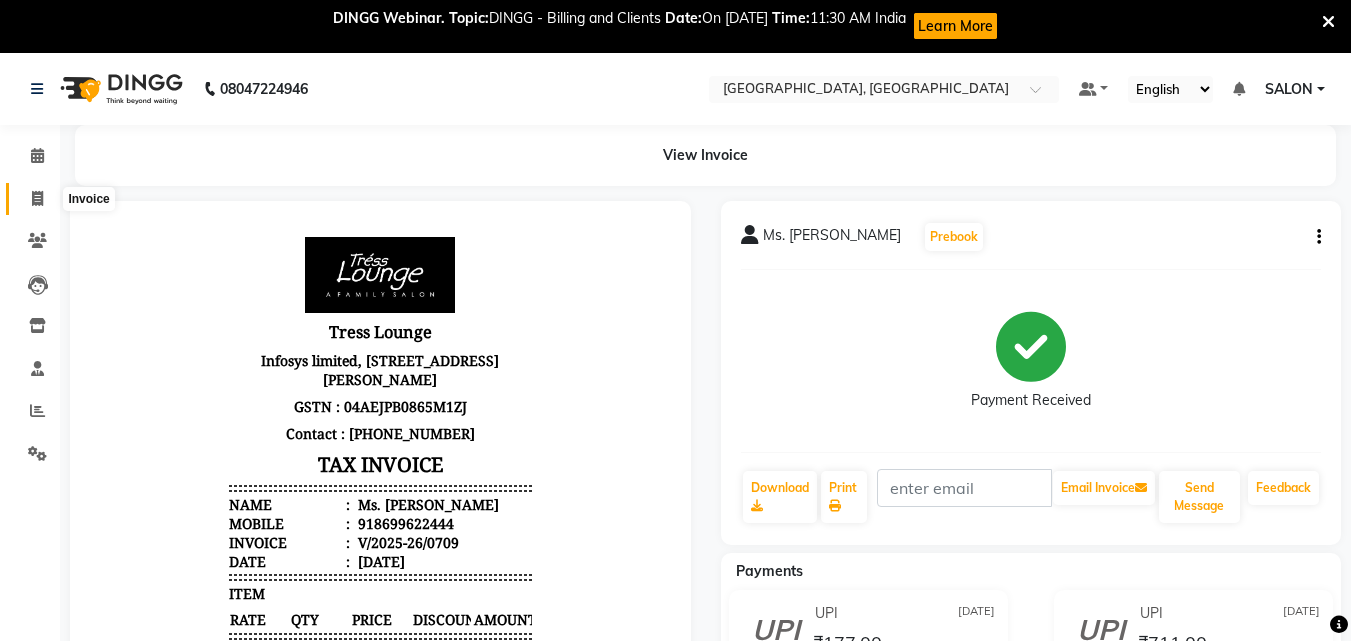 click 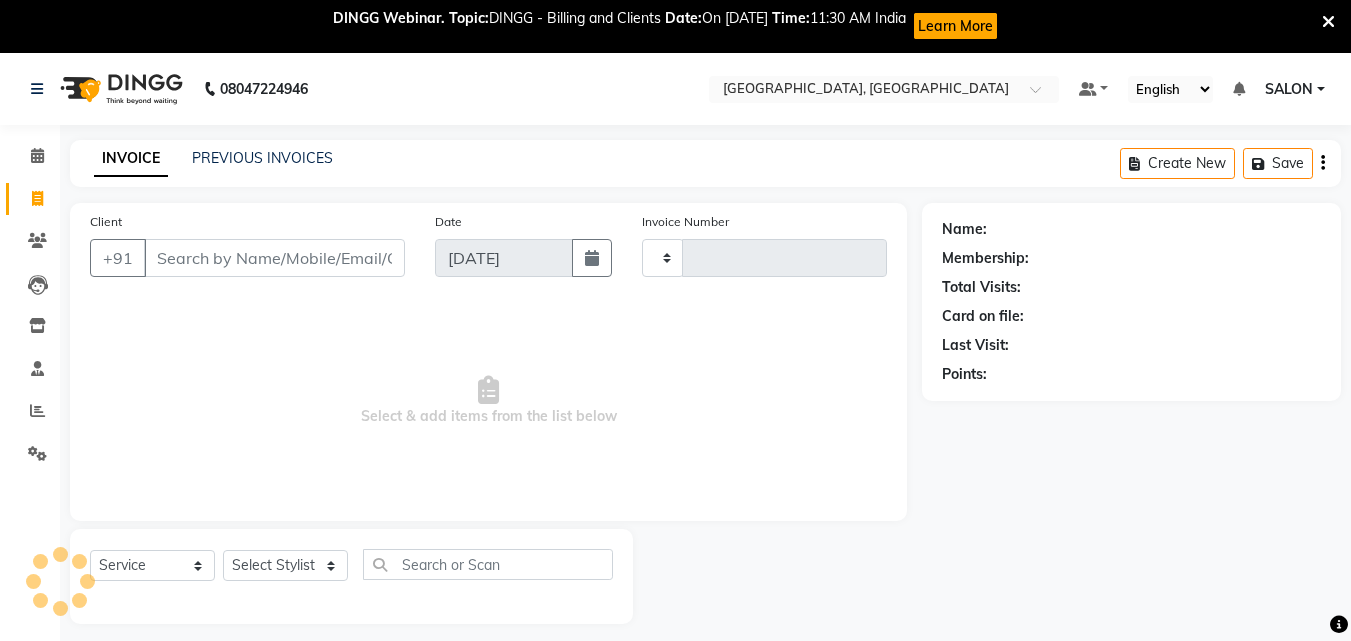scroll, scrollTop: 53, scrollLeft: 0, axis: vertical 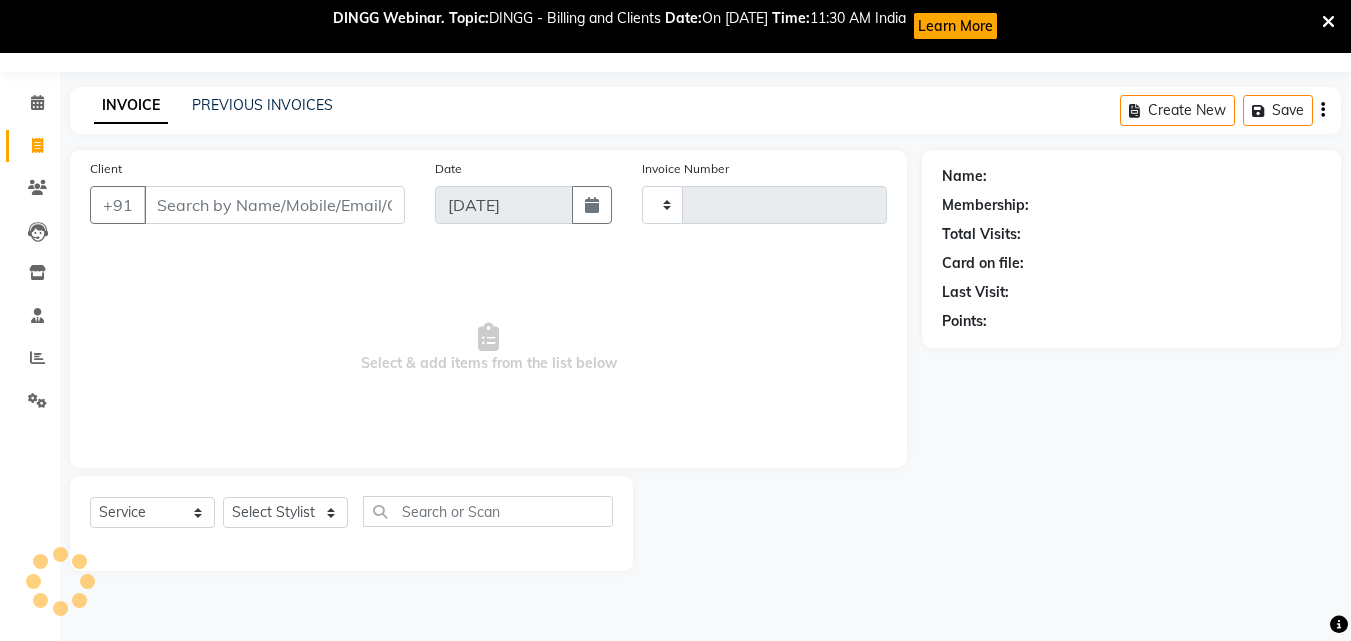 type on "0710" 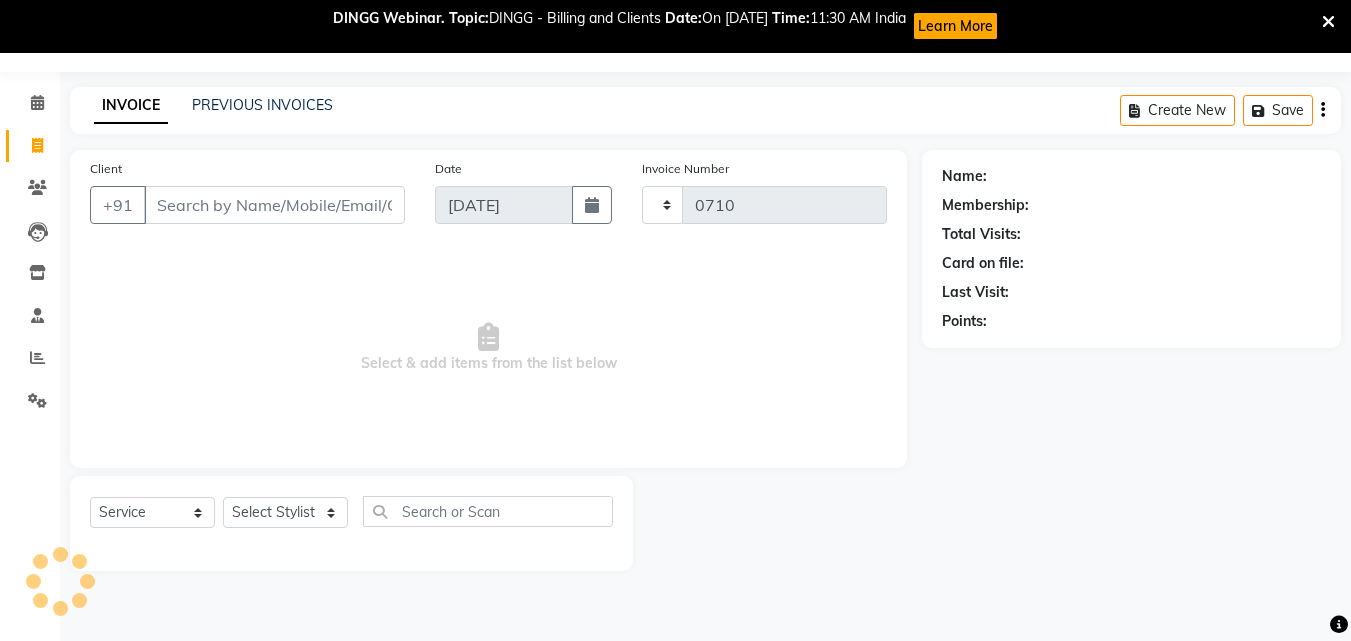 select on "5370" 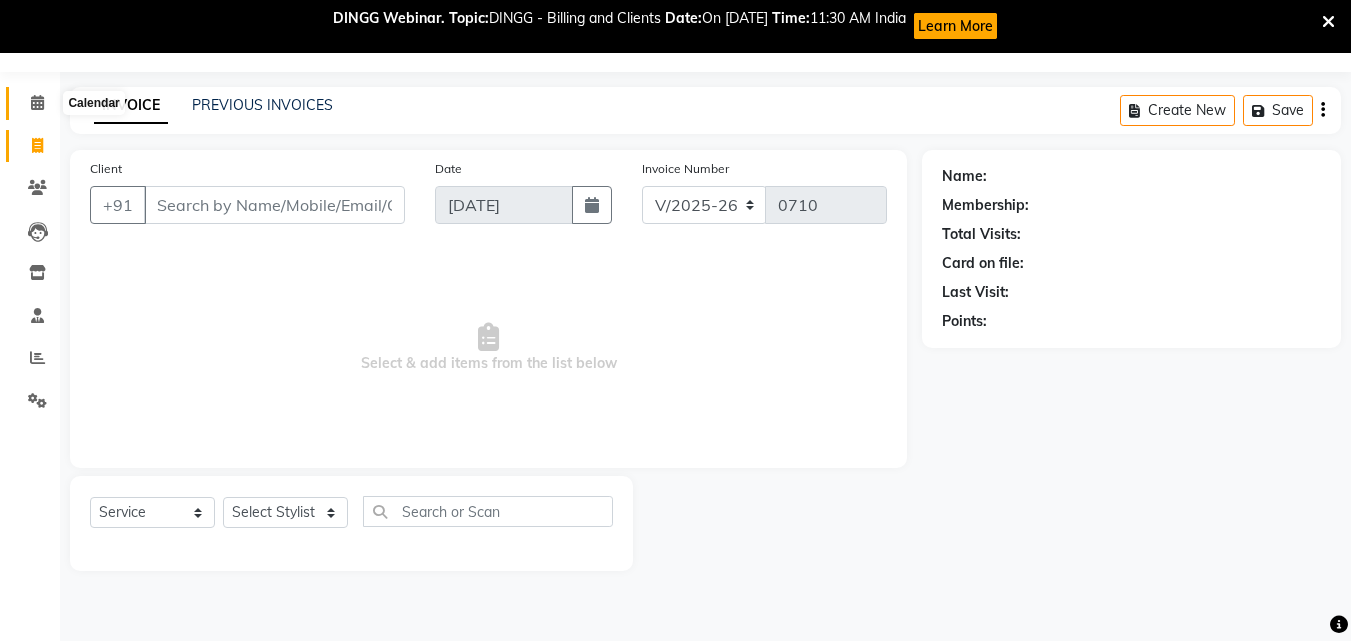 click 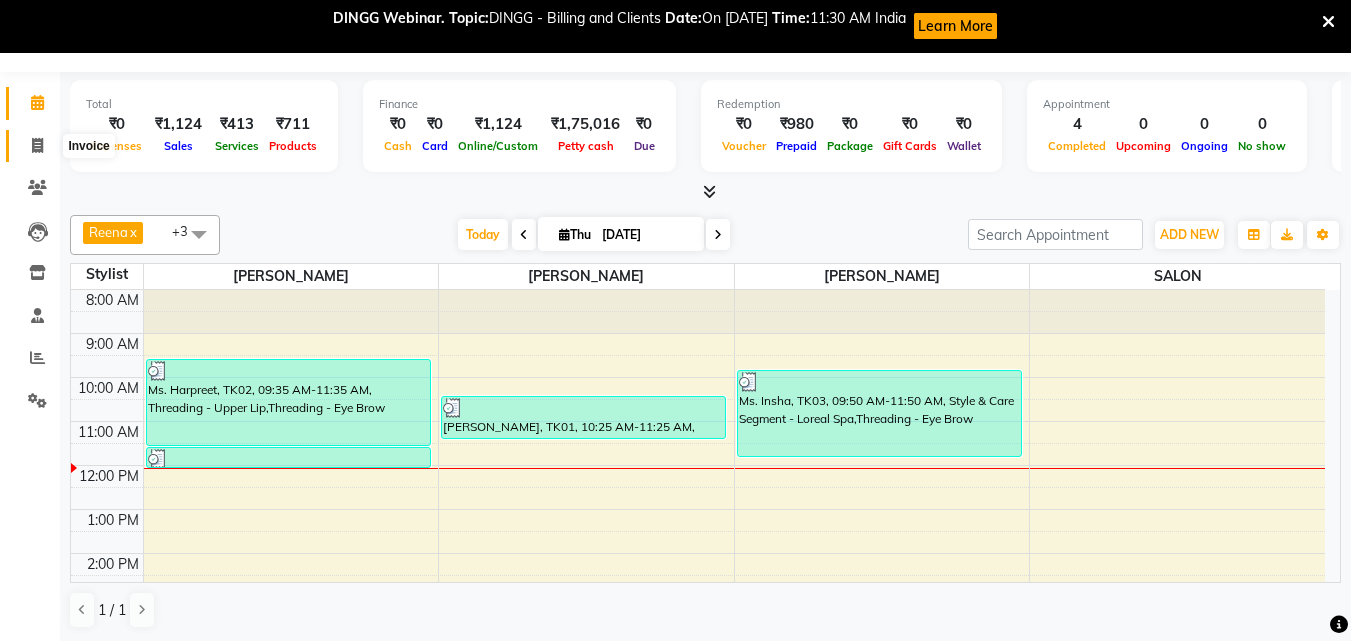click 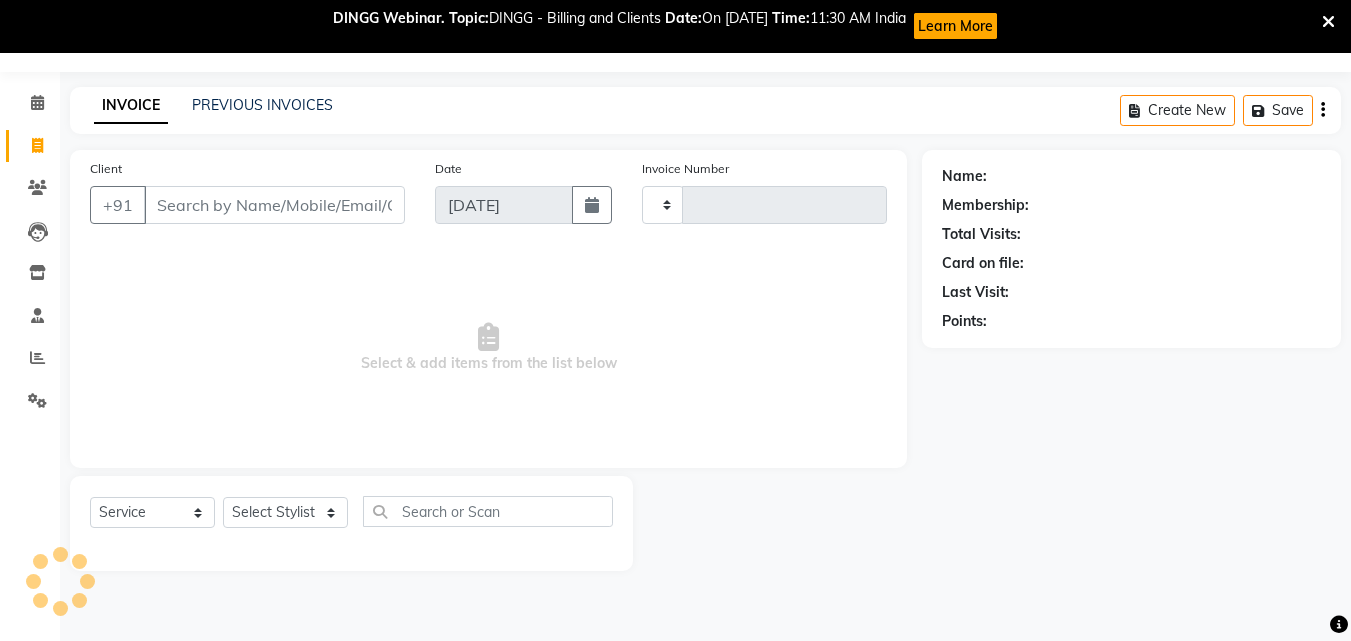 type on "0710" 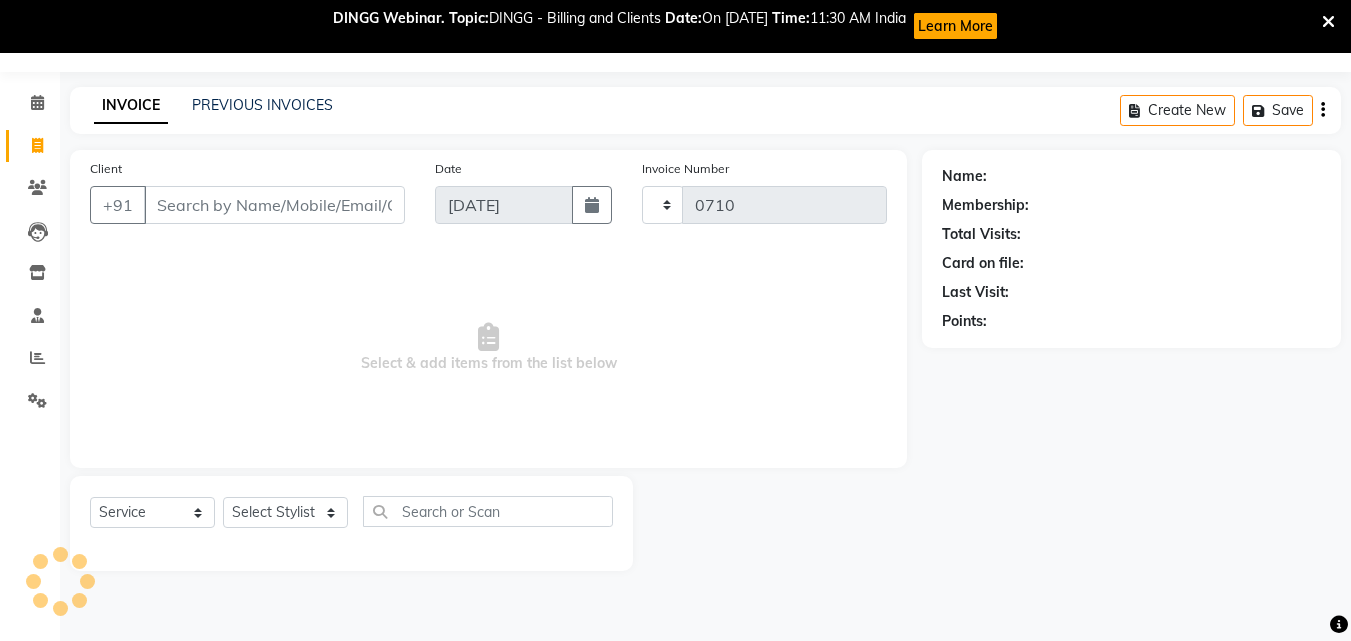 select on "5370" 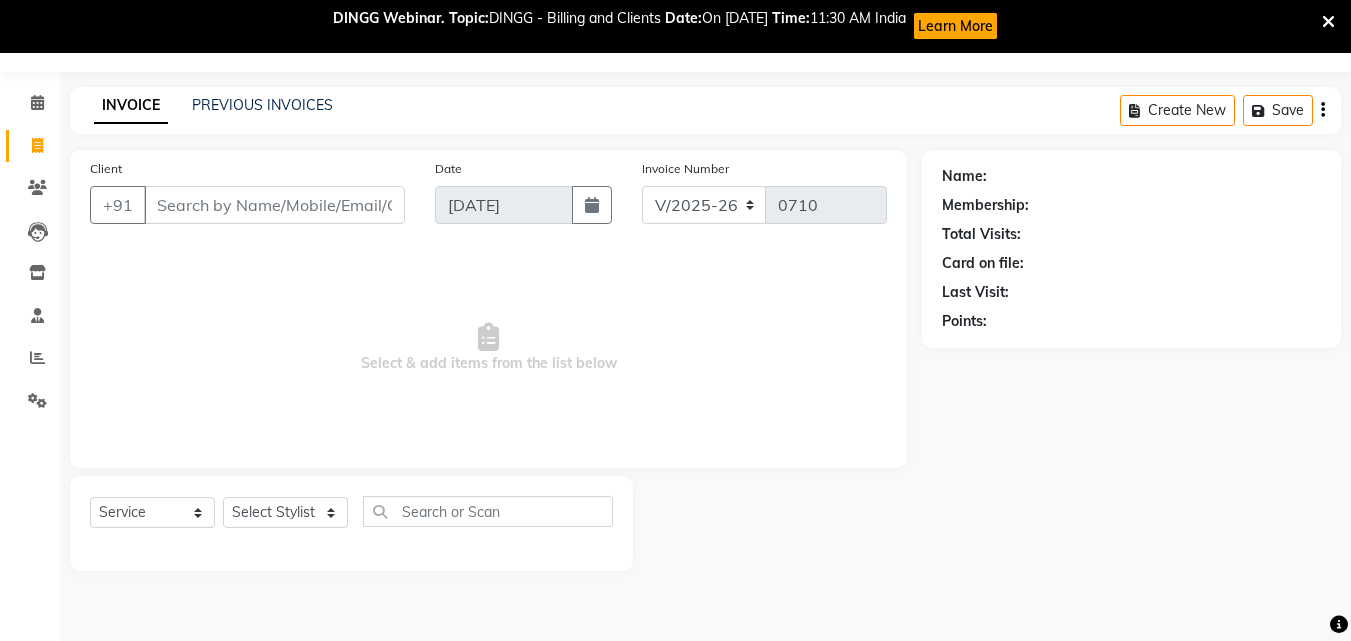 click on "Create New   Save" 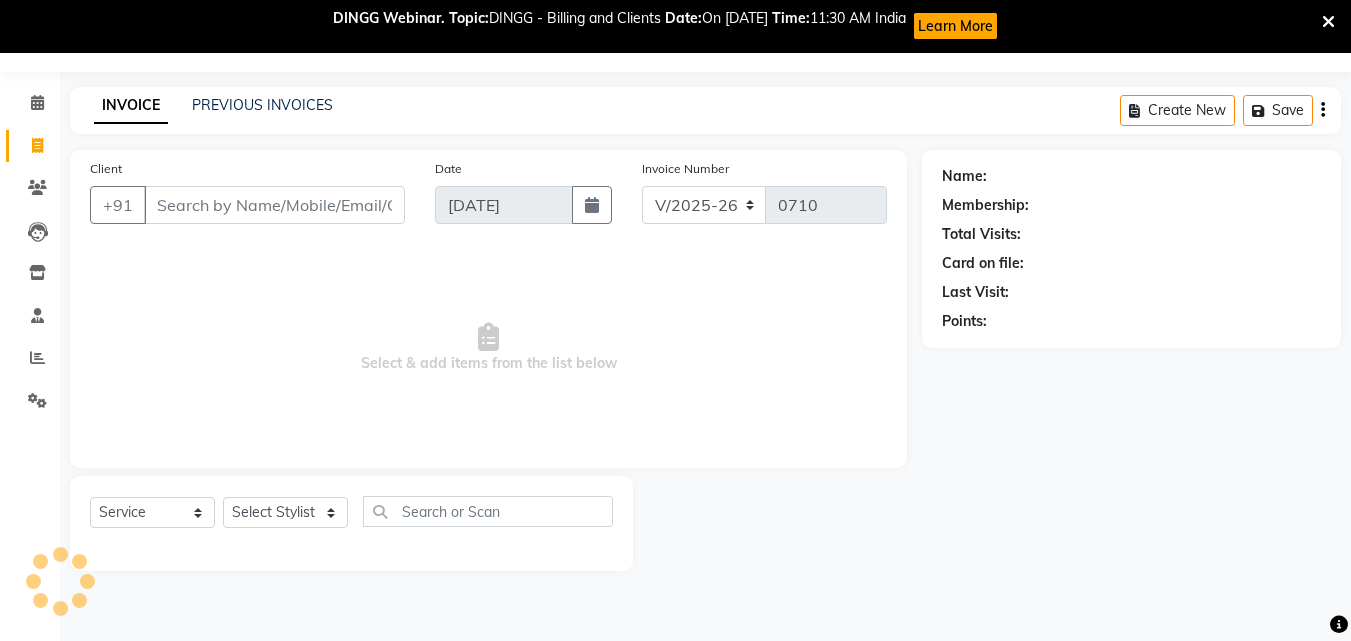 click 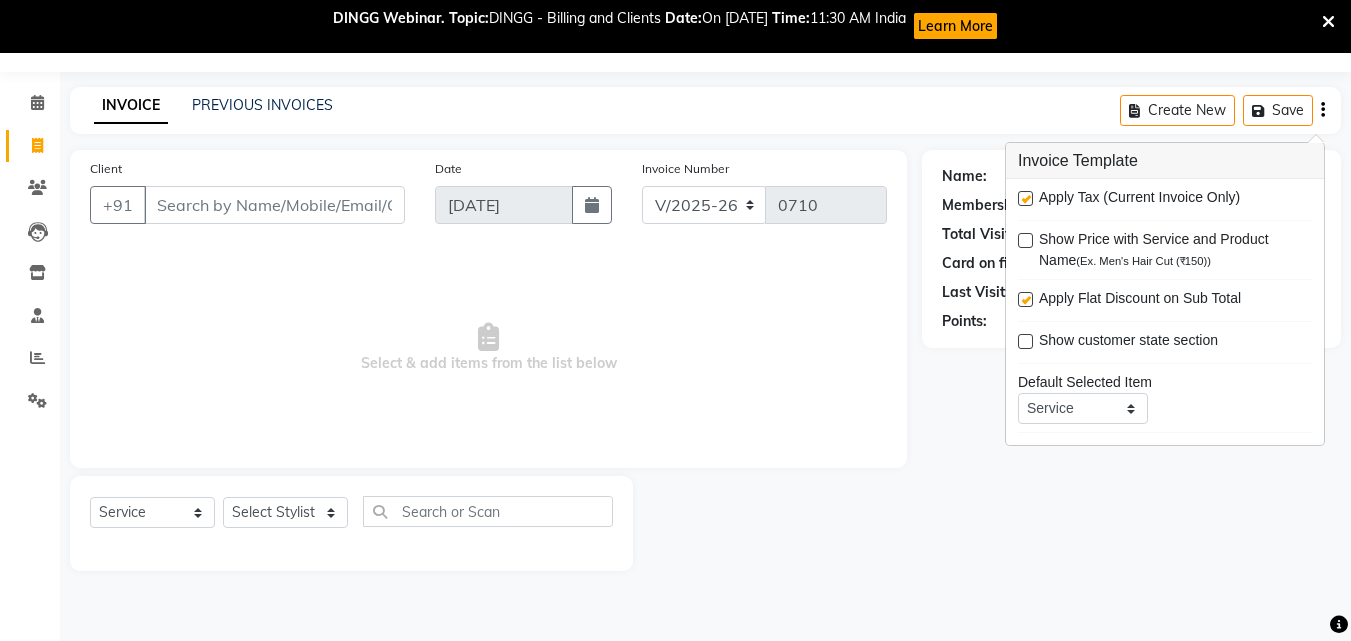 click at bounding box center [1025, 299] 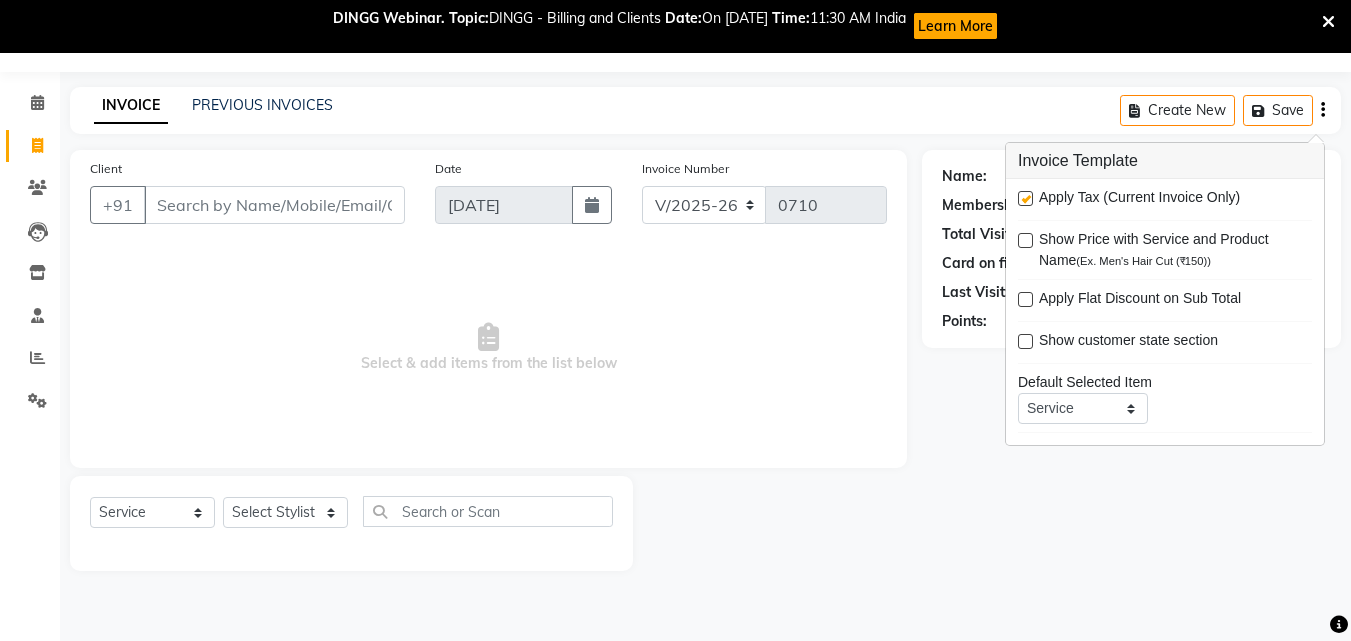 click on "Select & add items from the list below" at bounding box center (488, 348) 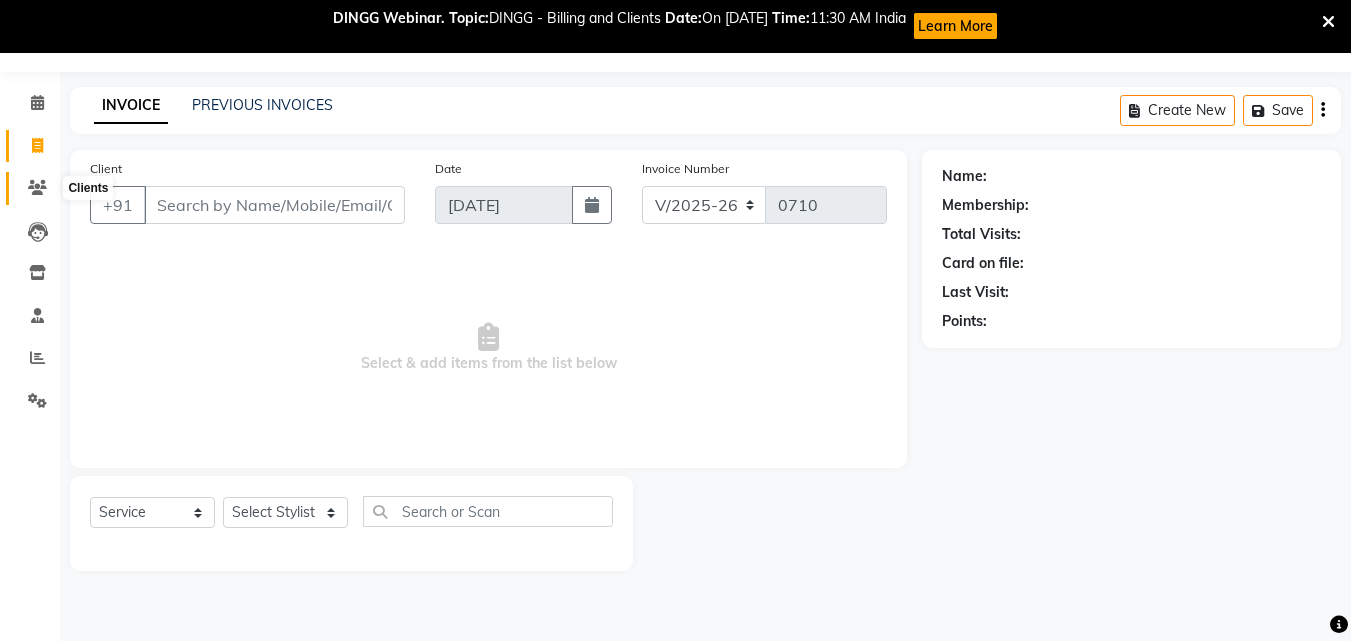 click 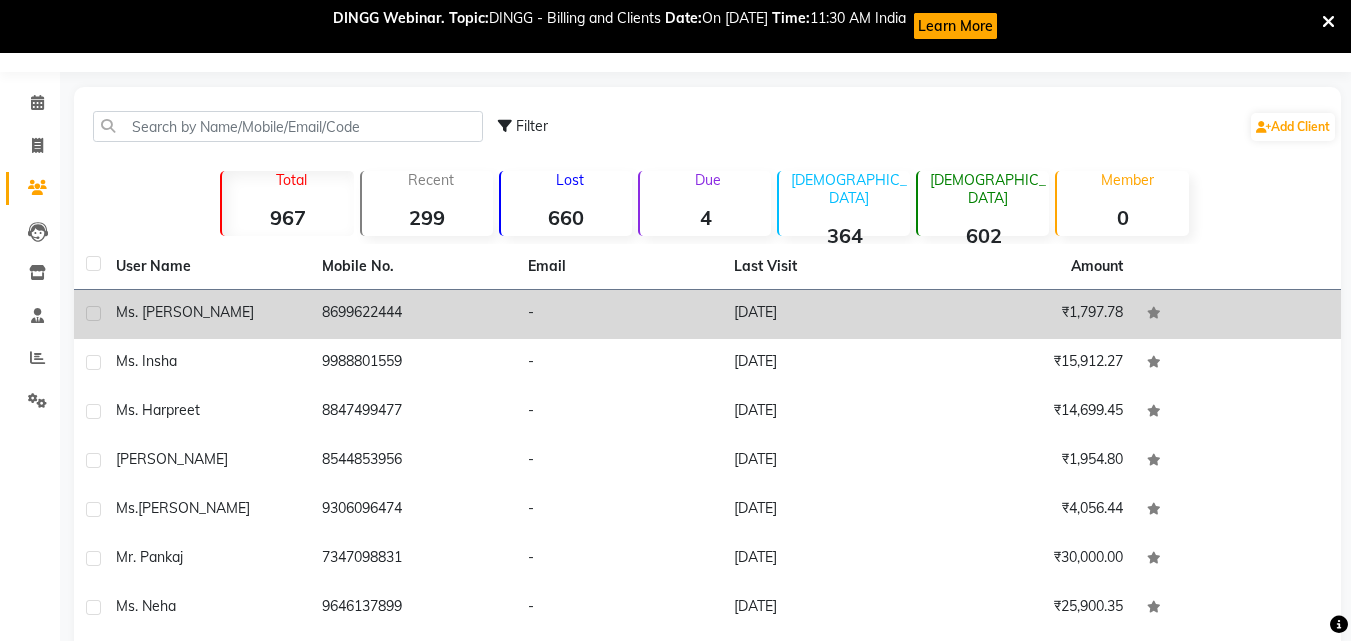 click on "8699622444" 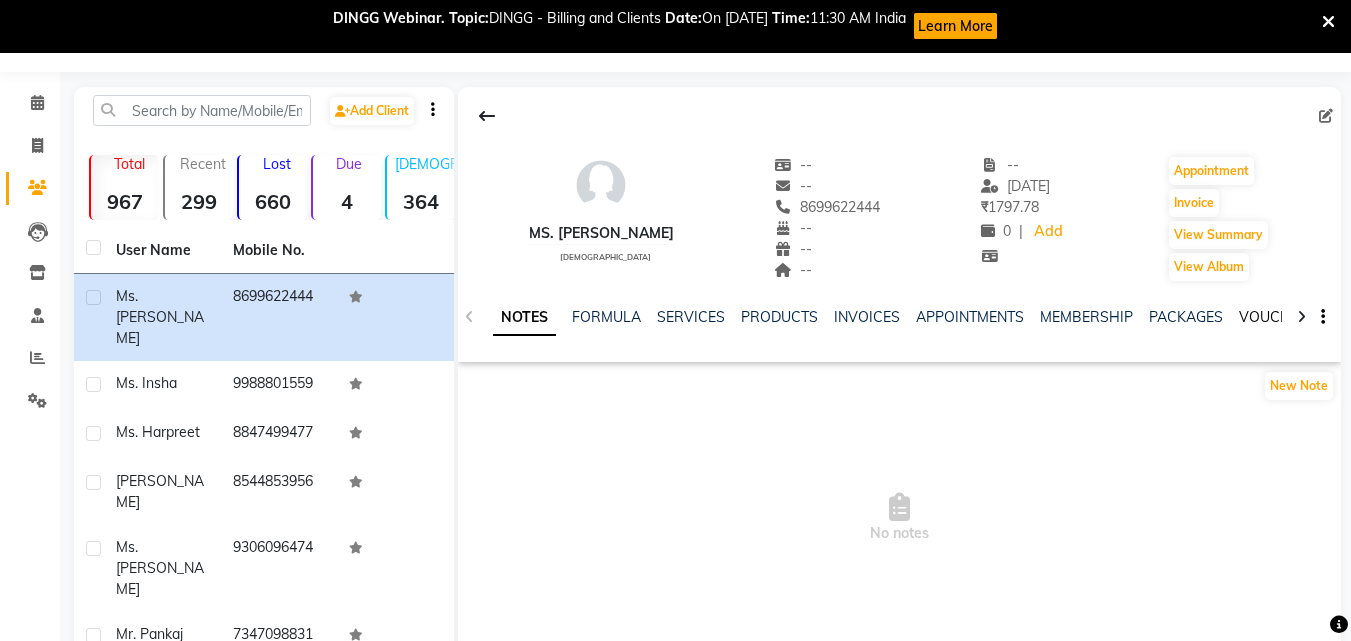 click on "VOUCHERS" 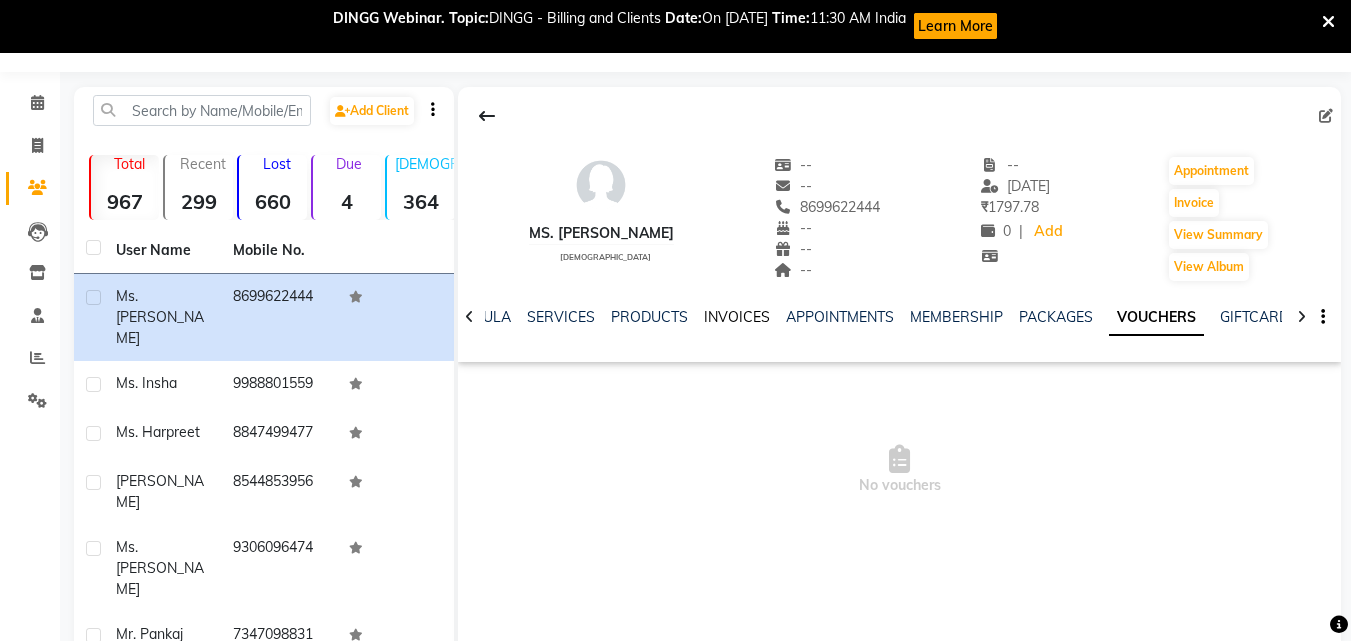 click on "INVOICES" 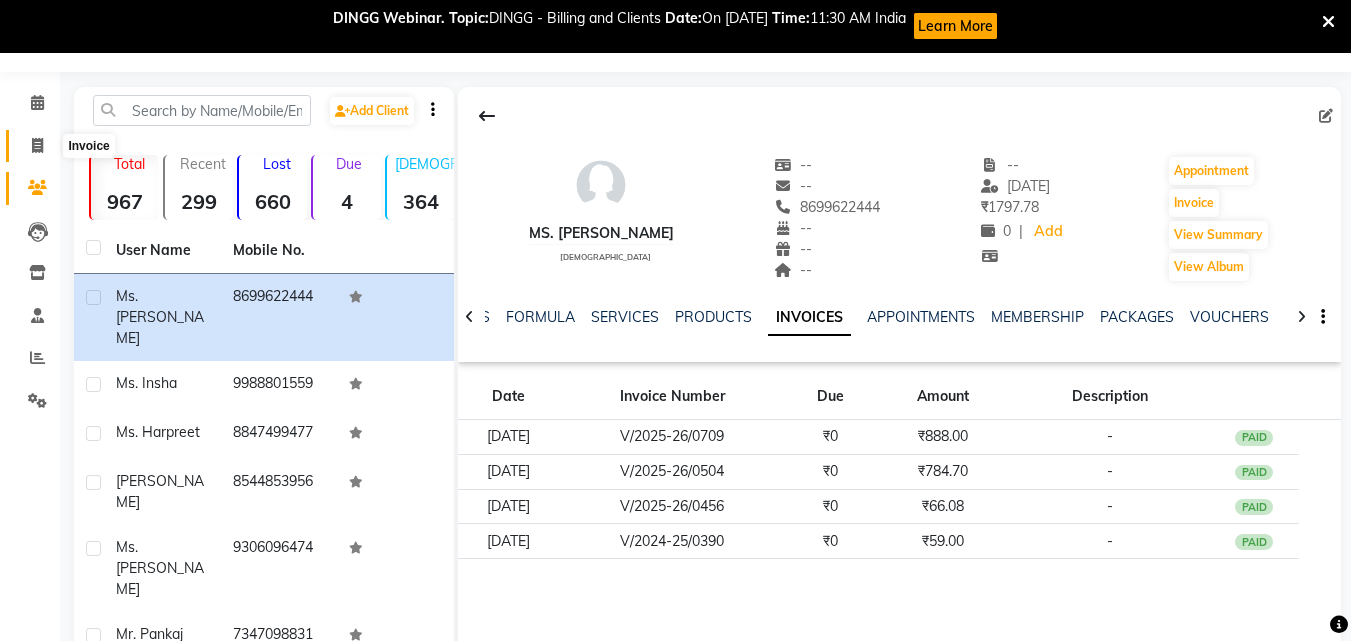 click 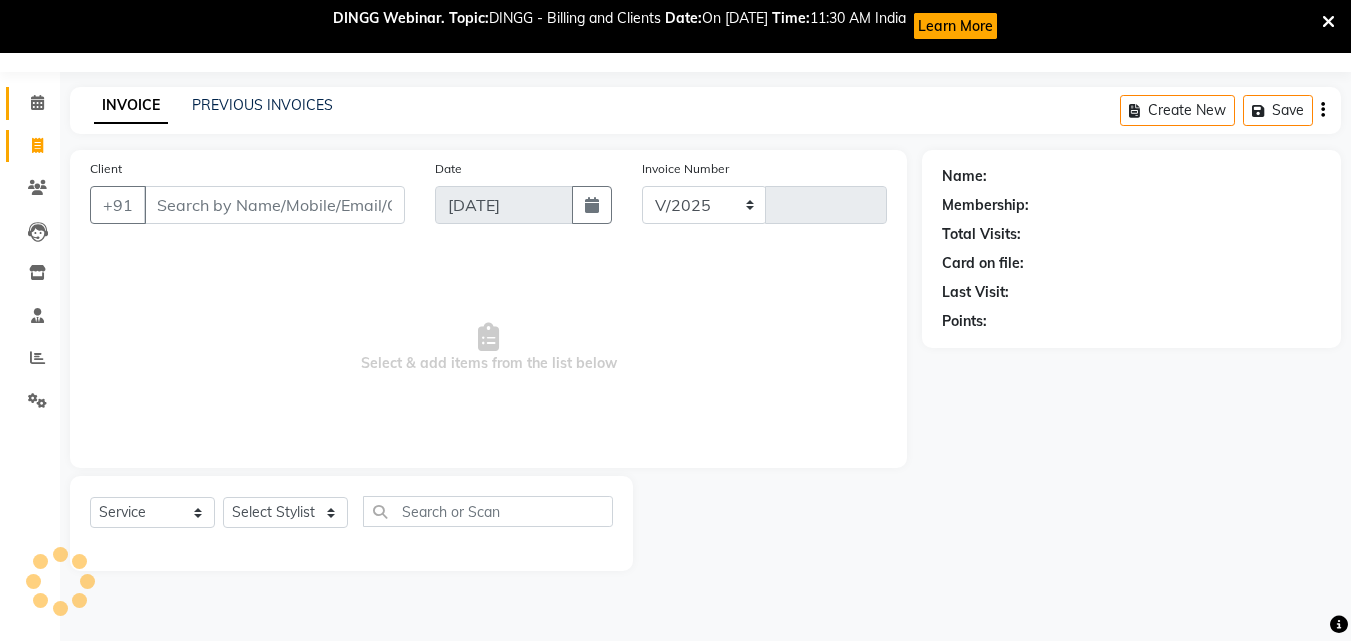 select on "5370" 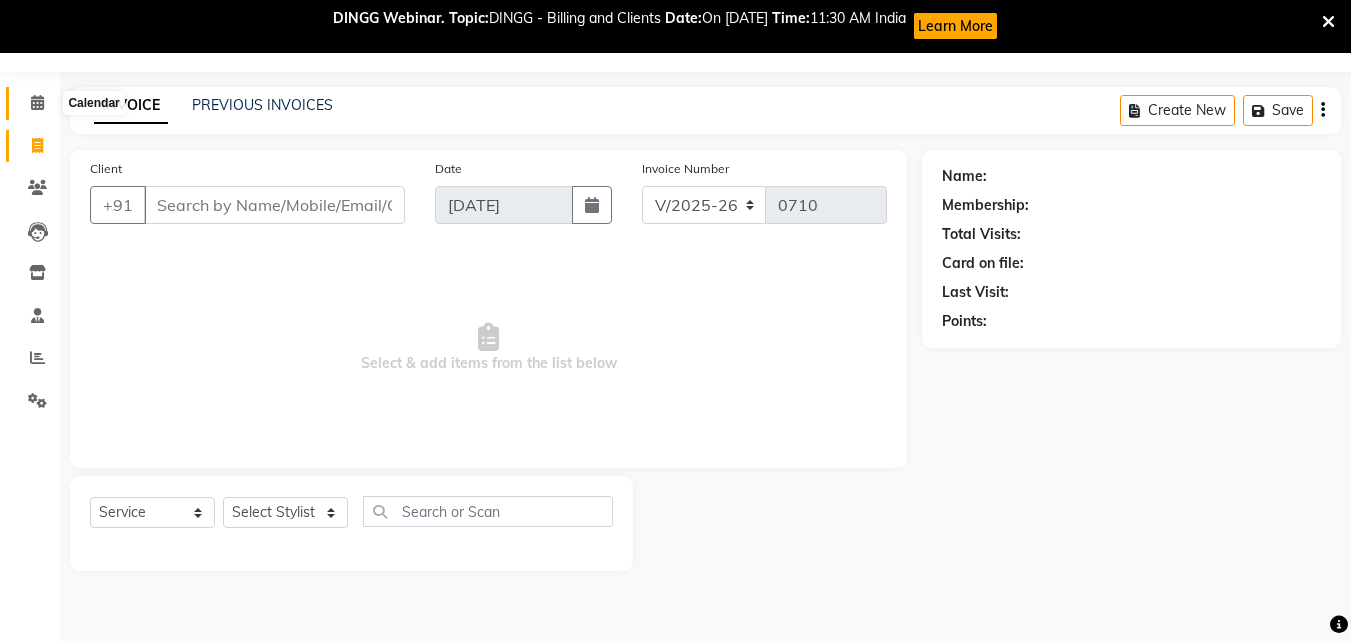 click 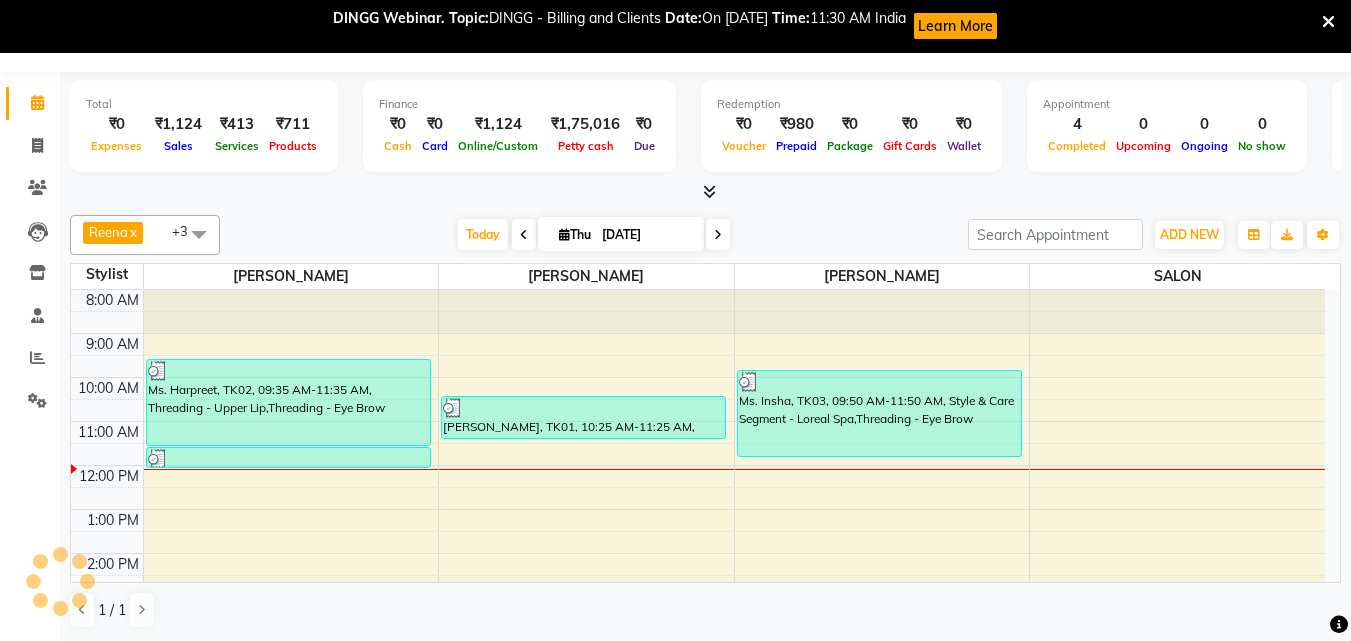 scroll, scrollTop: 0, scrollLeft: 0, axis: both 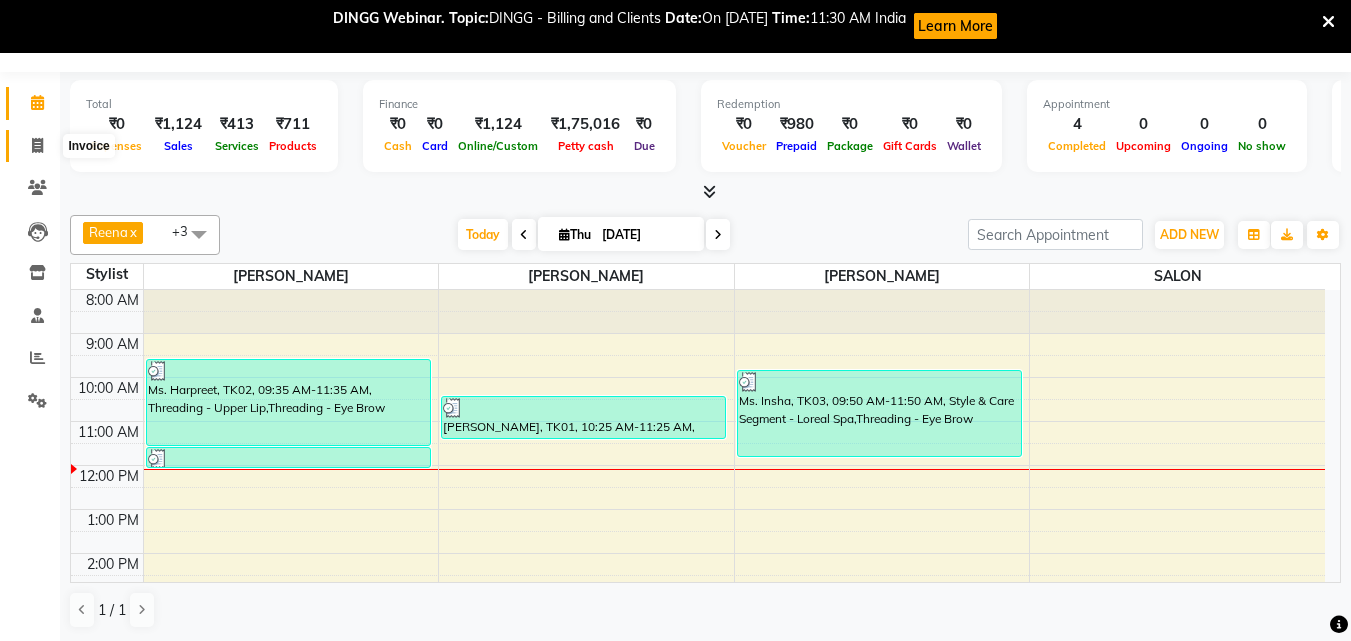 click 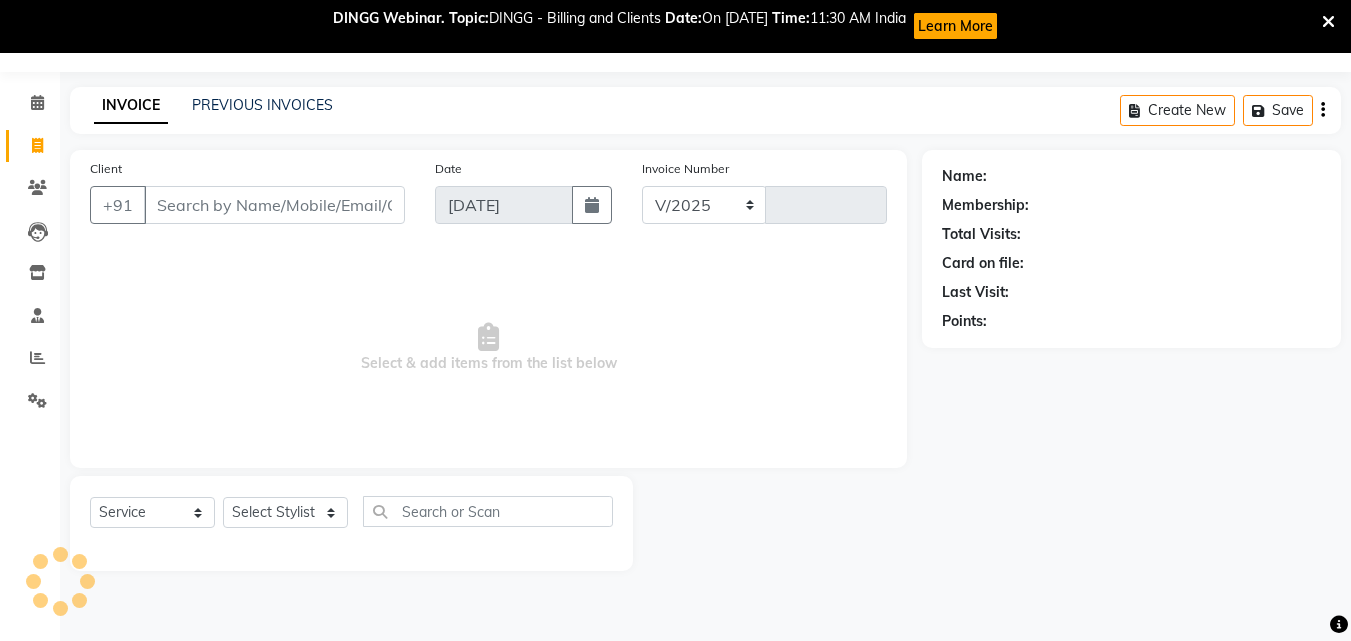 select on "5370" 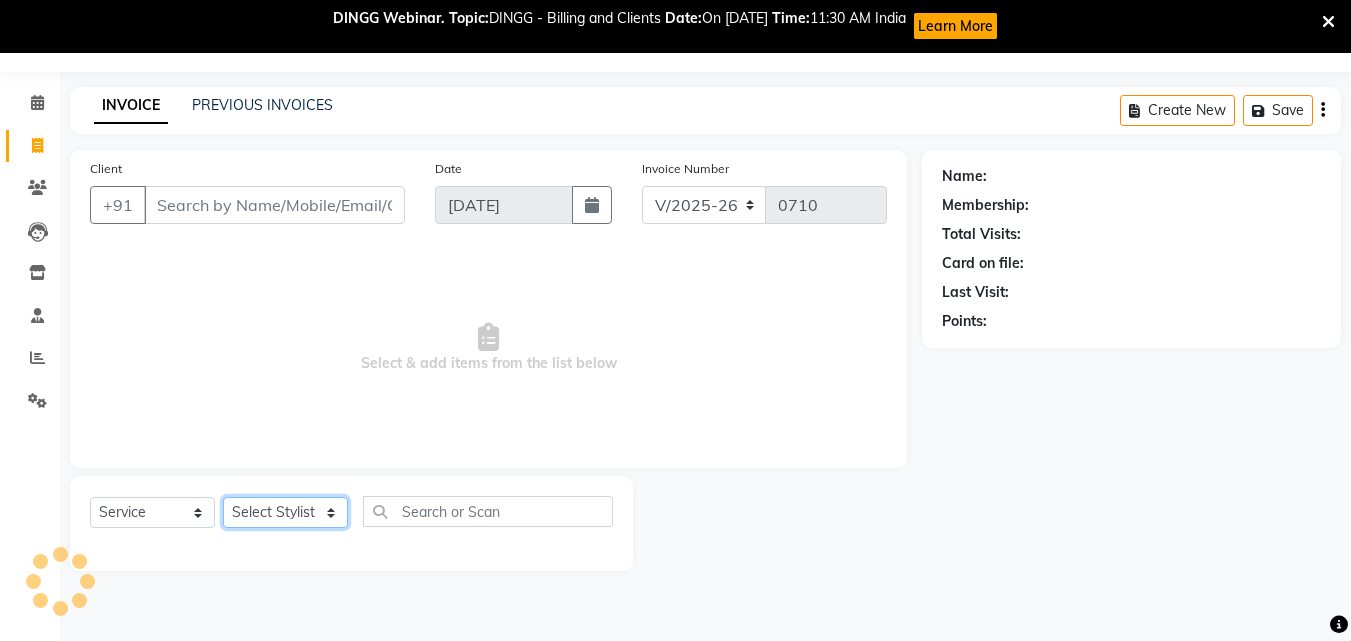 click on "Select Stylist" 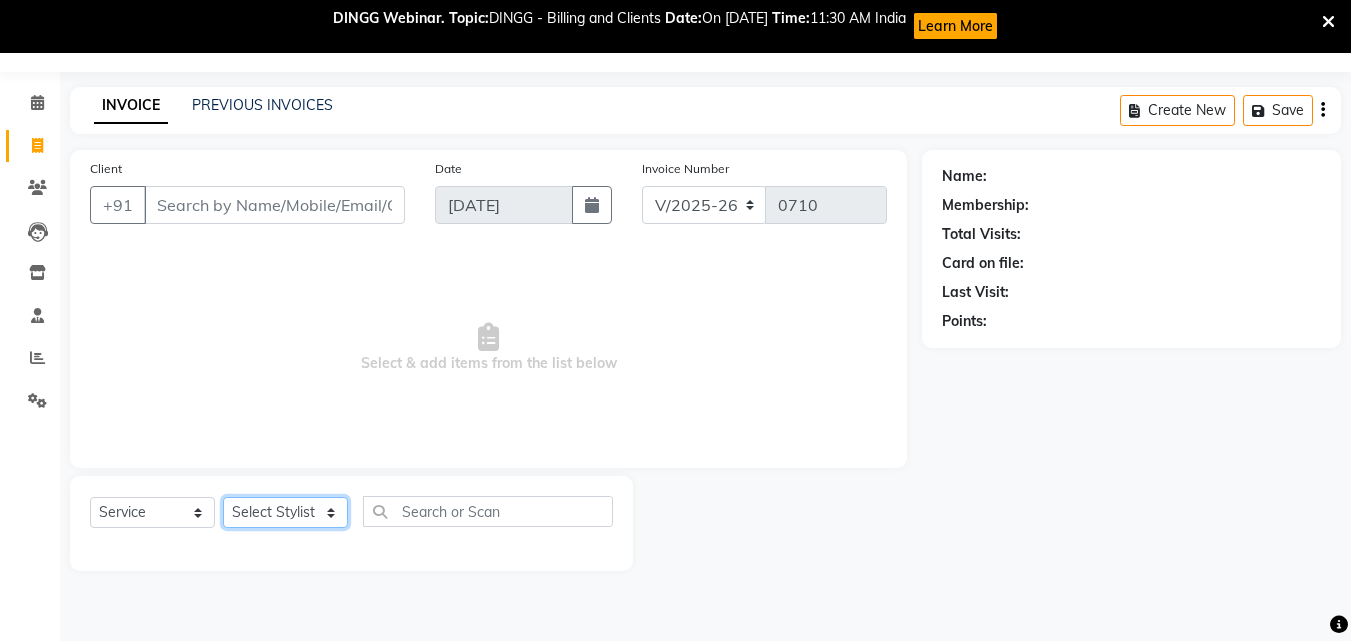 select on "35457" 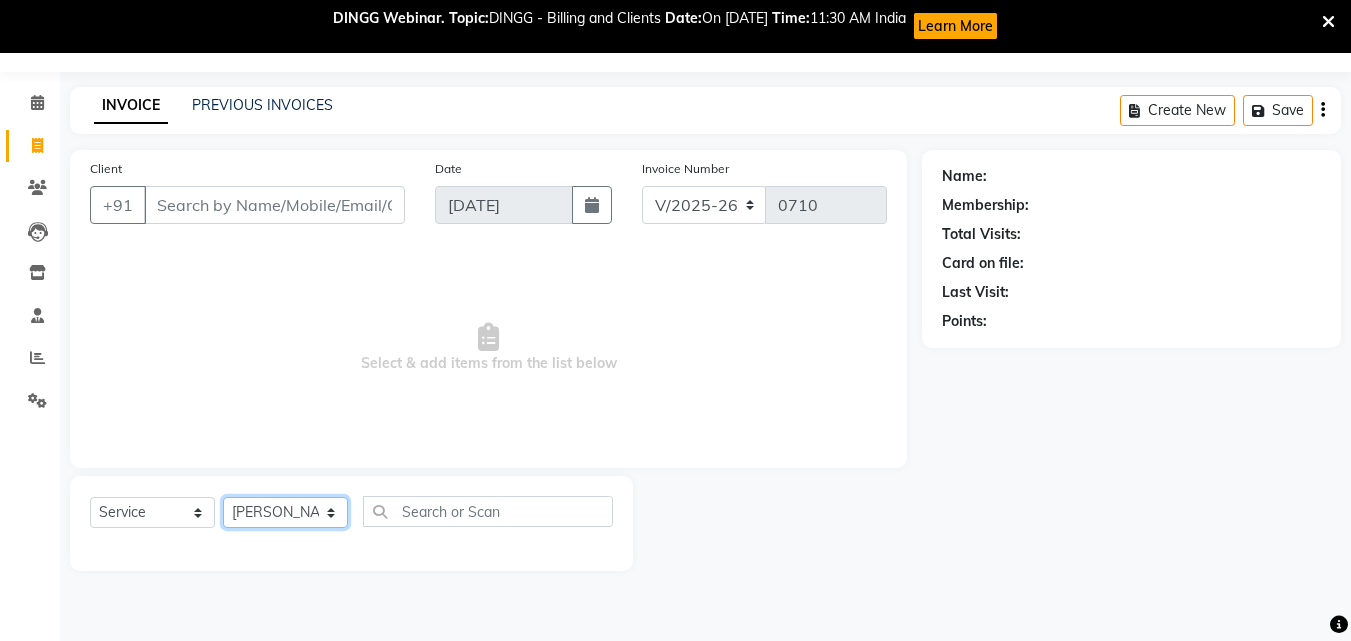 click on "Select Stylist DINGG Support  [PERSON_NAME]  [PERSON_NAME] SALON [PERSON_NAME]" 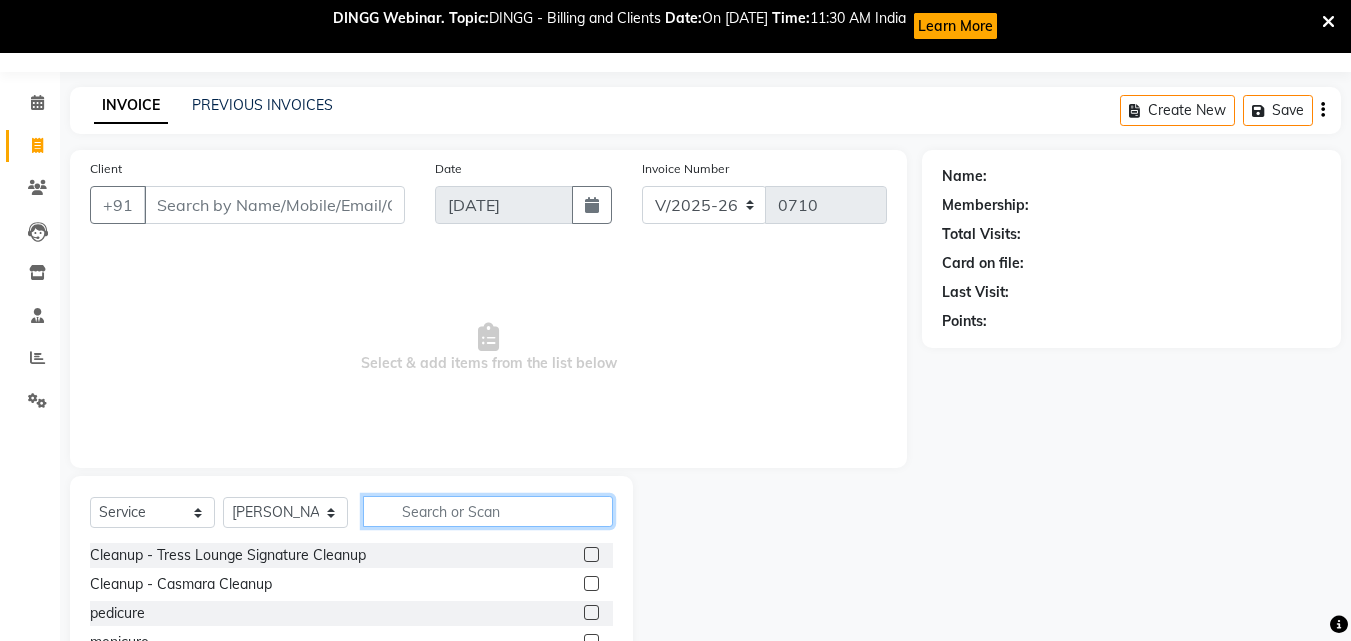 click 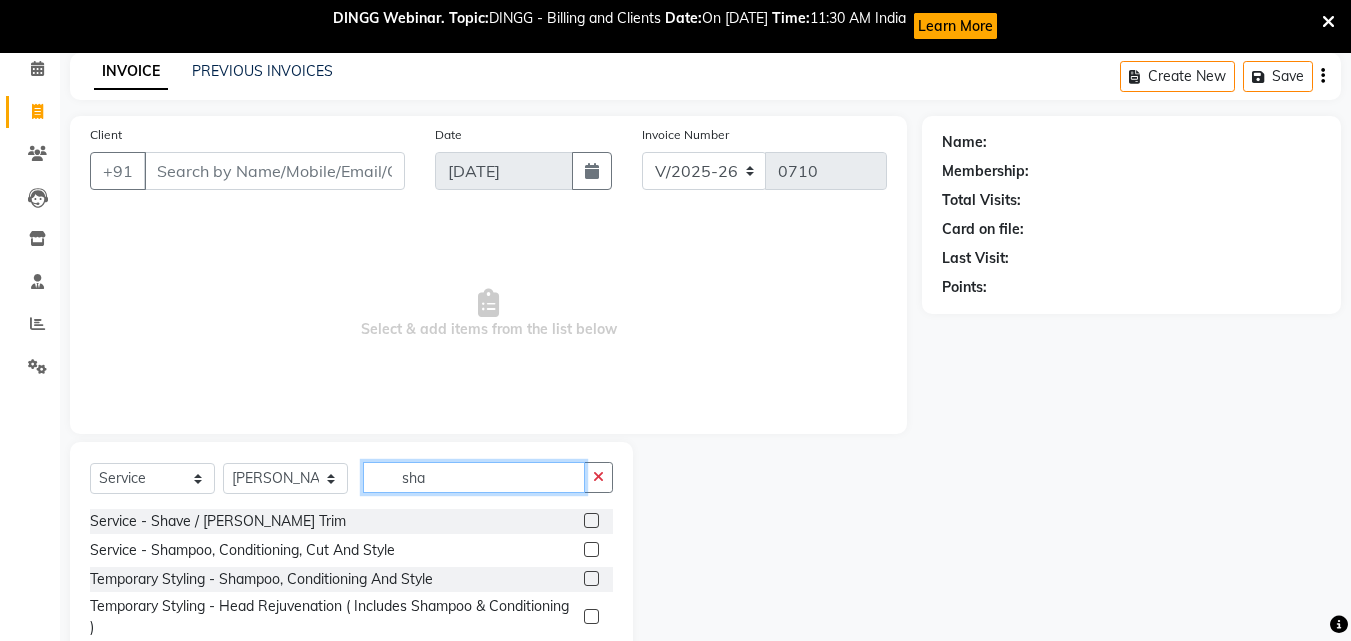 scroll, scrollTop: 146, scrollLeft: 0, axis: vertical 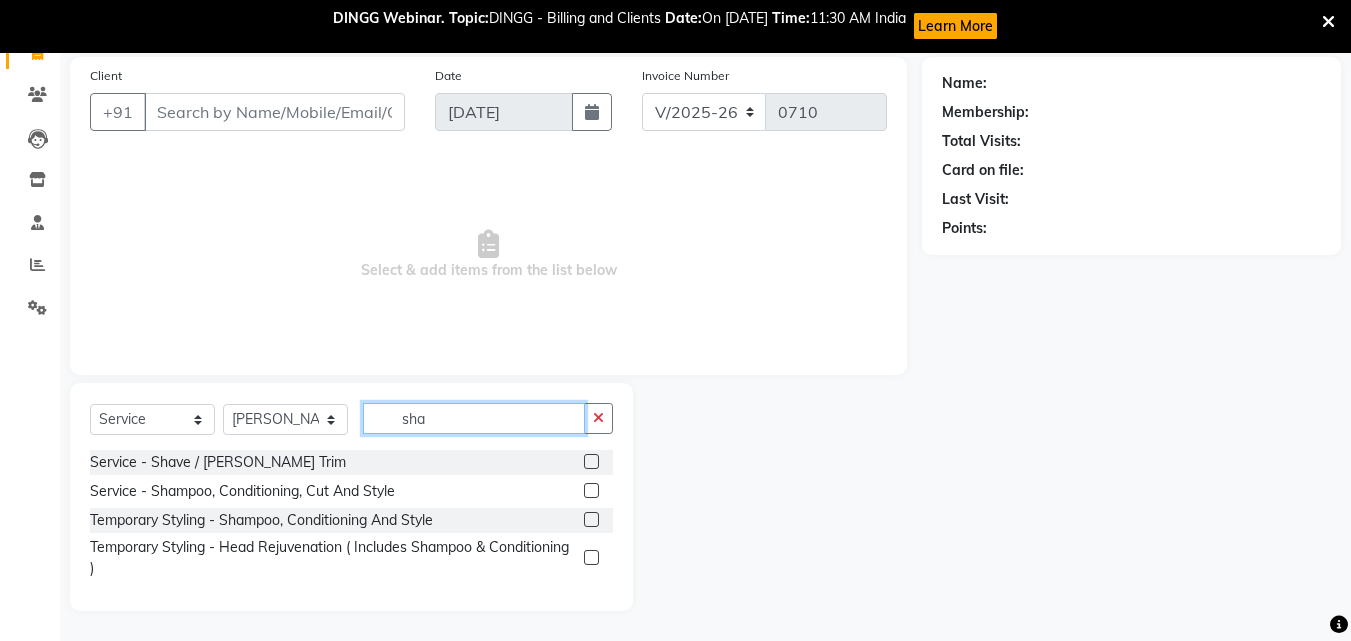 type on "sha" 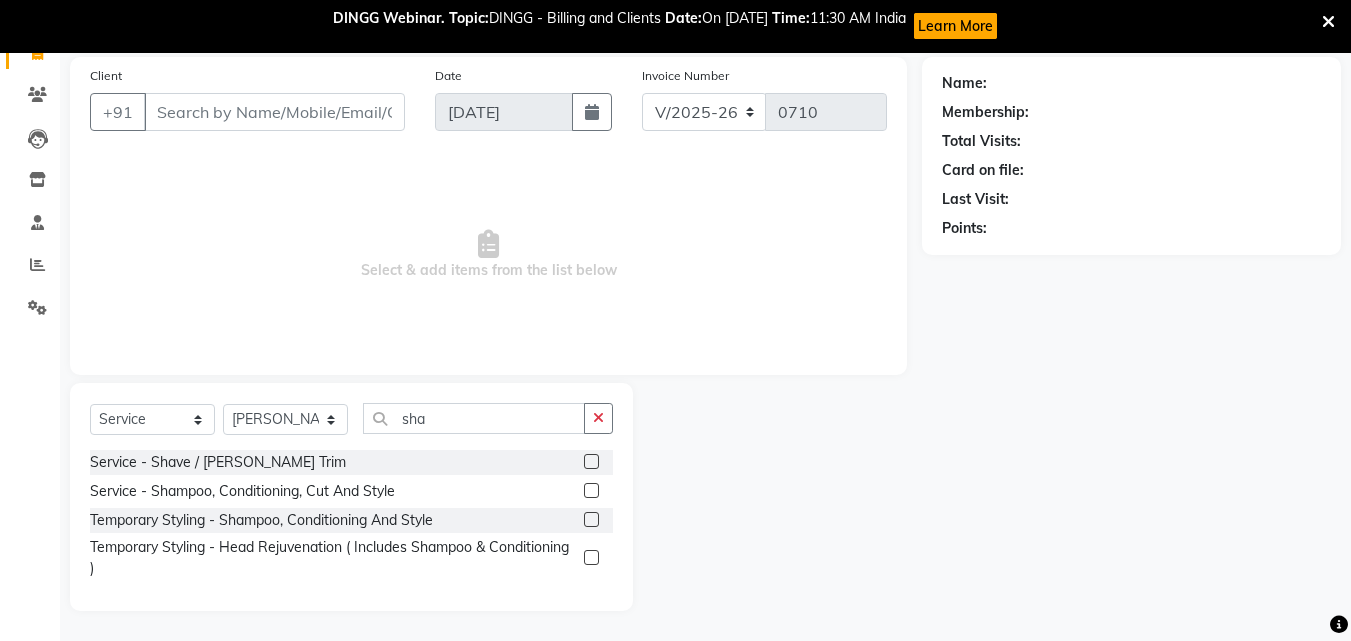 click 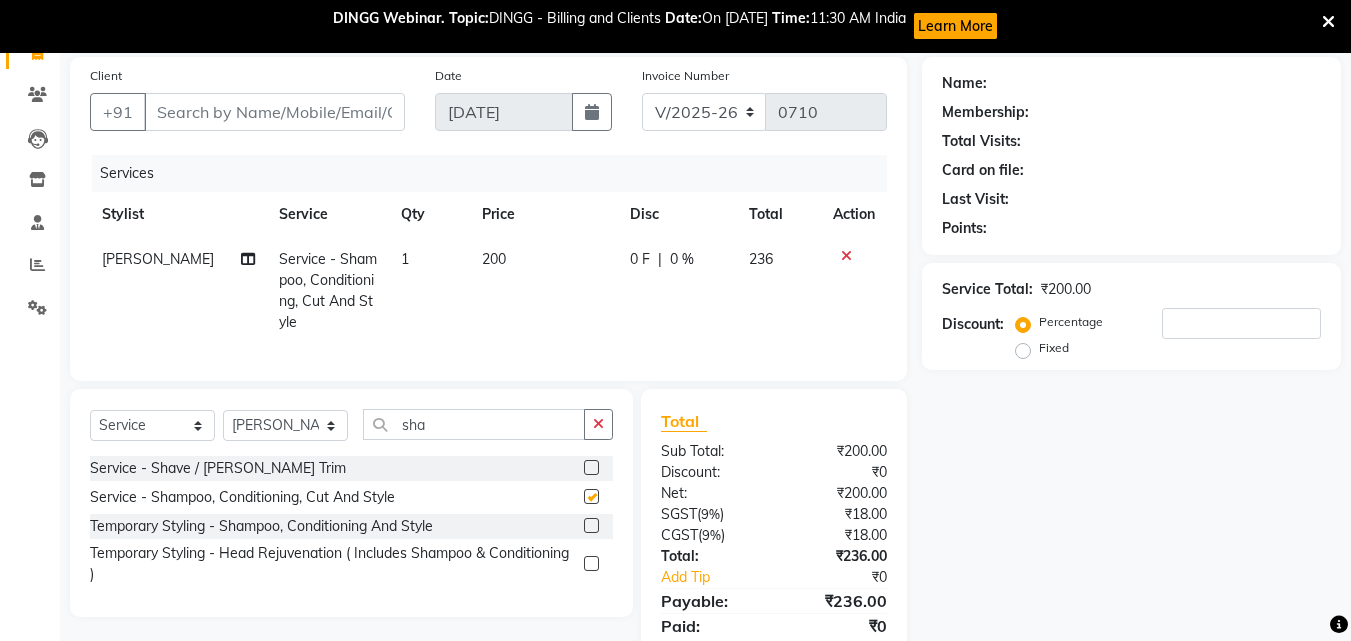 checkbox on "false" 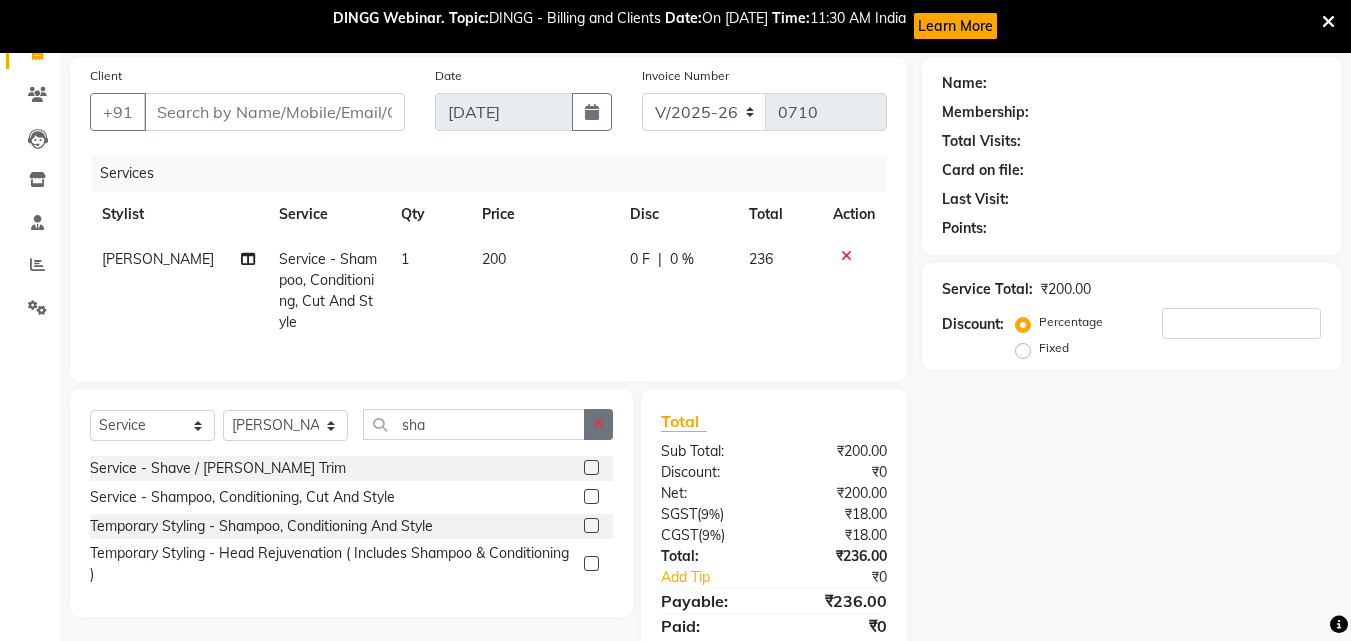 click 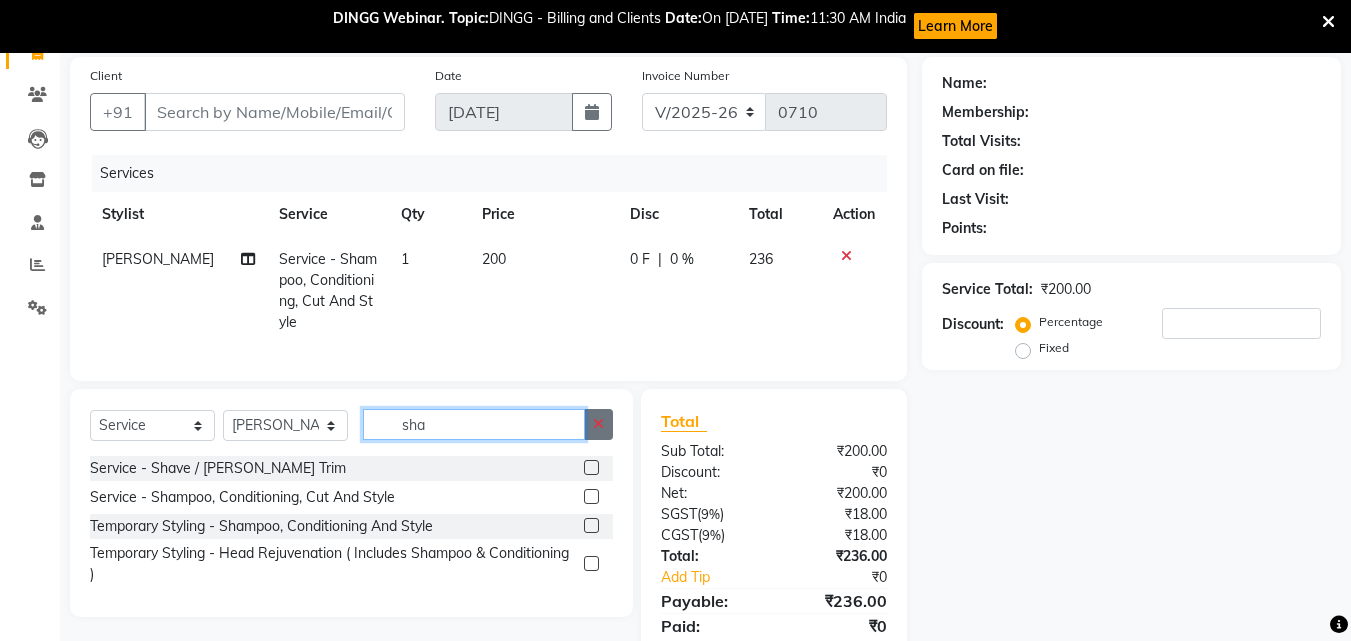type 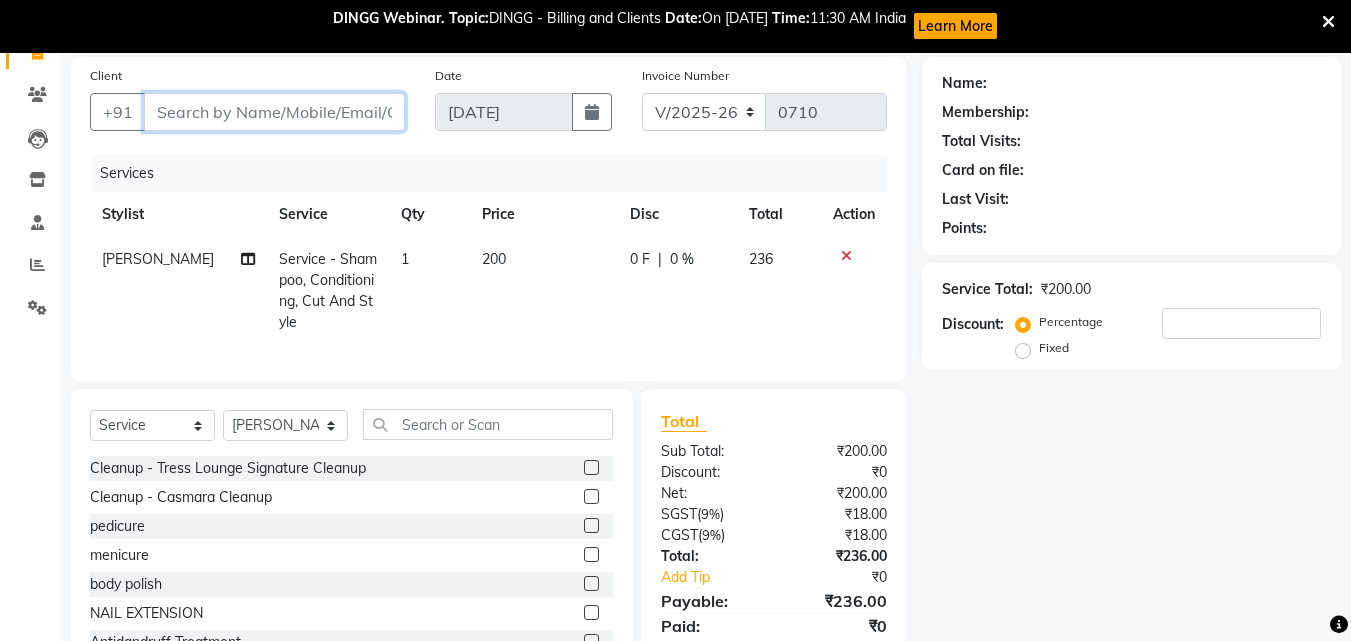 click on "Client" at bounding box center (274, 112) 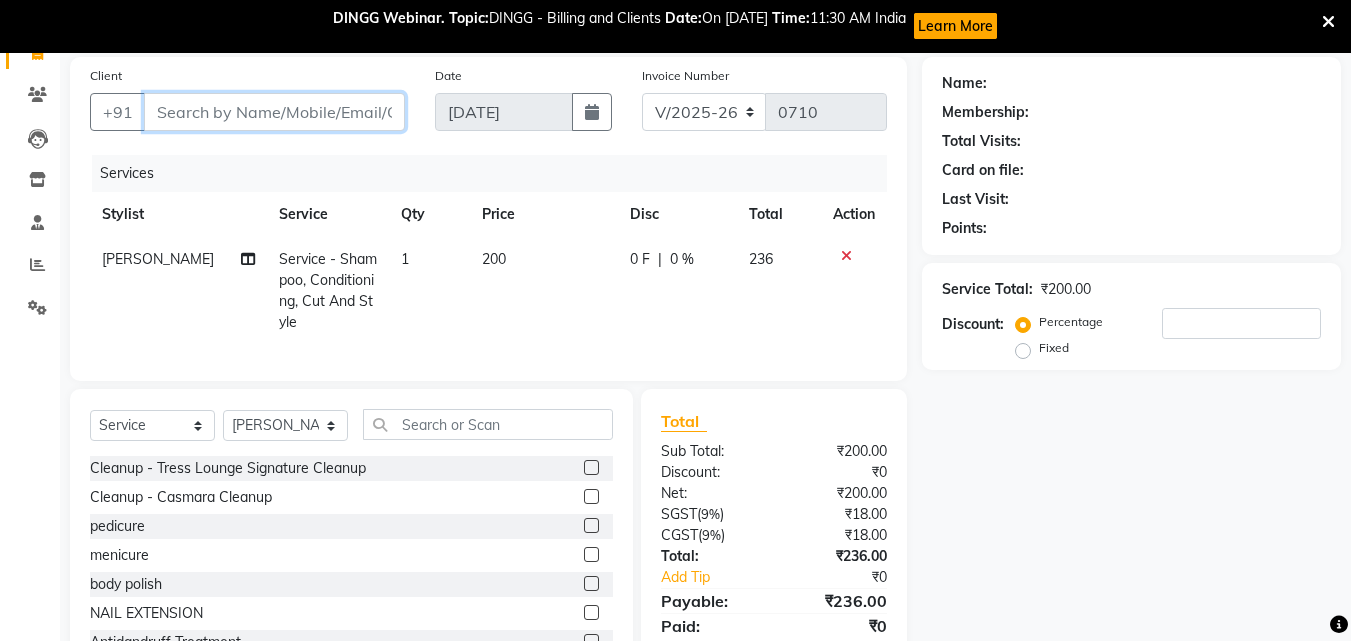 type on "8" 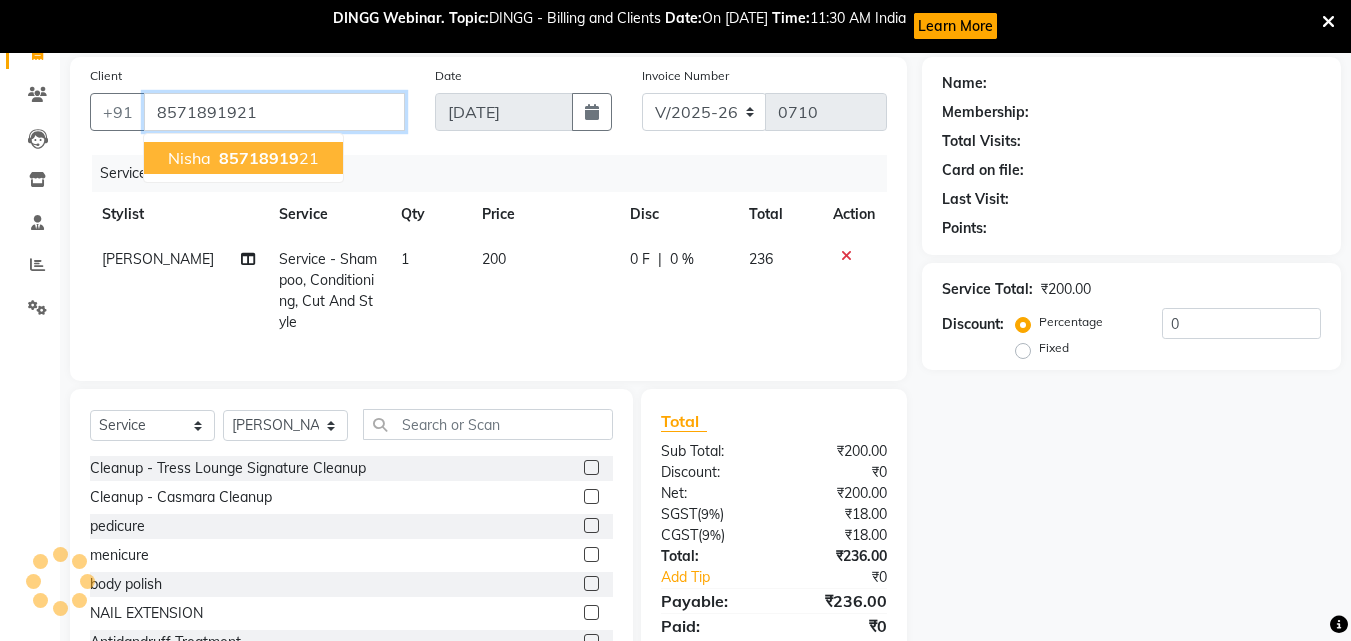 type on "8571891921" 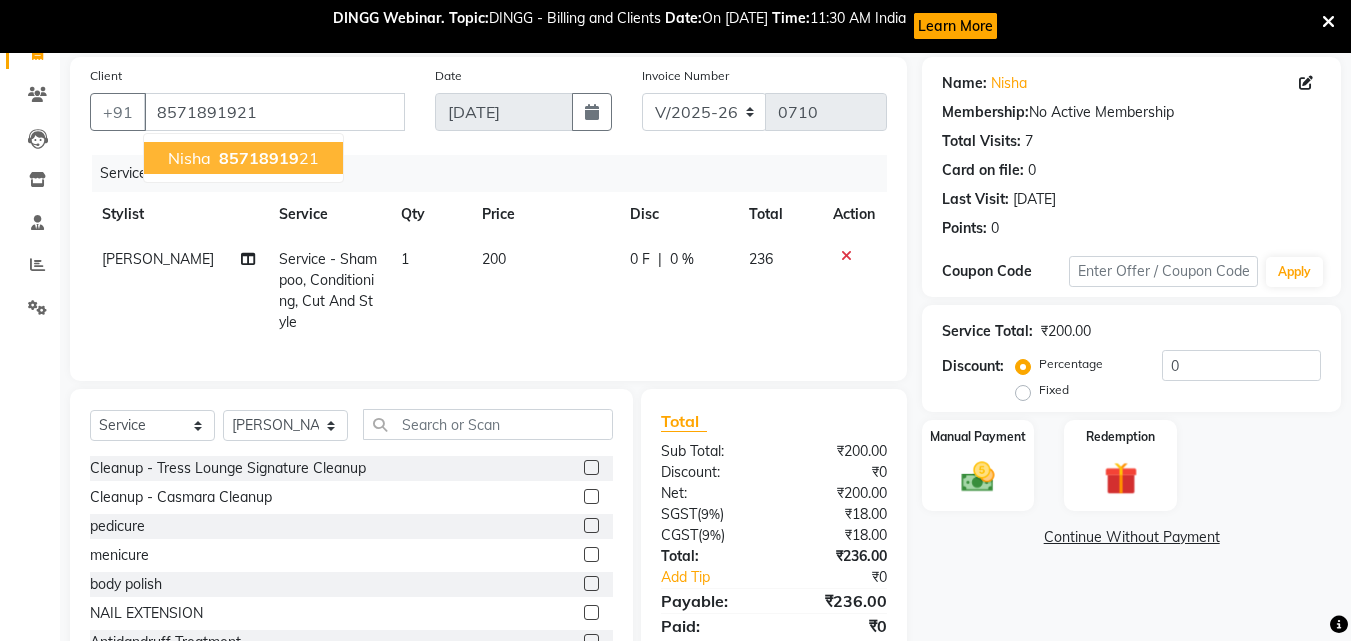 click on "85718919" at bounding box center [259, 158] 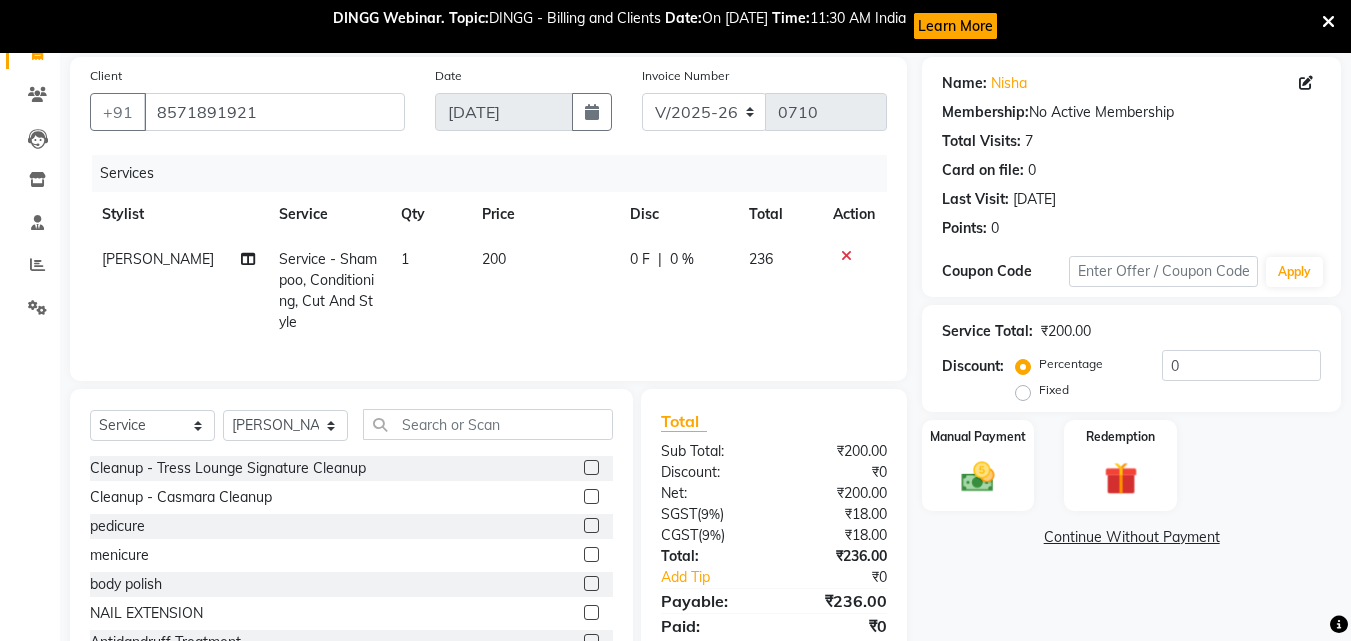 scroll, scrollTop: 234, scrollLeft: 0, axis: vertical 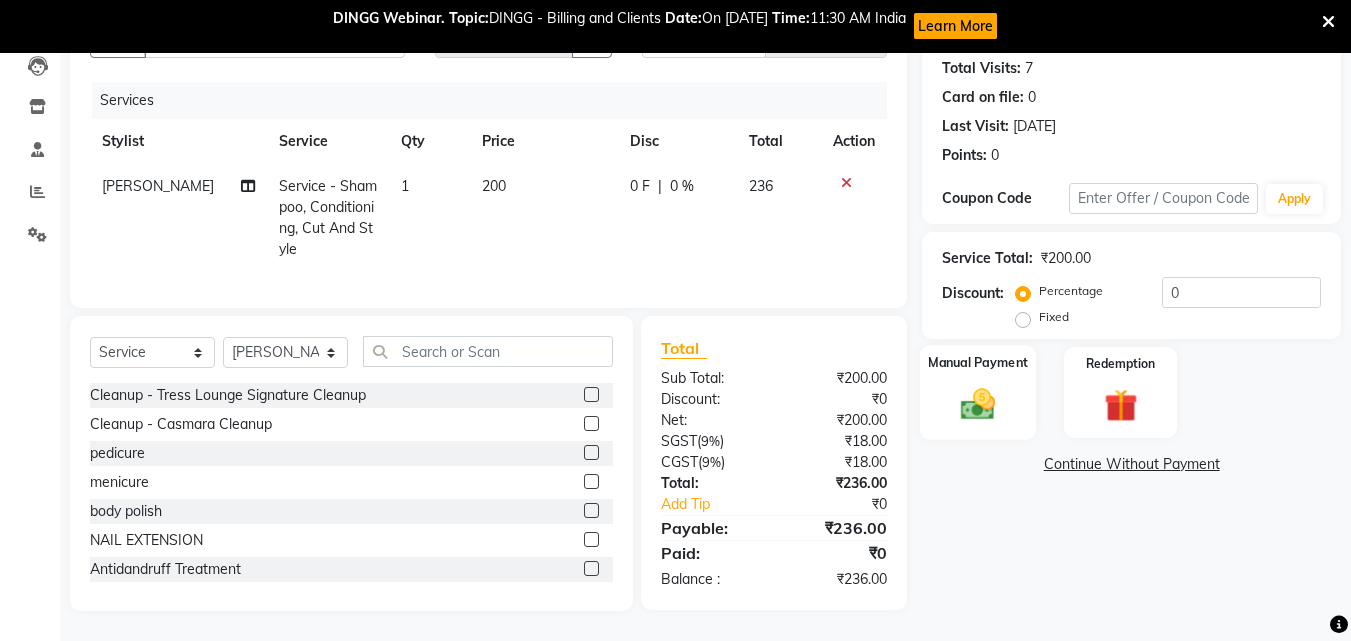 click 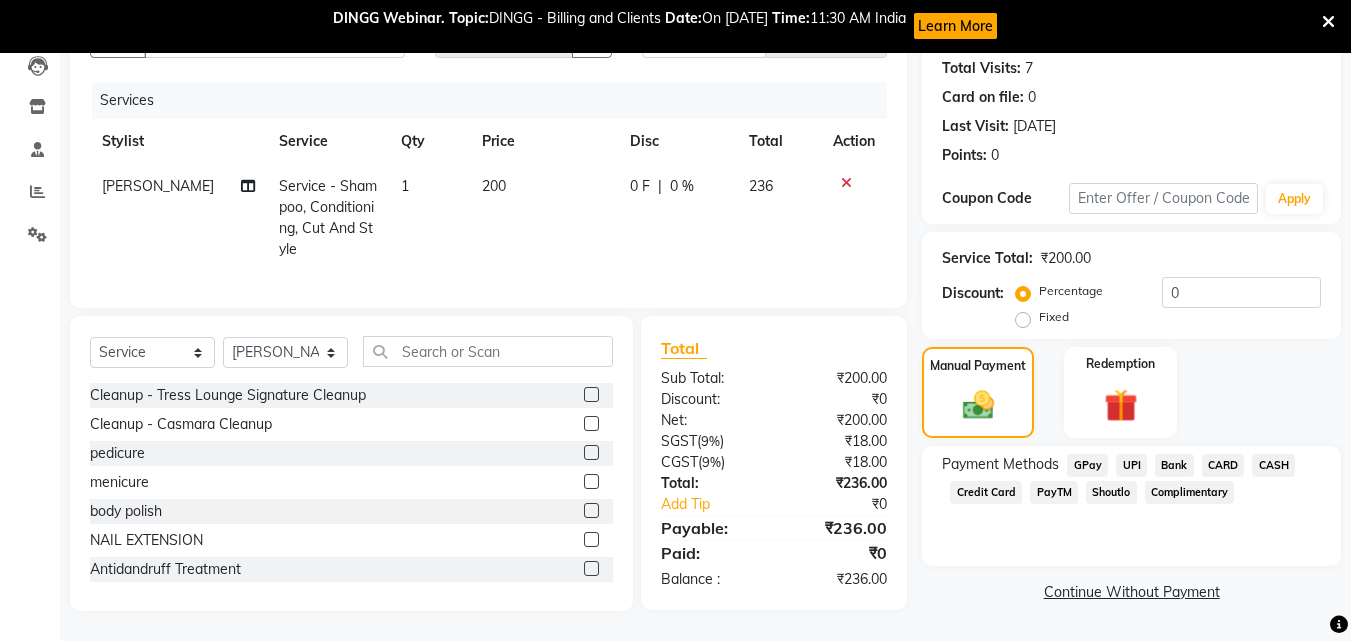 click on "UPI" 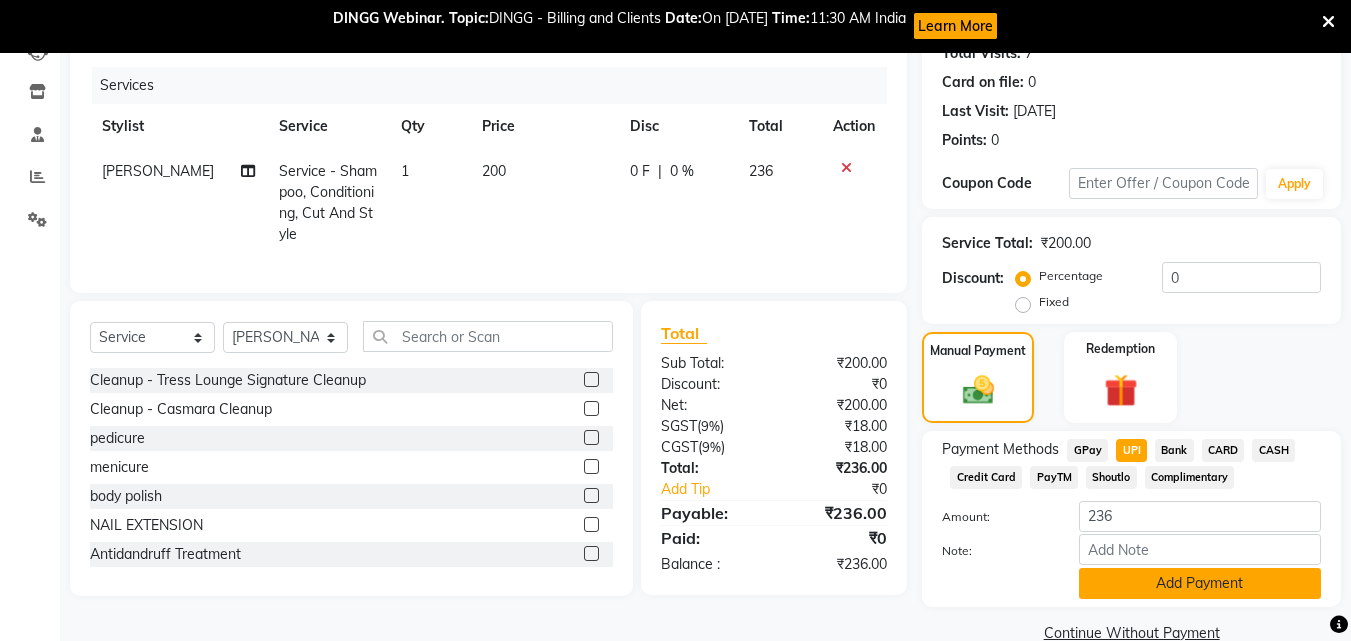 scroll, scrollTop: 271, scrollLeft: 0, axis: vertical 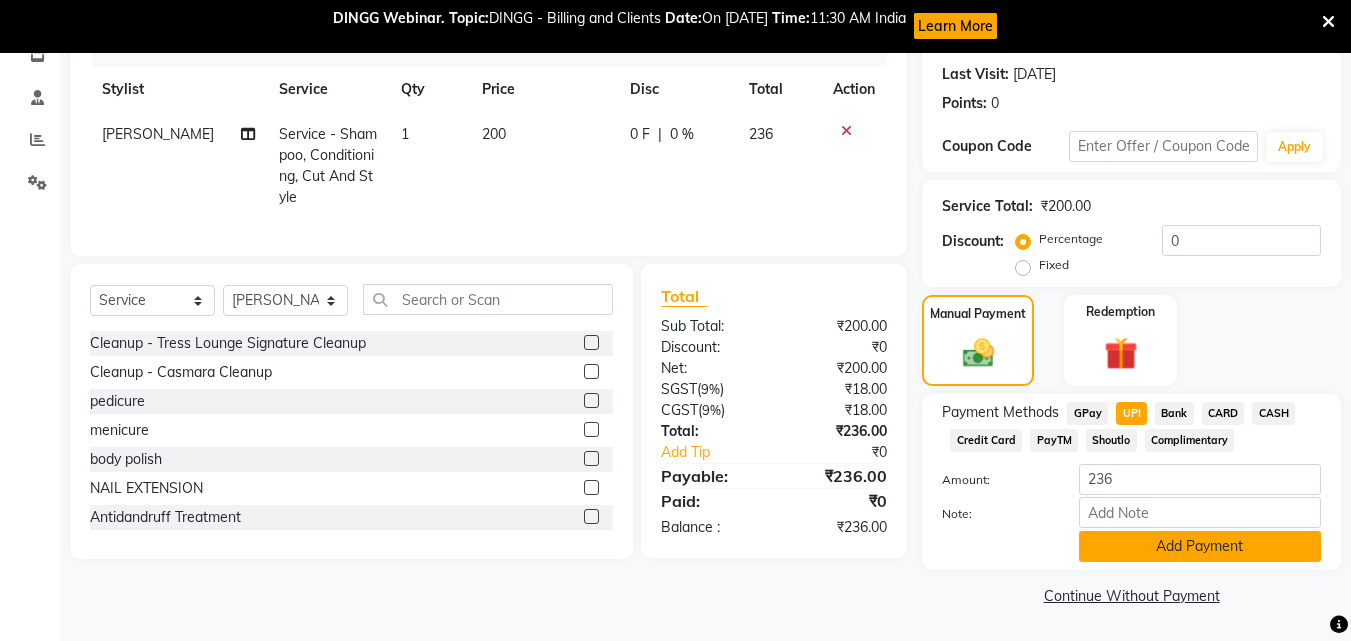 click on "Add Payment" 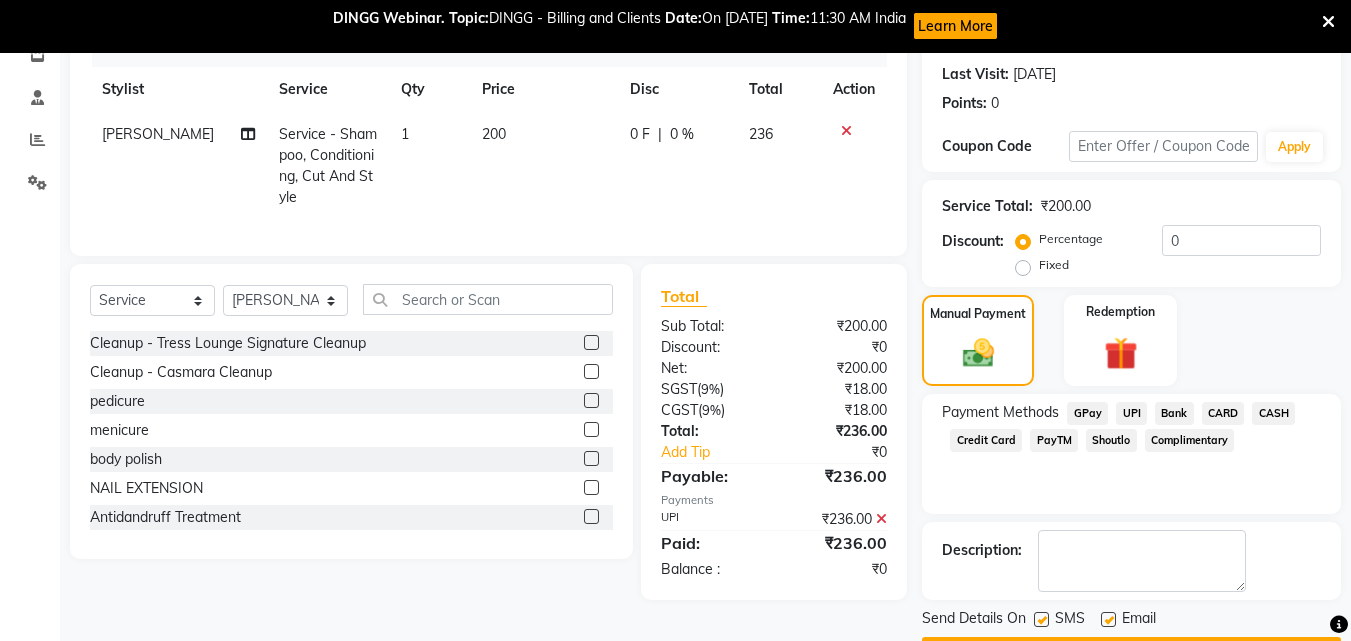 scroll, scrollTop: 328, scrollLeft: 0, axis: vertical 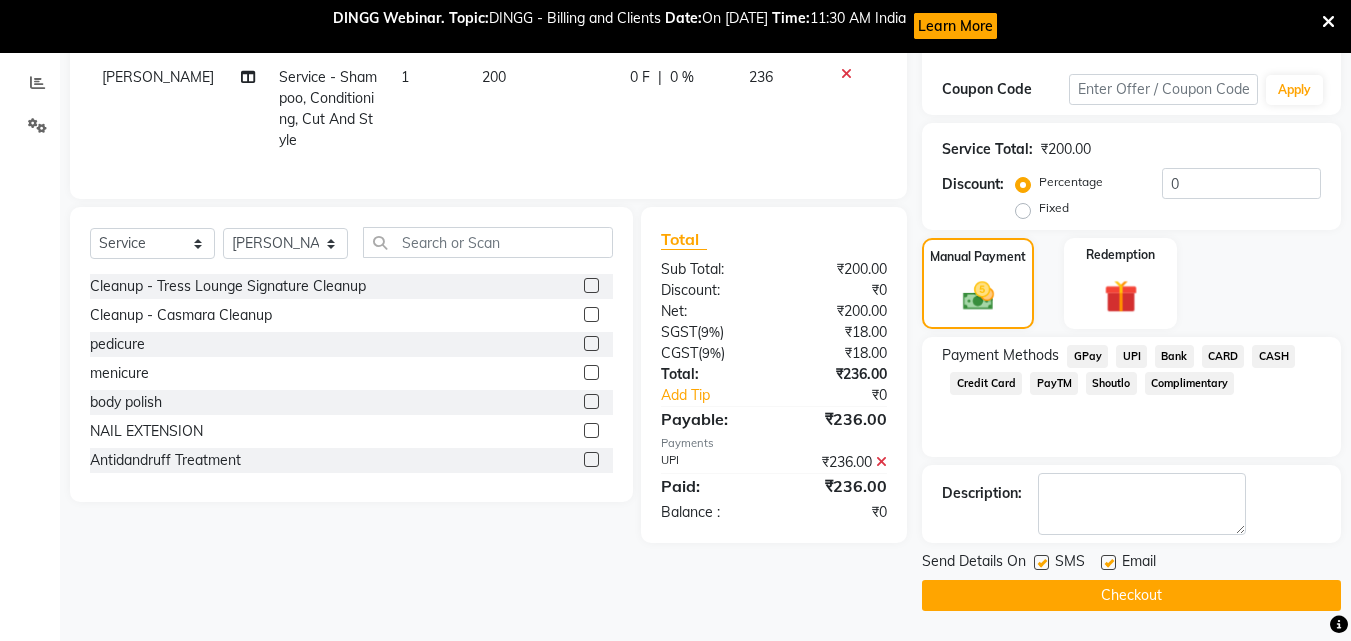 click on "Checkout" 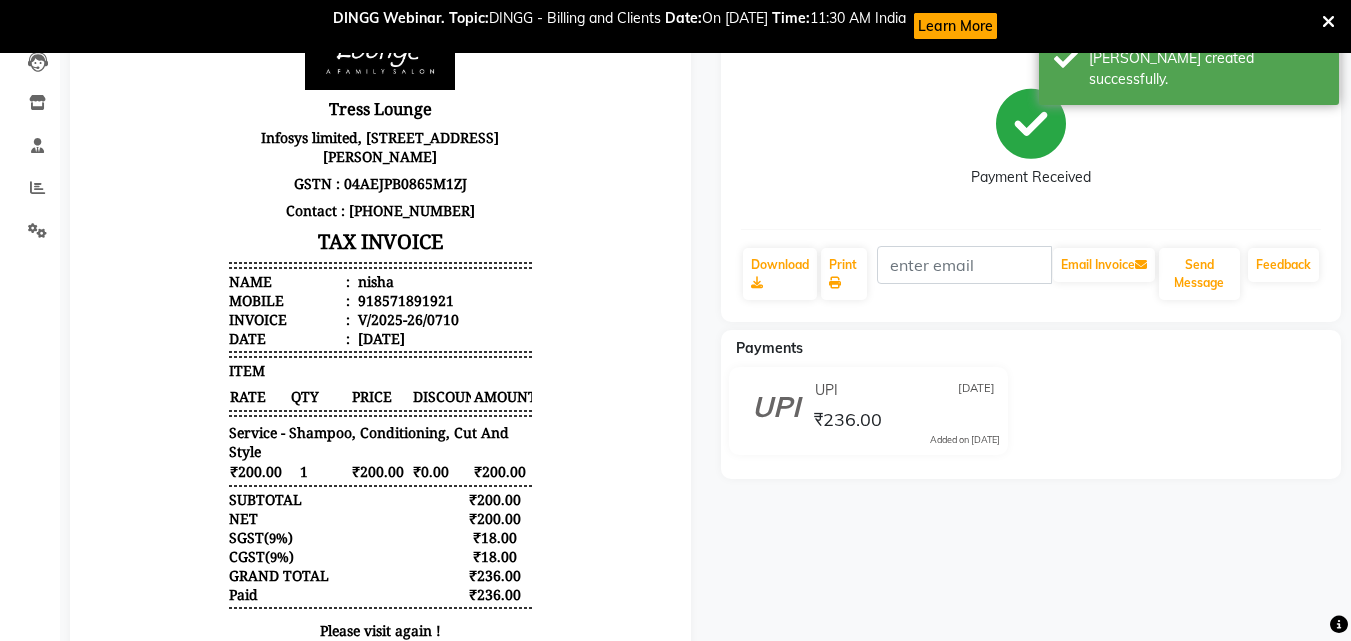 scroll, scrollTop: 0, scrollLeft: 0, axis: both 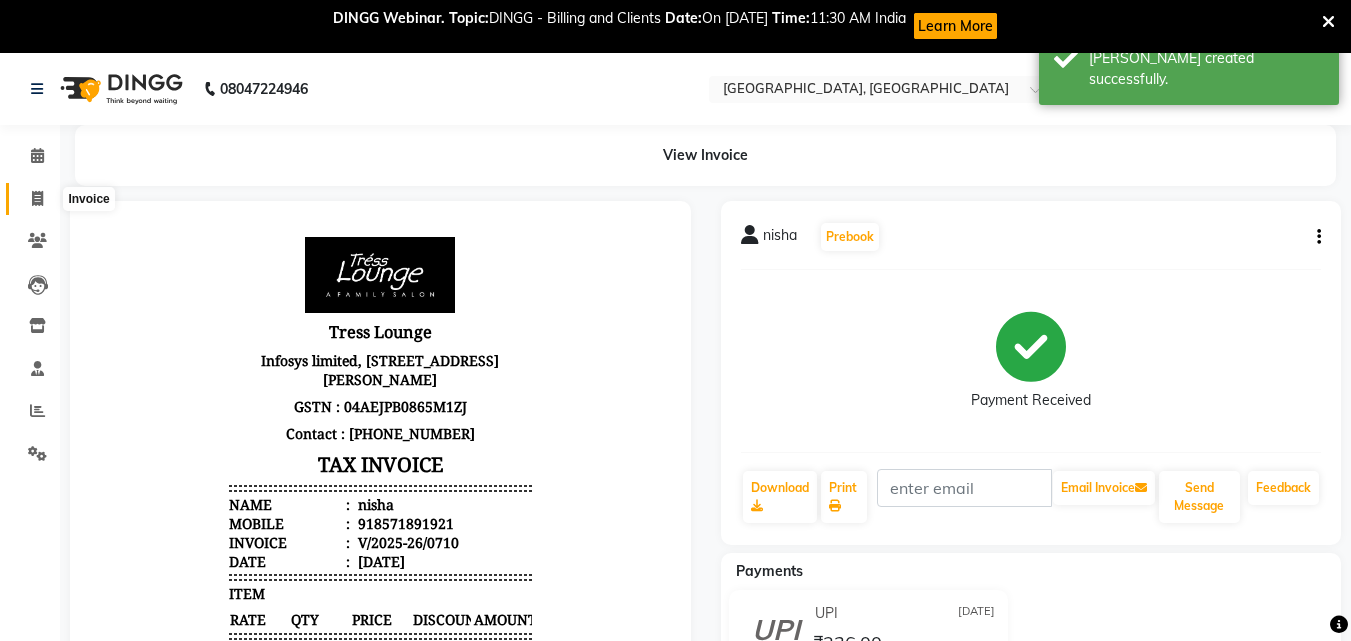 click 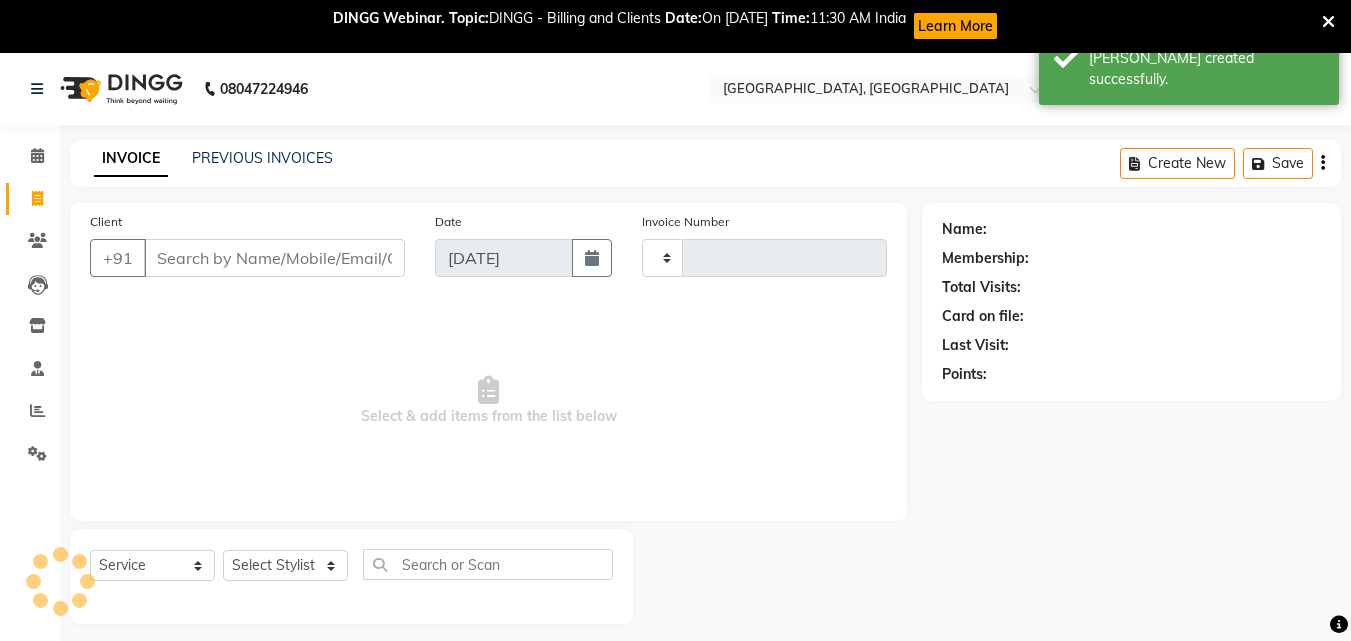 scroll, scrollTop: 53, scrollLeft: 0, axis: vertical 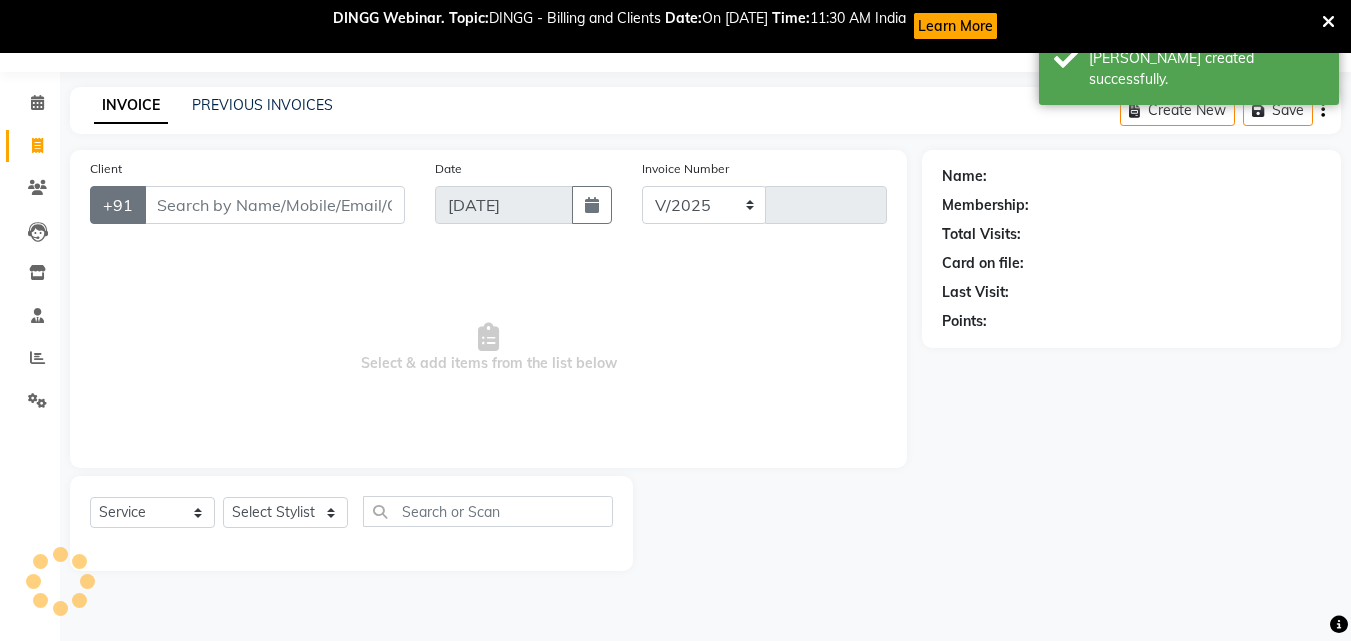 select on "5370" 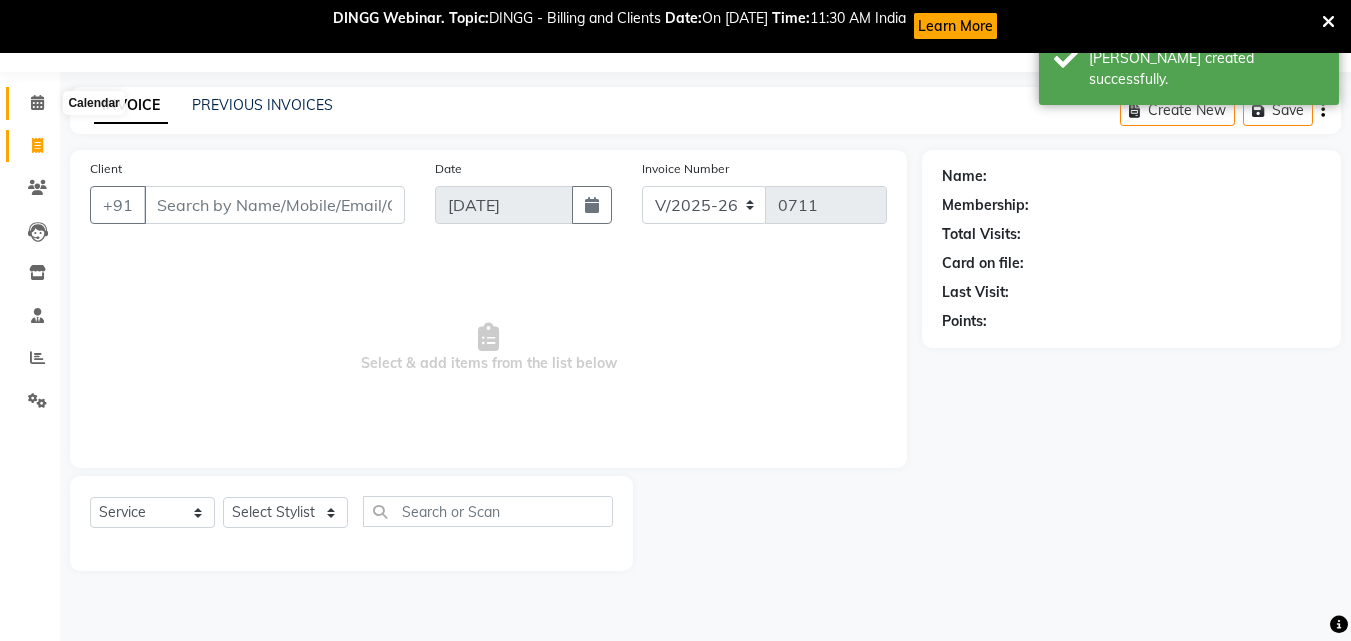click 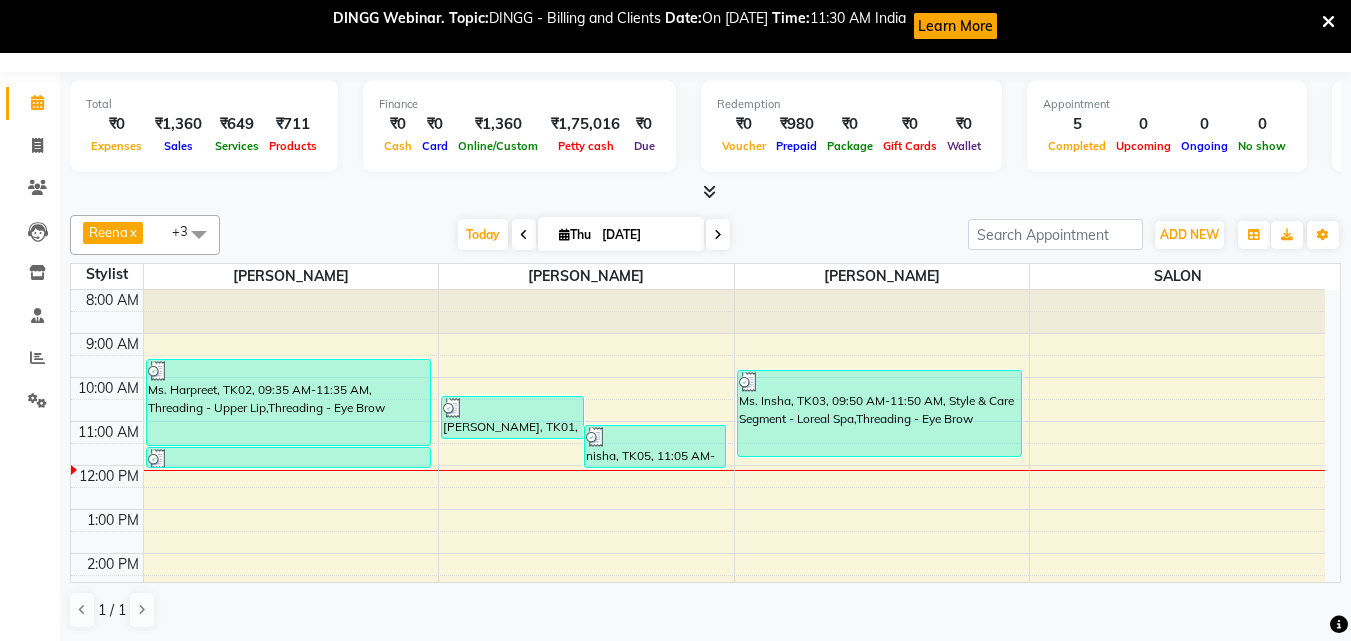 click at bounding box center (709, 191) 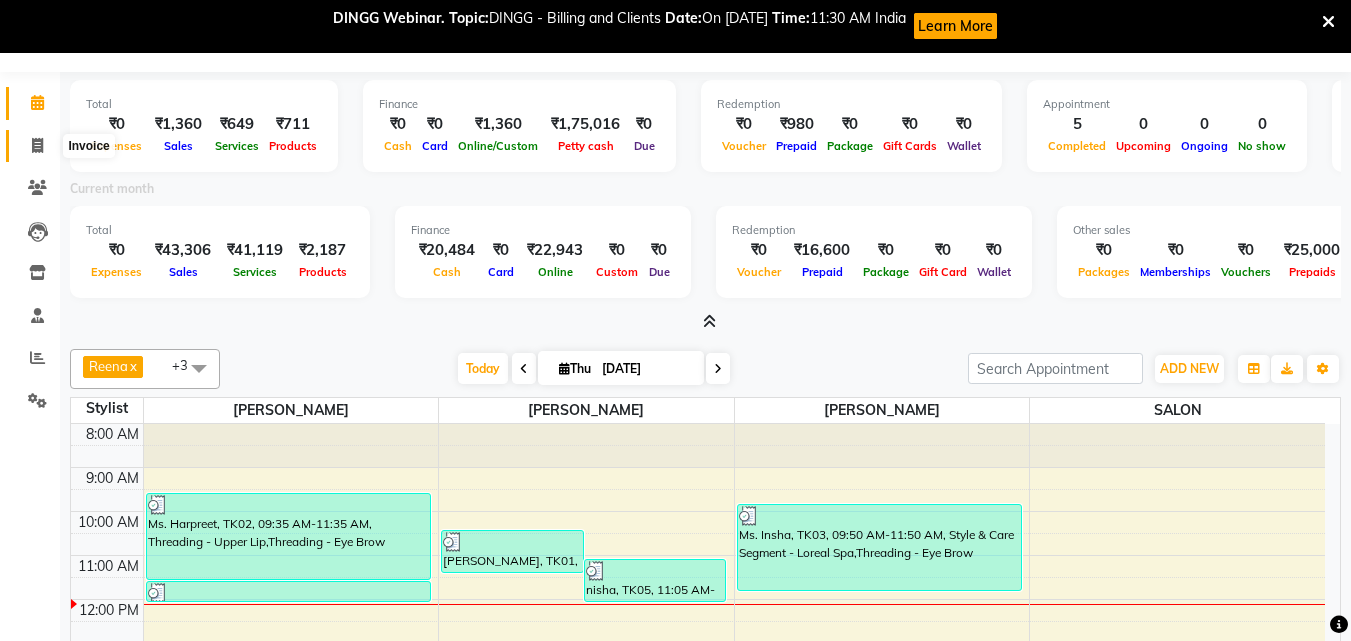 click 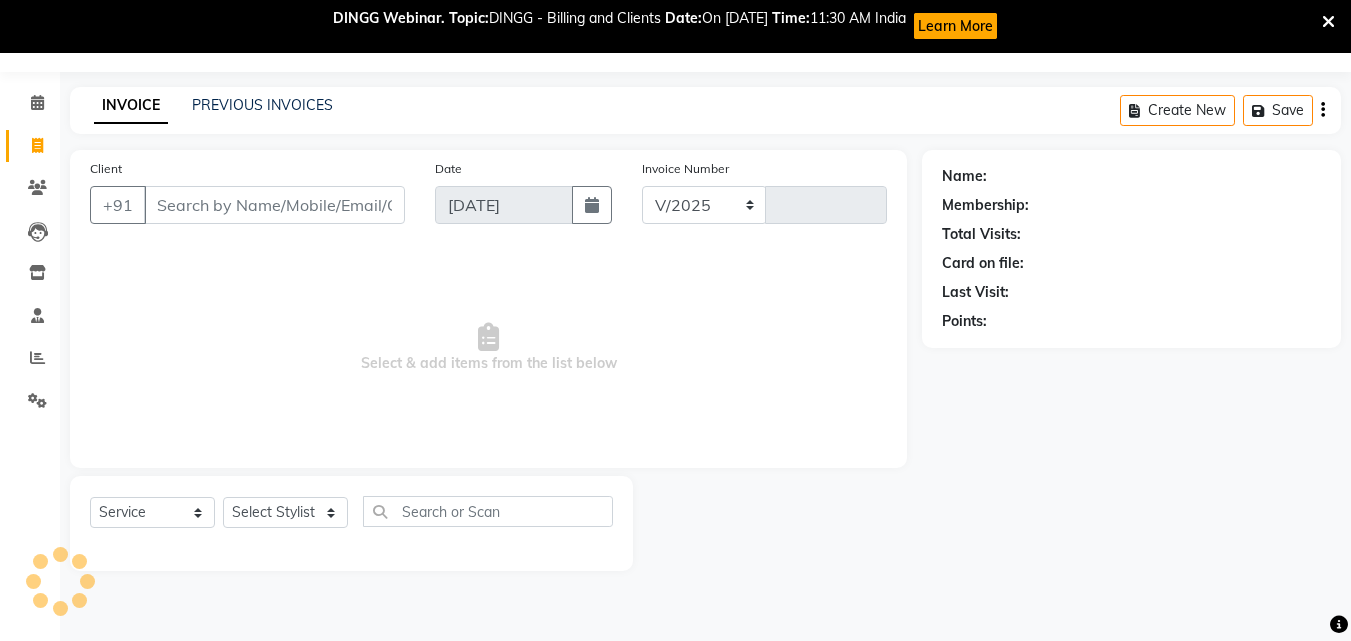 select on "5370" 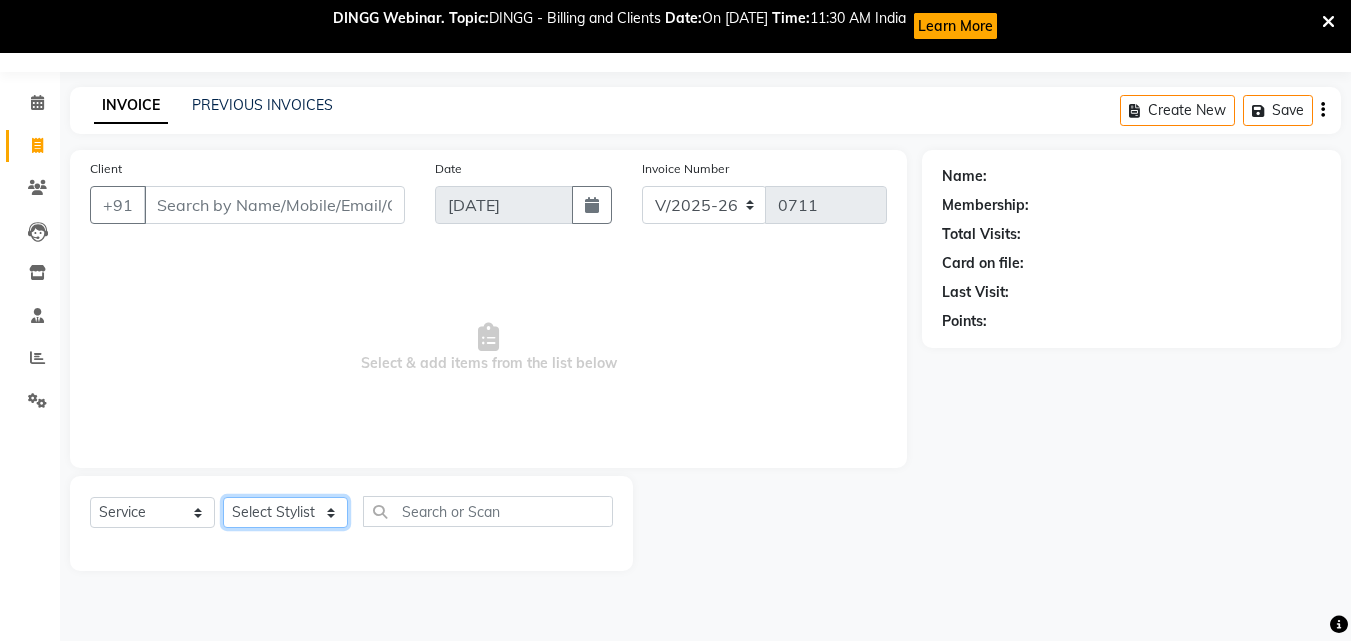 click on "Select Stylist DINGG Support  [PERSON_NAME]  [PERSON_NAME] SALON [PERSON_NAME]" 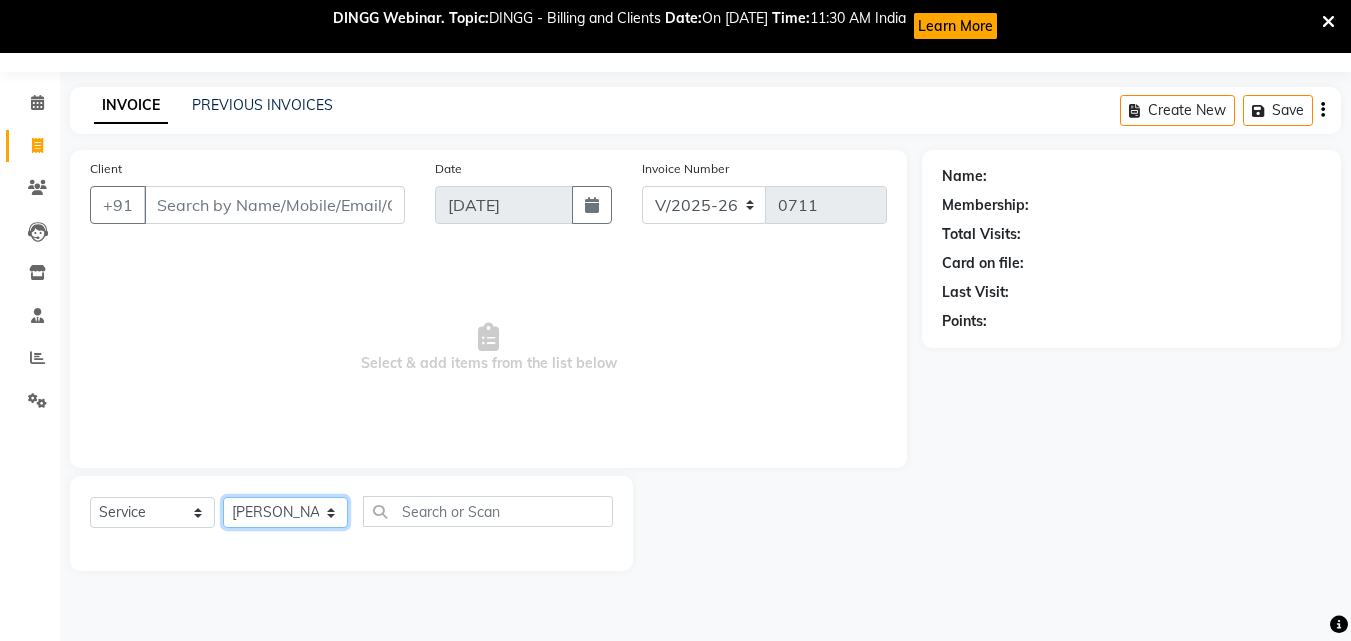 click on "Select Stylist DINGG Support  [PERSON_NAME]  [PERSON_NAME] SALON [PERSON_NAME]" 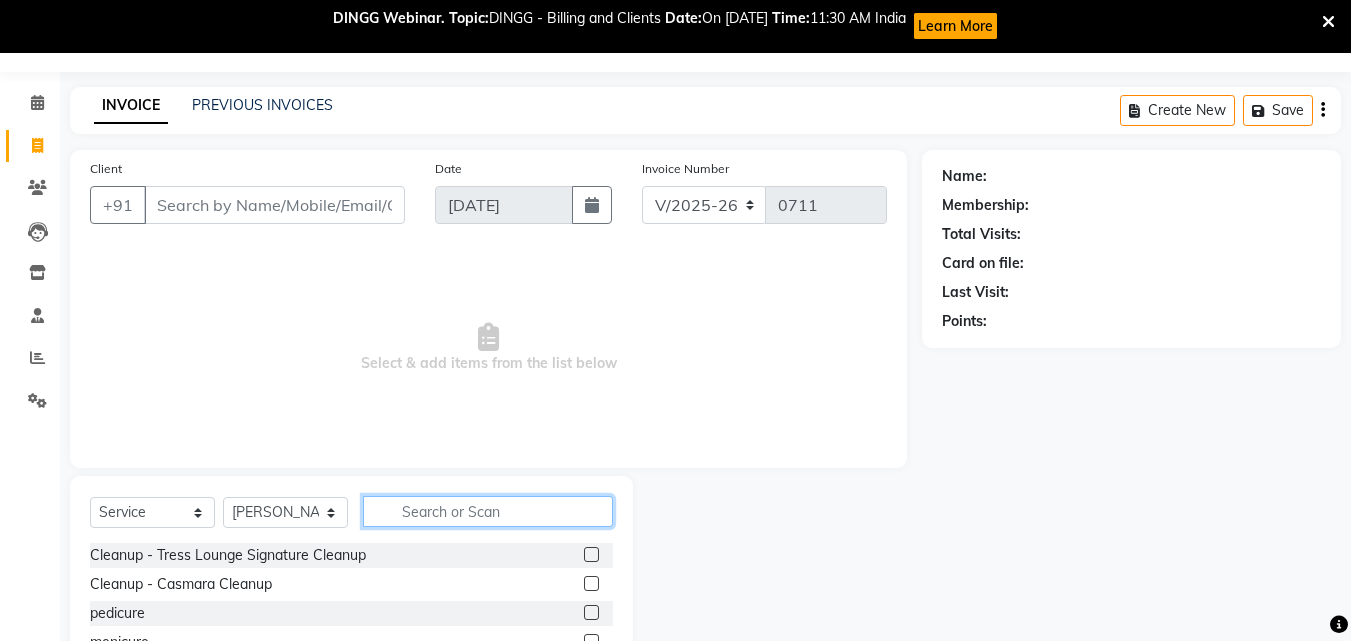 click 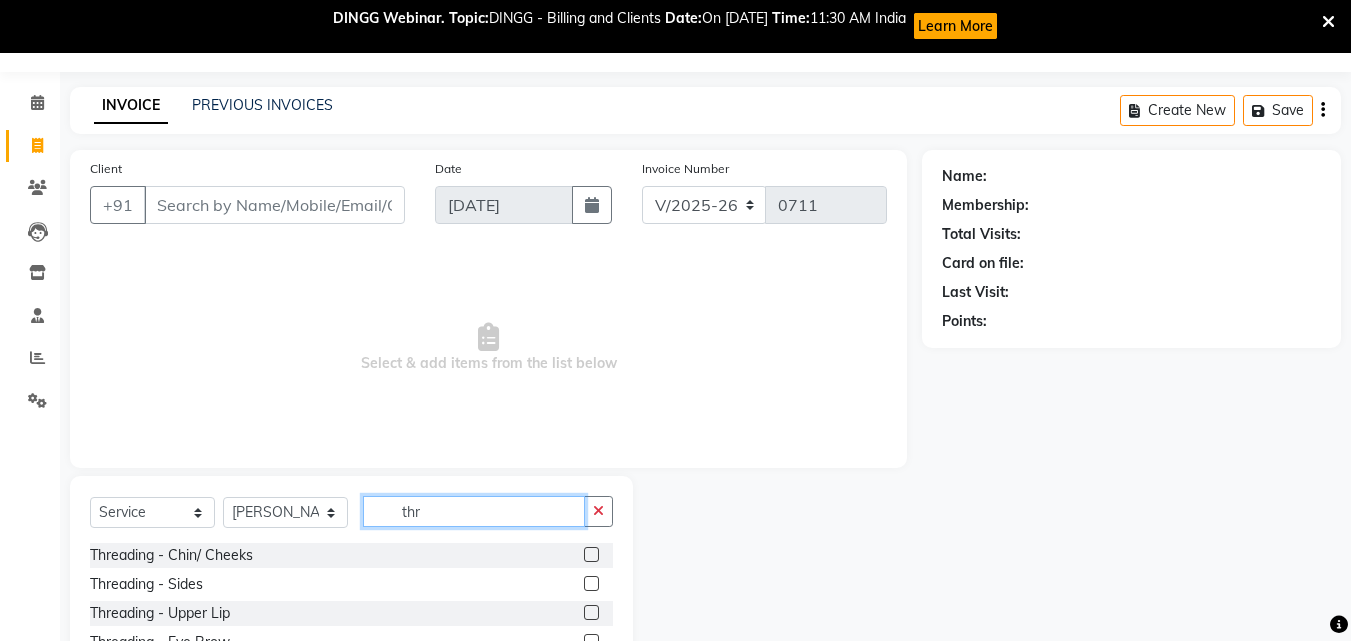 scroll, scrollTop: 187, scrollLeft: 0, axis: vertical 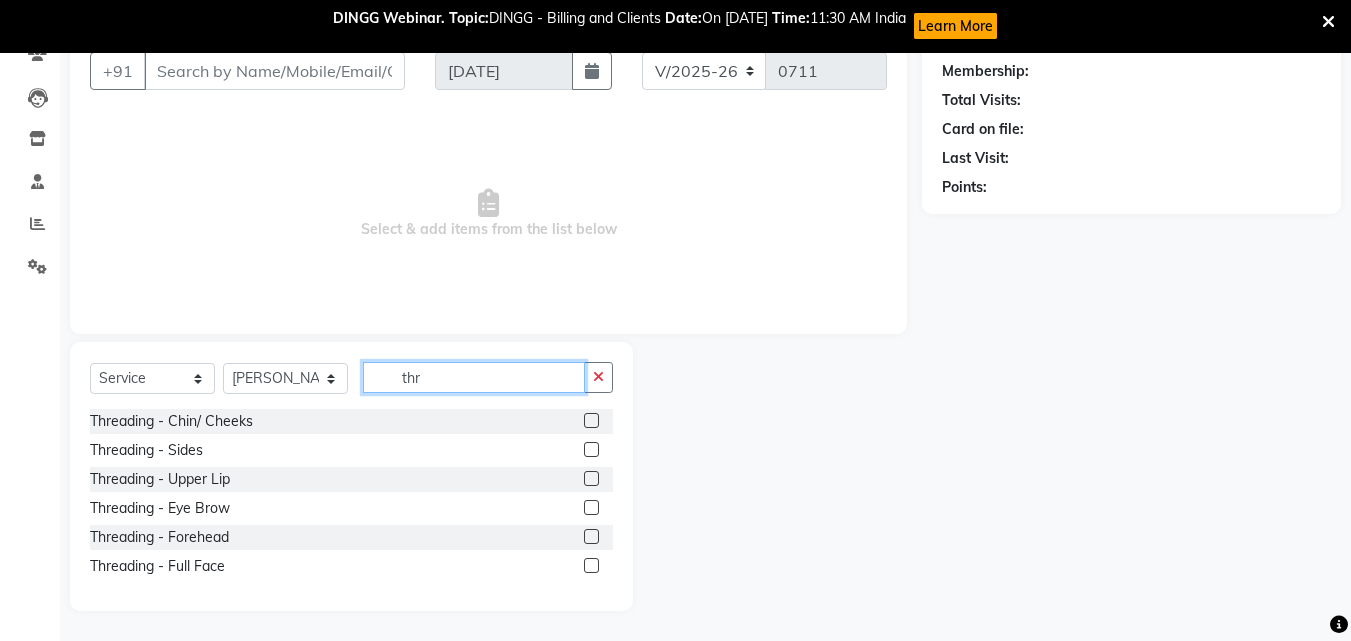 type on "thr" 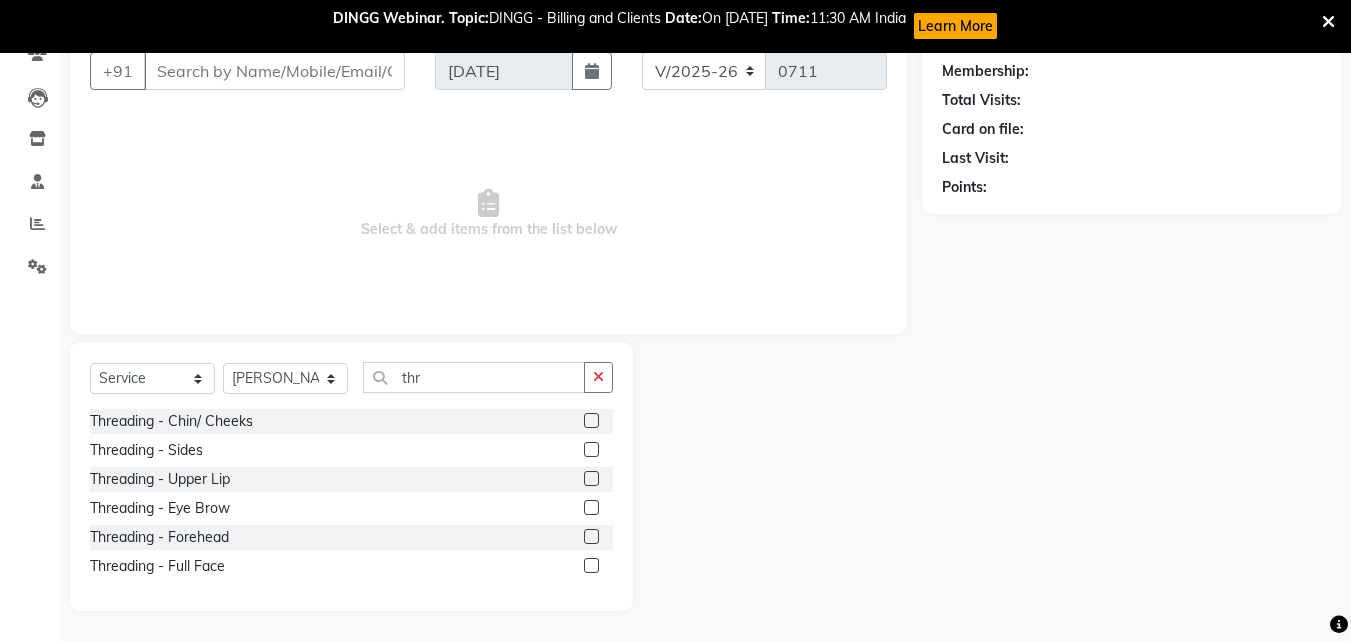 click 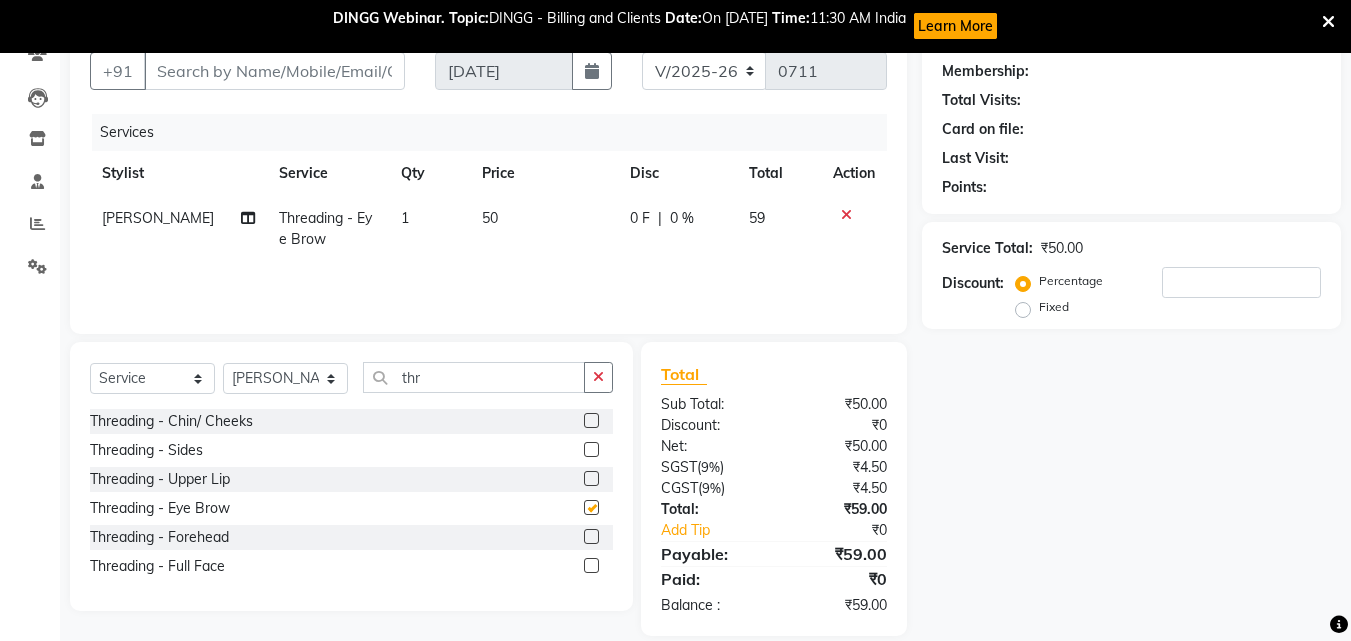 checkbox on "false" 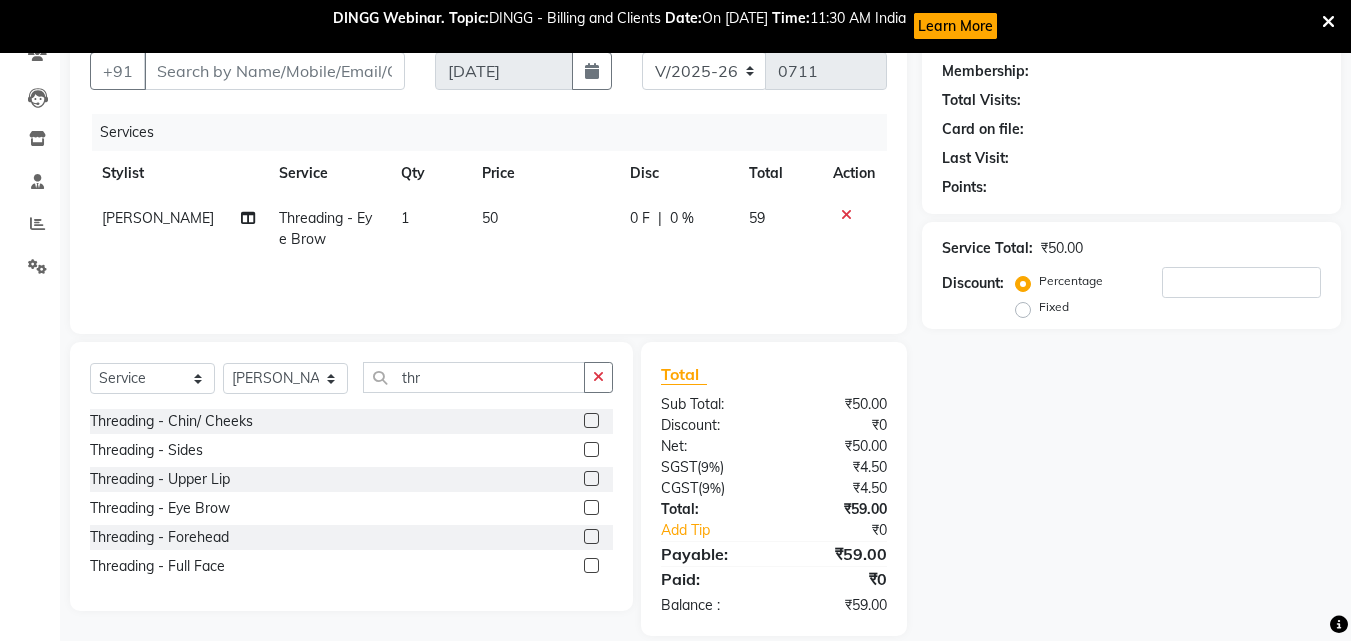 scroll, scrollTop: 0, scrollLeft: 0, axis: both 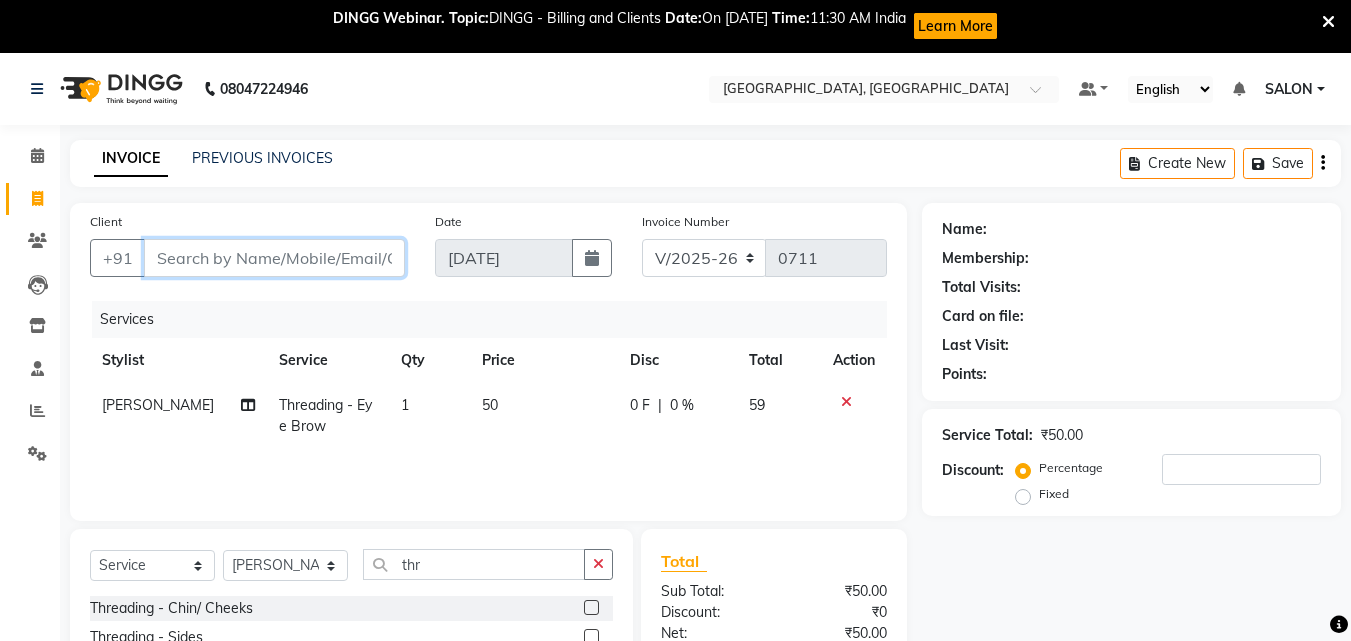 click on "Client" at bounding box center (274, 258) 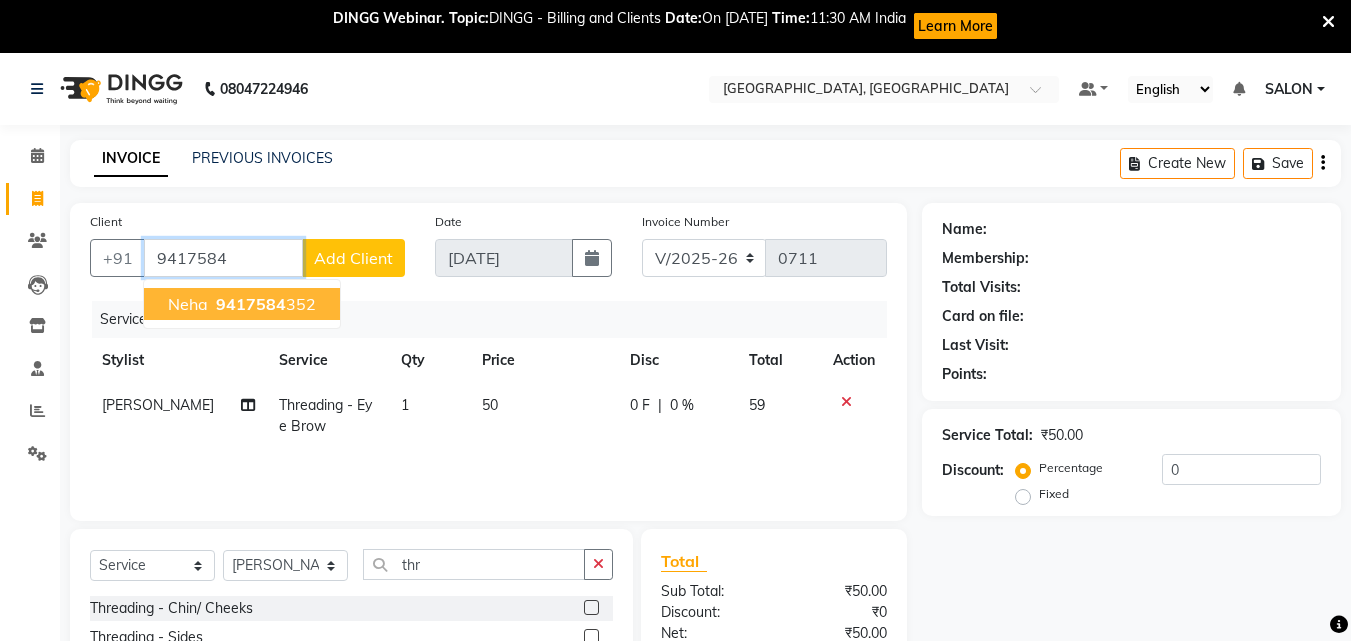 click on "Neha   9417584 352" at bounding box center (242, 304) 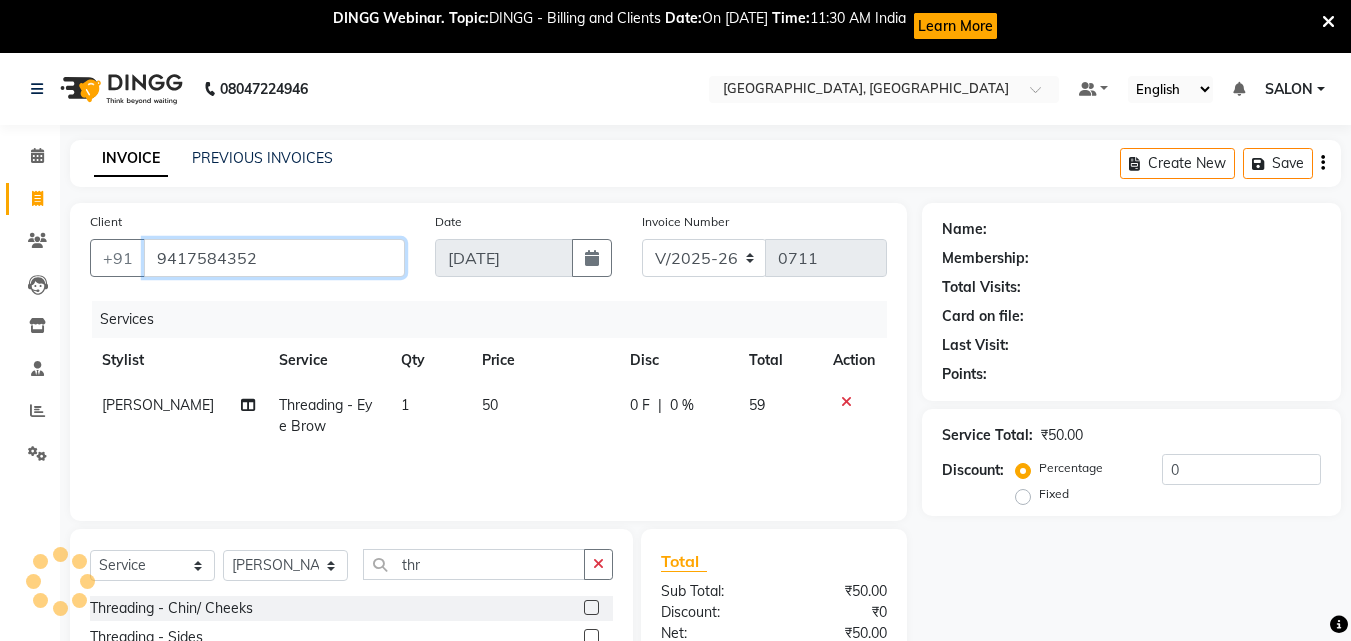 type on "9417584352" 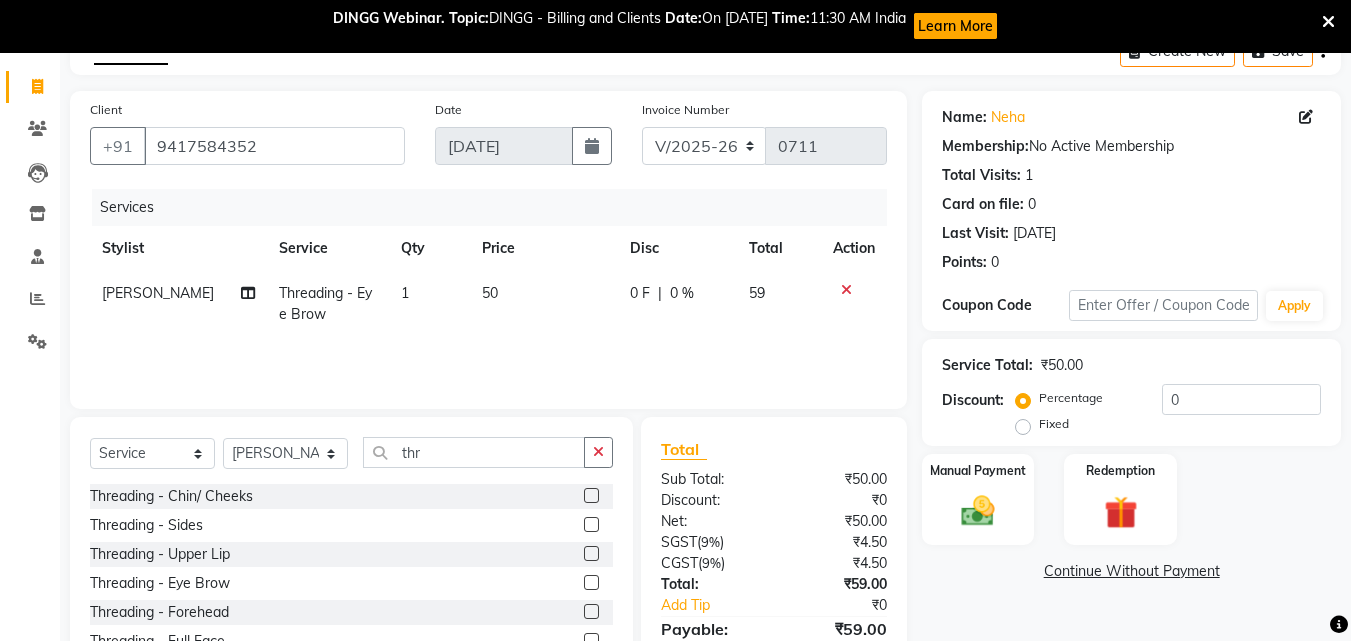 scroll, scrollTop: 212, scrollLeft: 0, axis: vertical 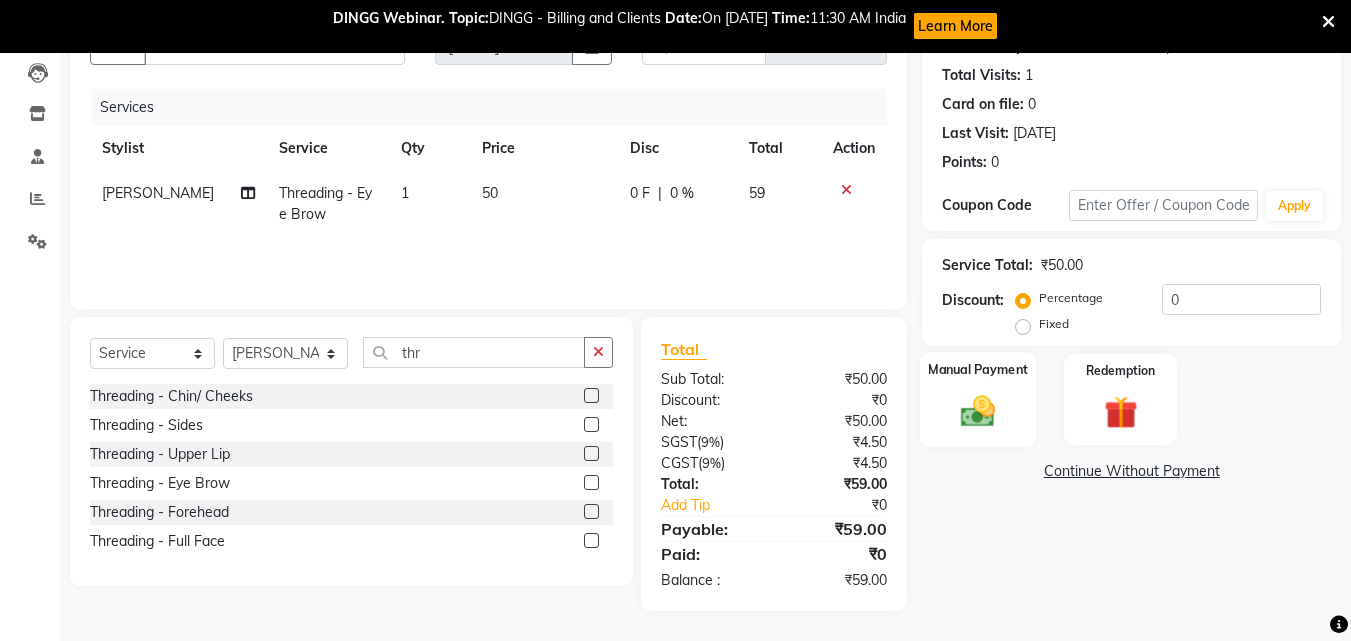 click on "Manual Payment" 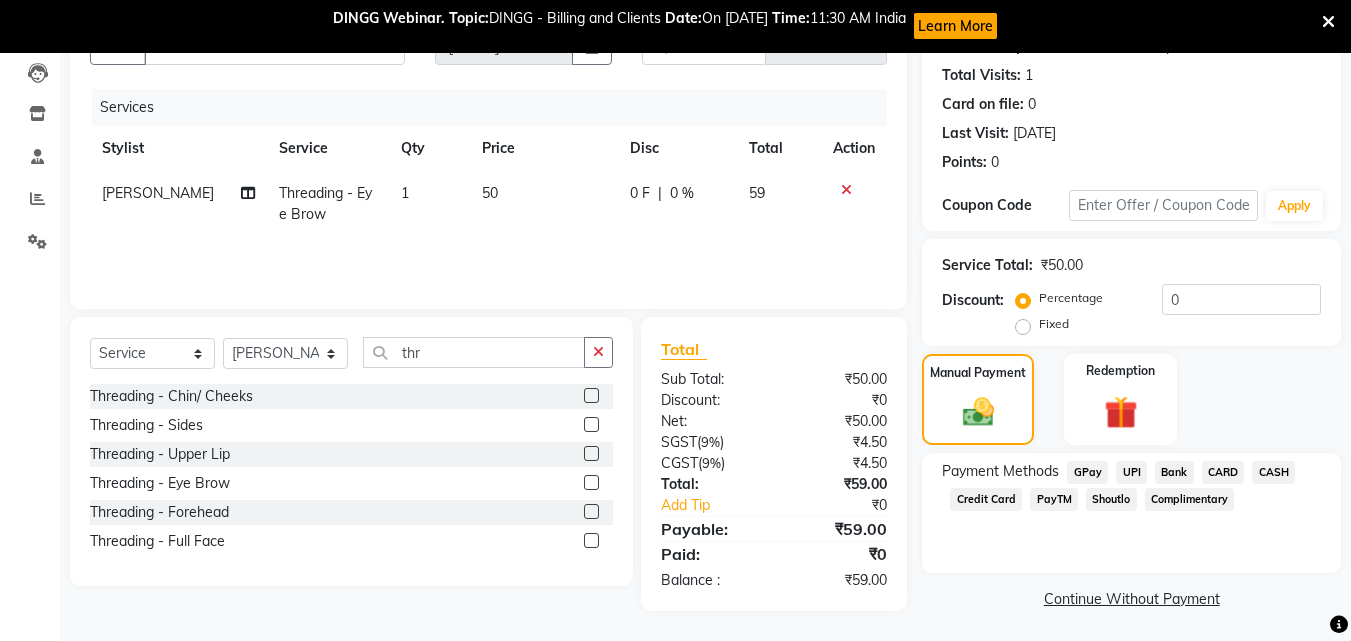click on "UPI" 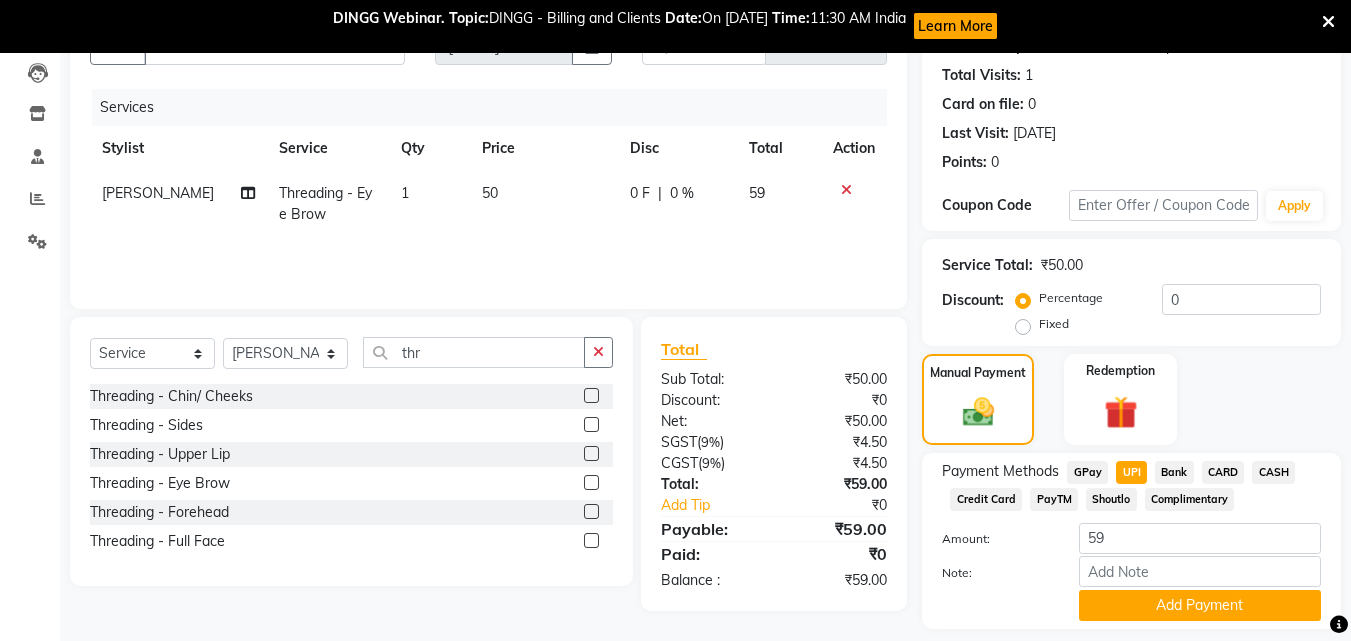 scroll, scrollTop: 271, scrollLeft: 0, axis: vertical 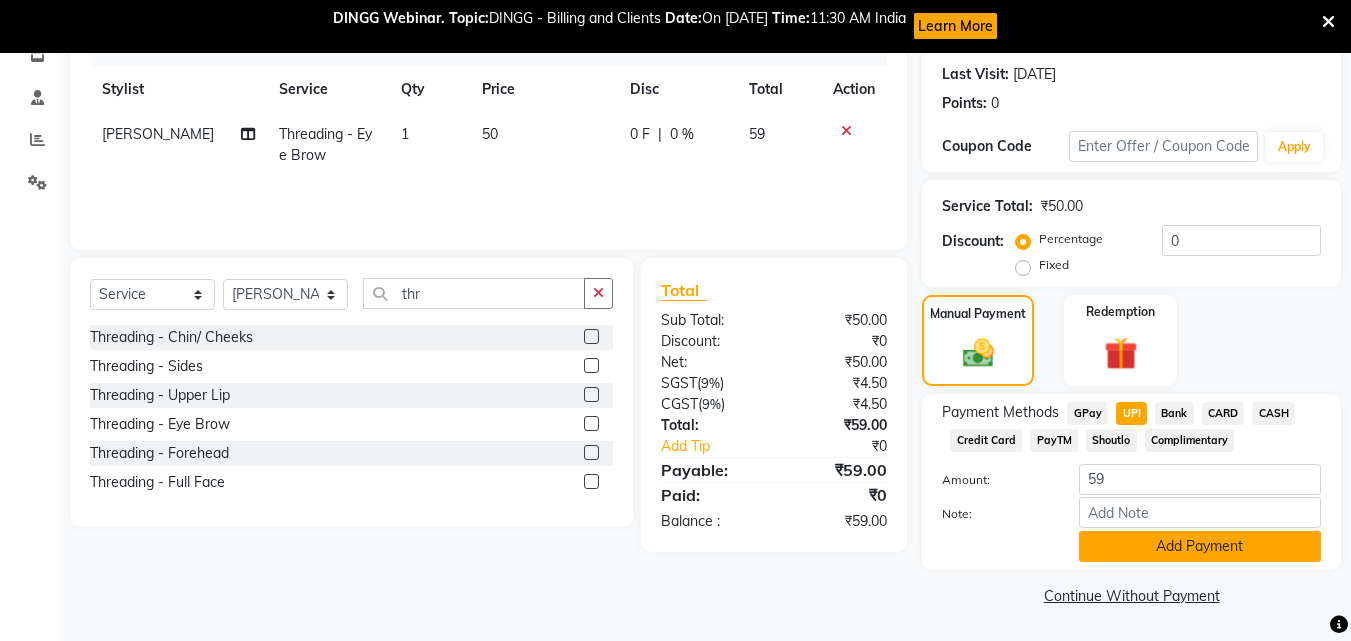 click on "Add Payment" 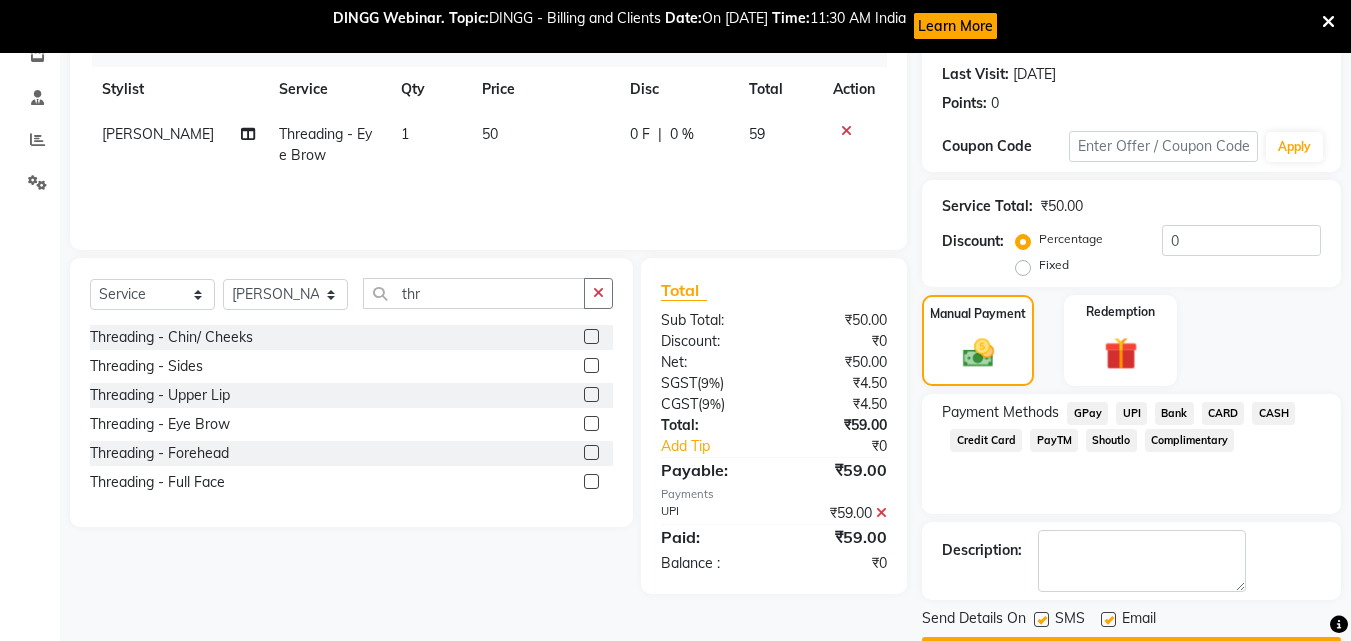 scroll, scrollTop: 328, scrollLeft: 0, axis: vertical 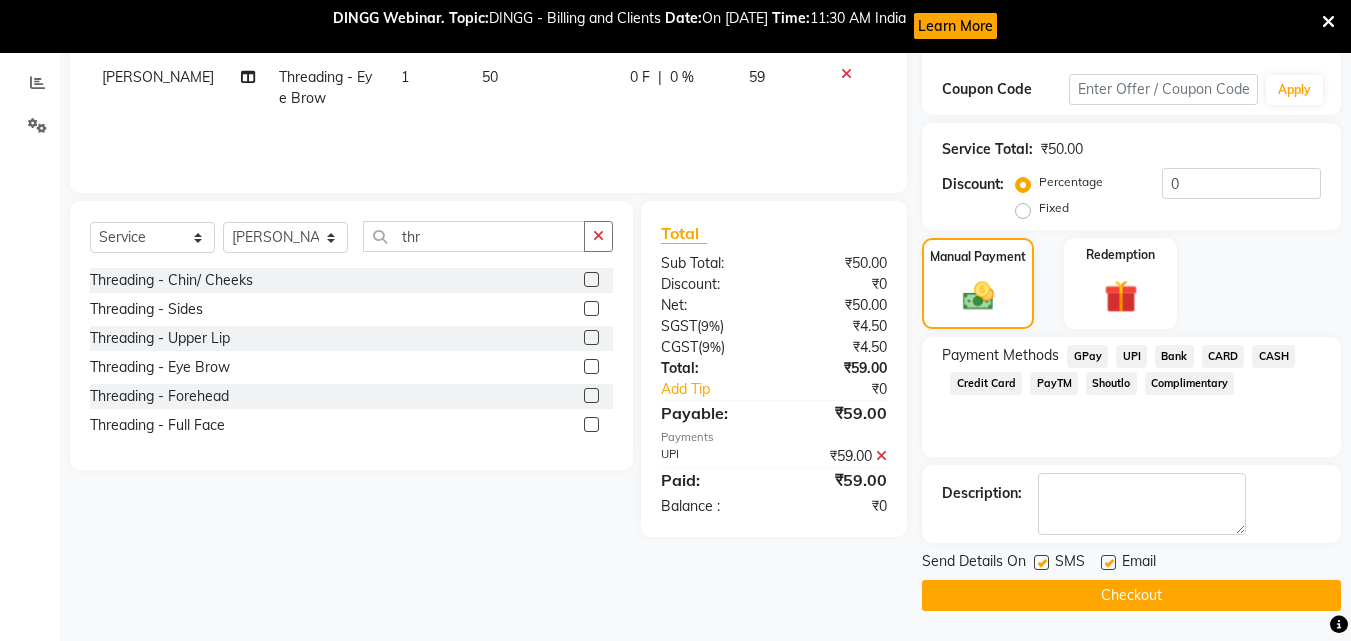 click on "Checkout" 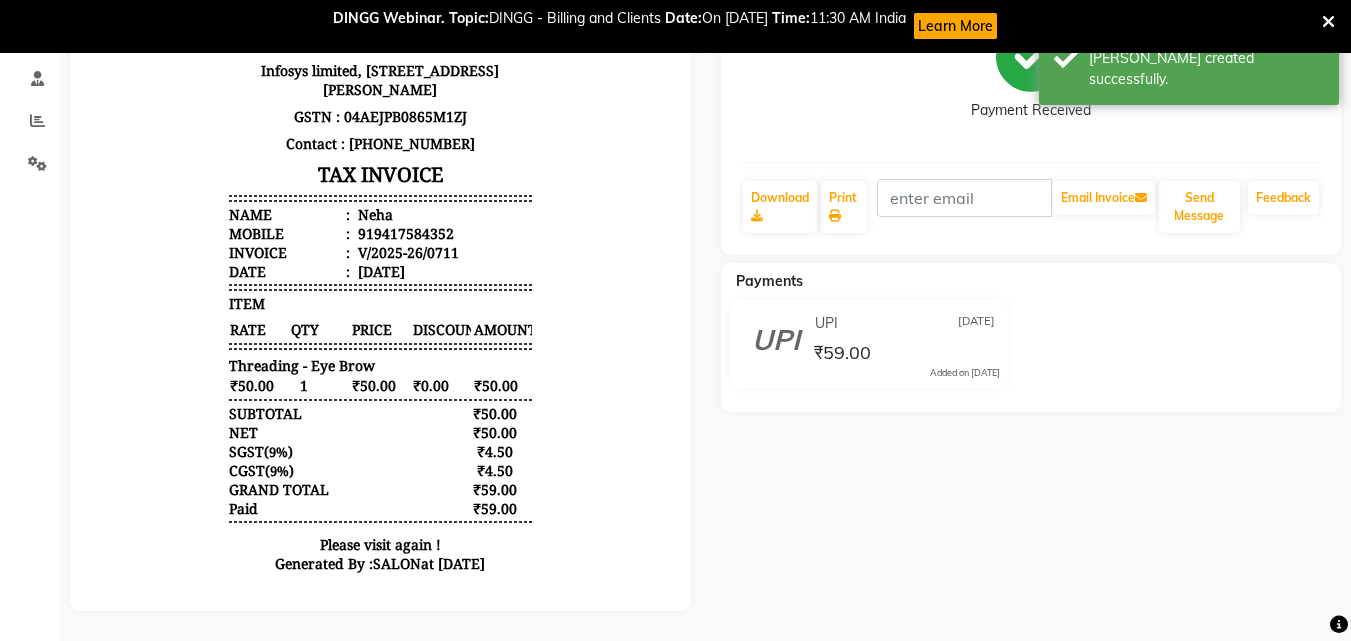 scroll, scrollTop: 0, scrollLeft: 0, axis: both 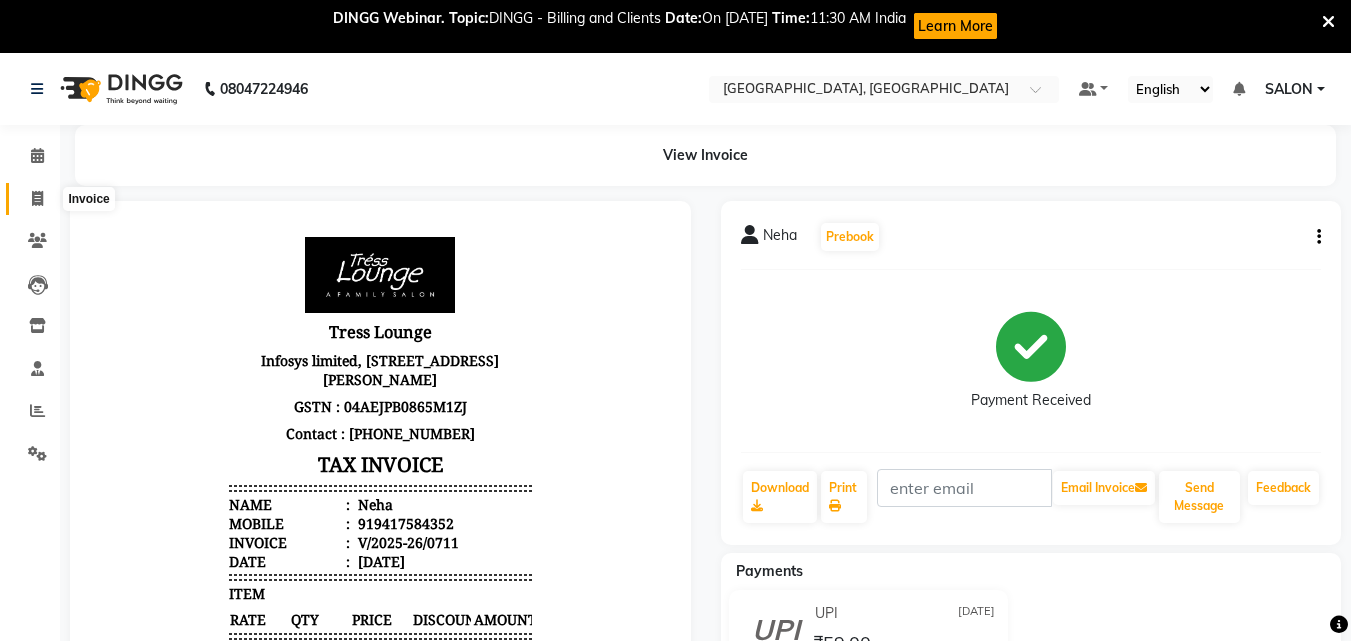 click 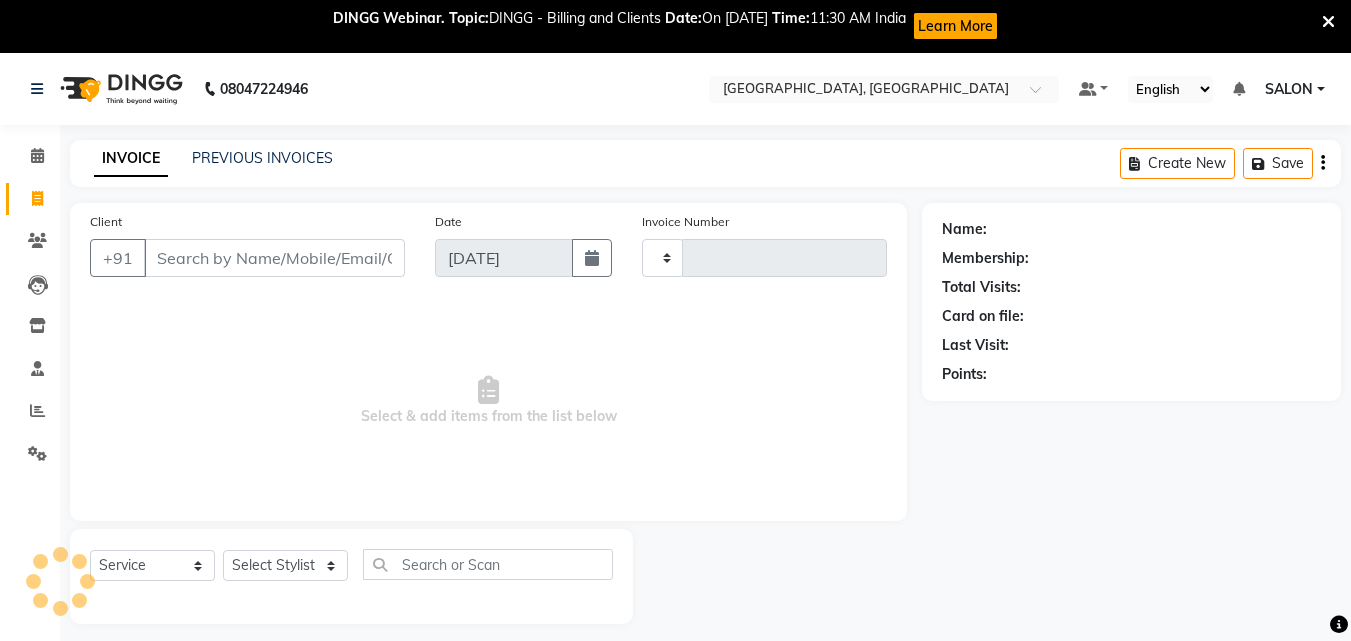 type on "0712" 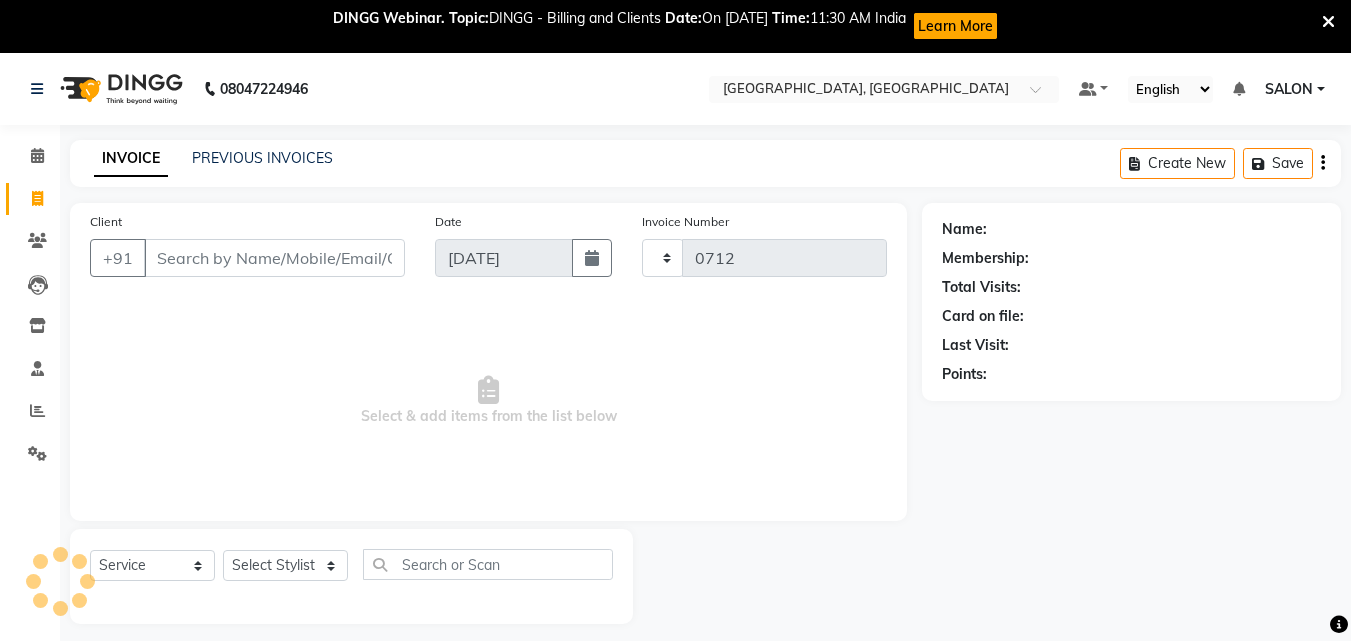 select on "5370" 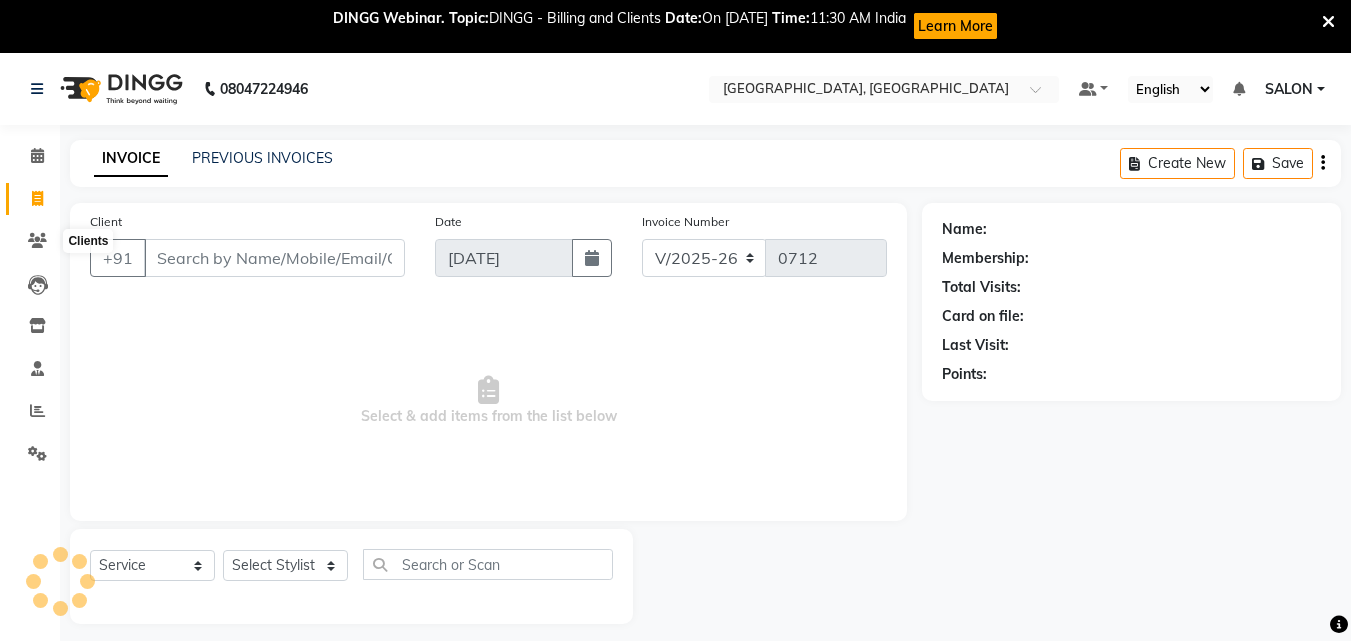 scroll, scrollTop: 53, scrollLeft: 0, axis: vertical 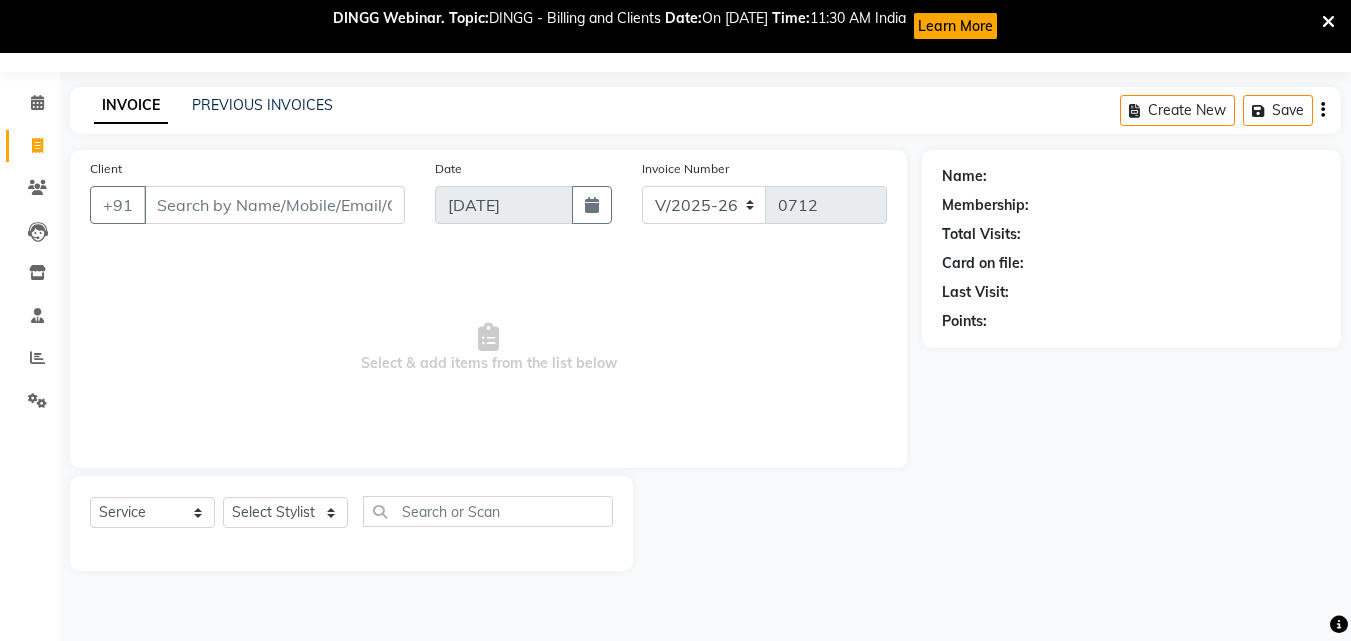 click on "Learn More" at bounding box center (955, 26) 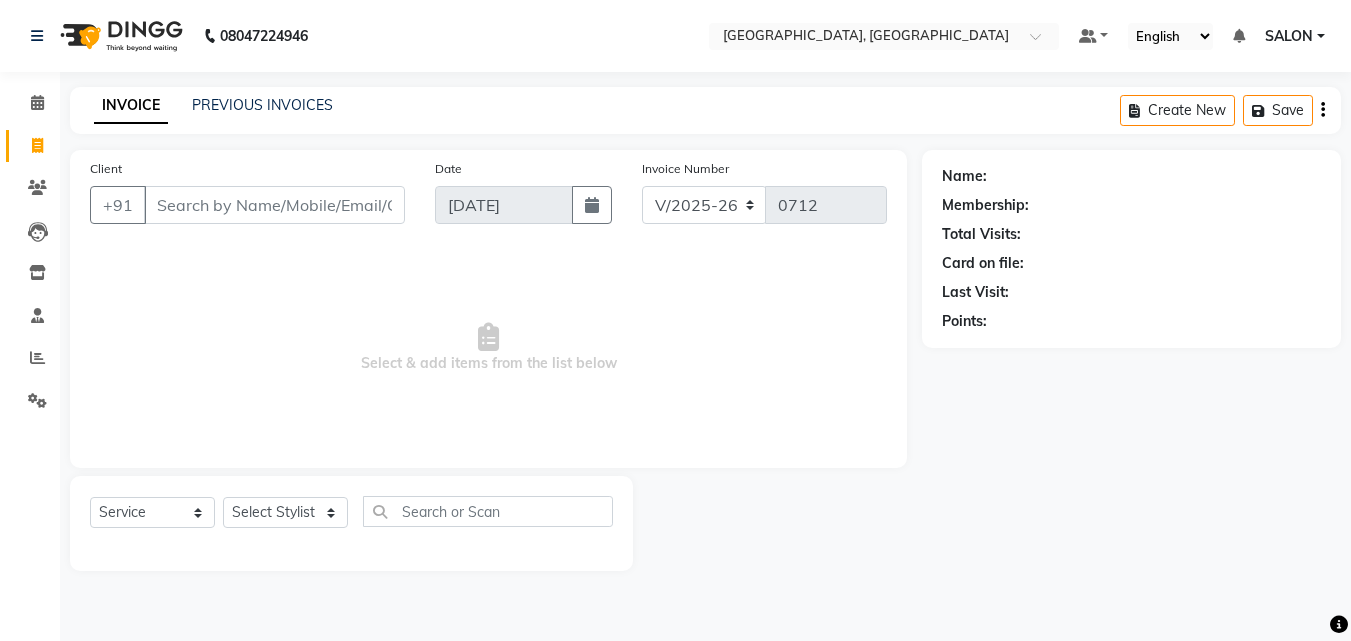 scroll, scrollTop: 0, scrollLeft: 0, axis: both 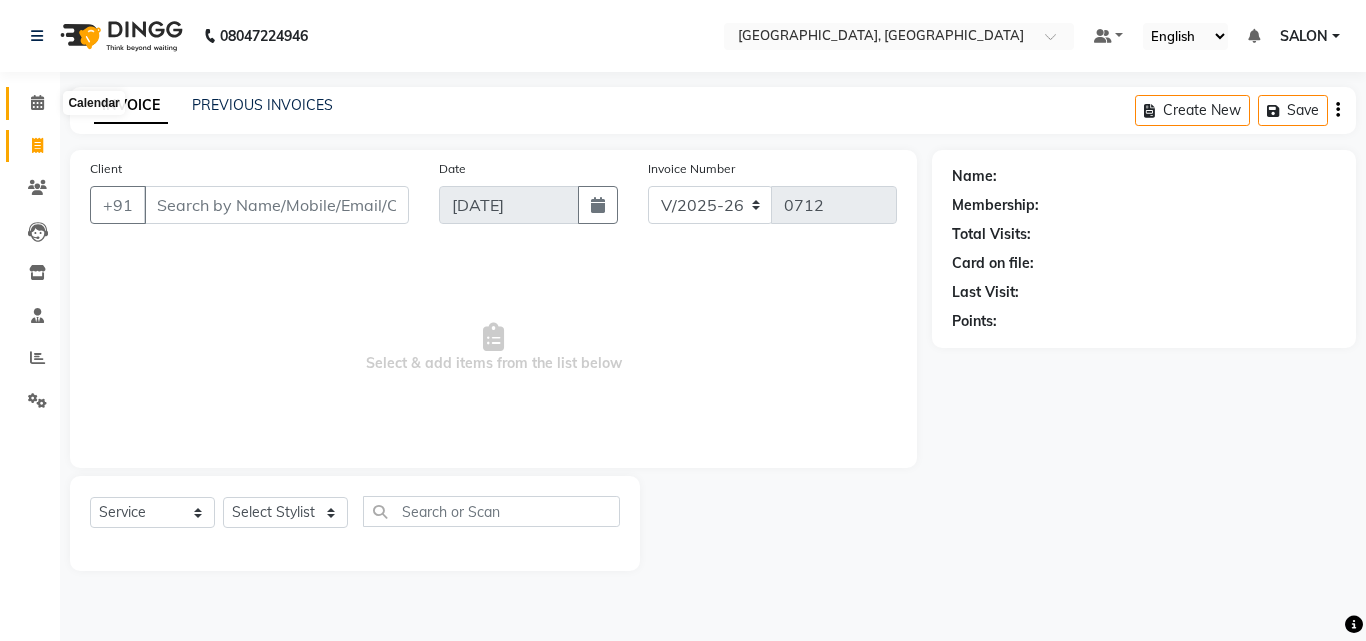 click 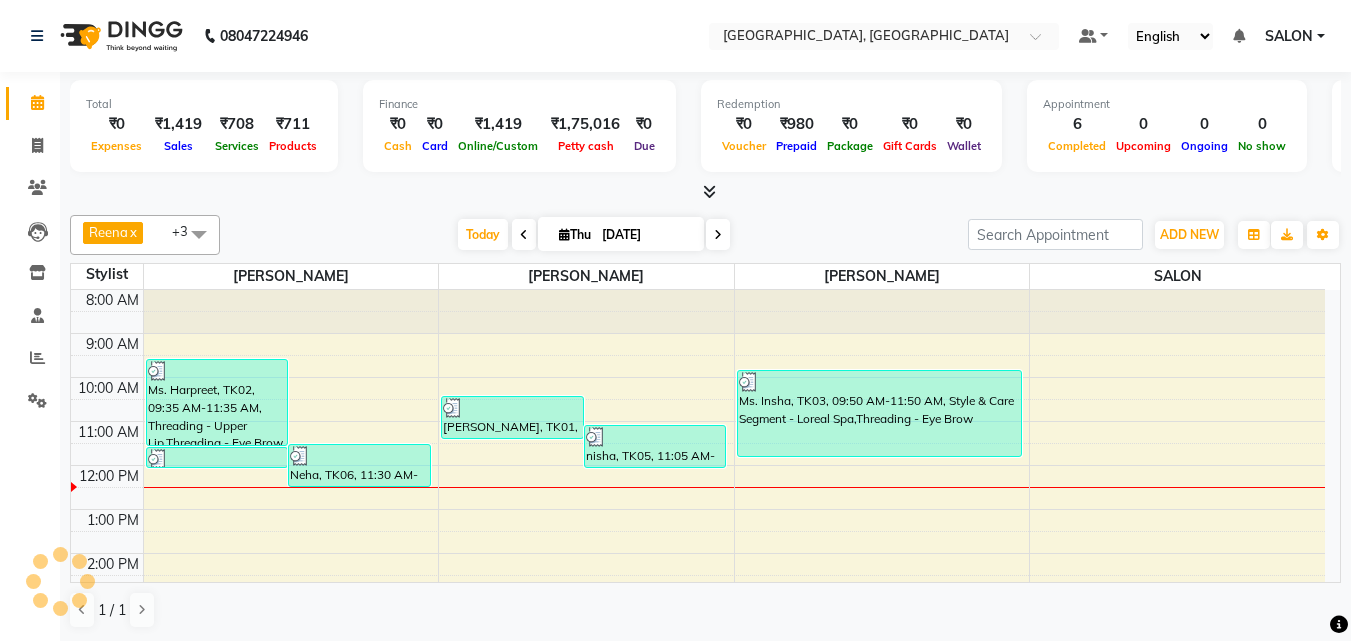 scroll, scrollTop: 0, scrollLeft: 0, axis: both 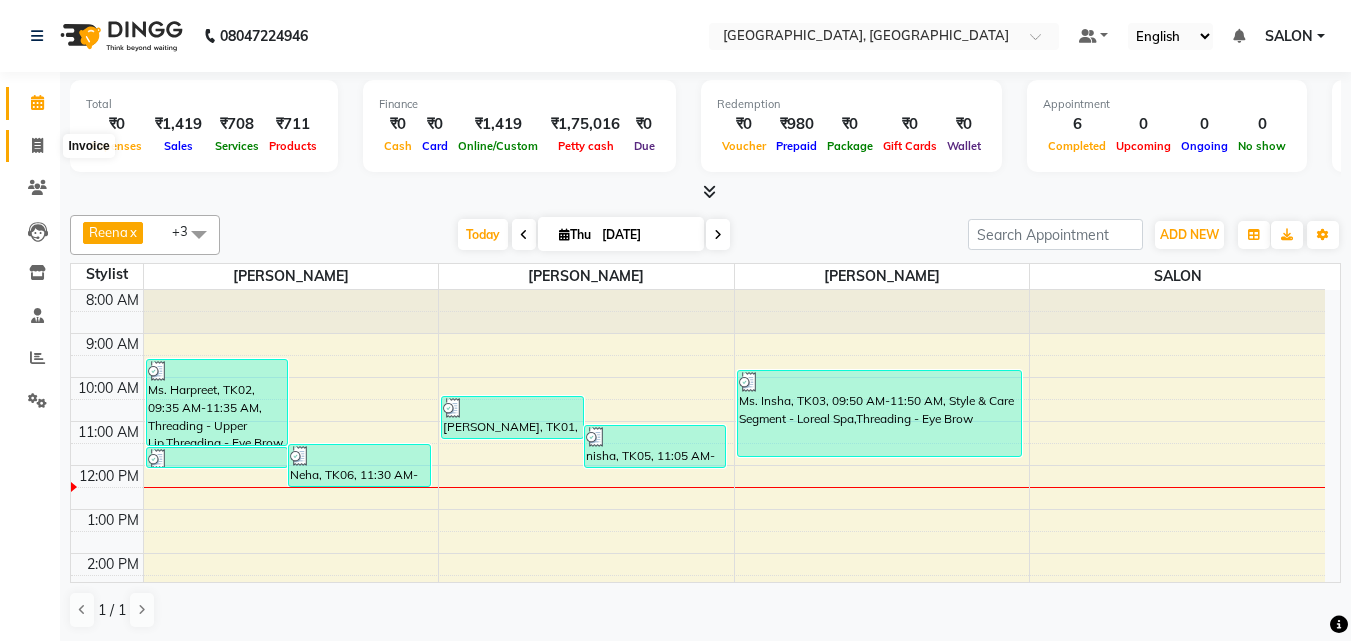 click 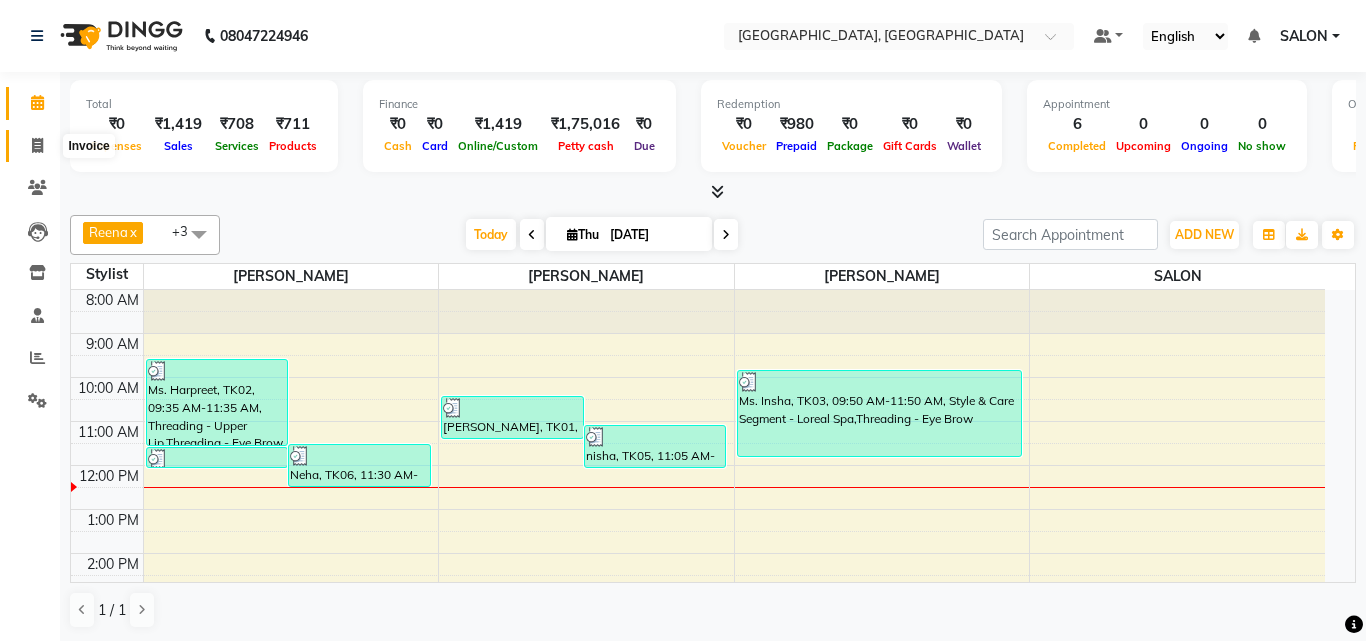 select on "service" 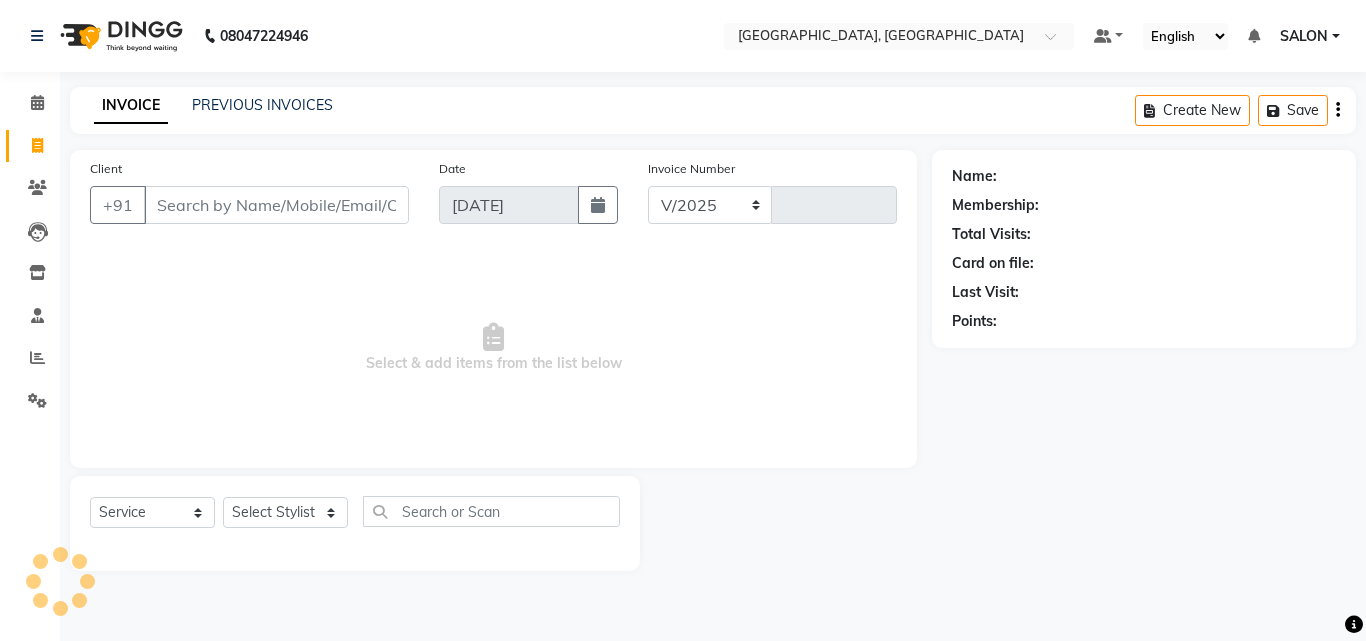 select on "5370" 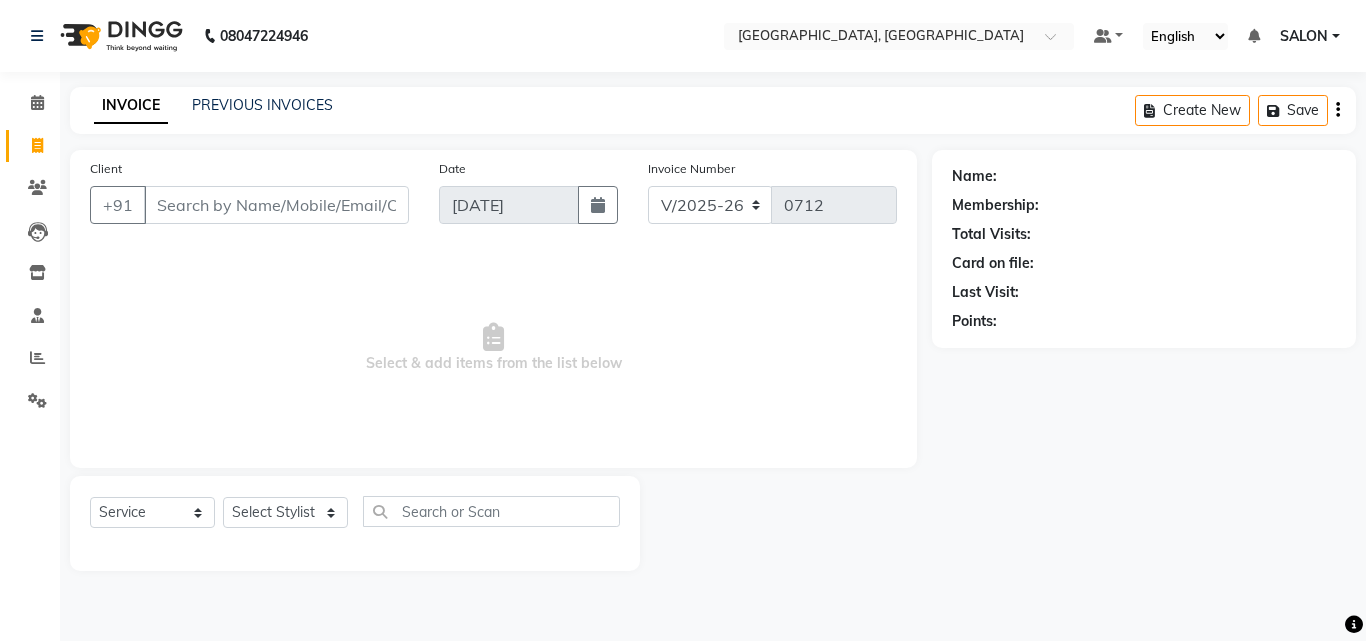 click on "Select & add items from the list below" at bounding box center [493, 348] 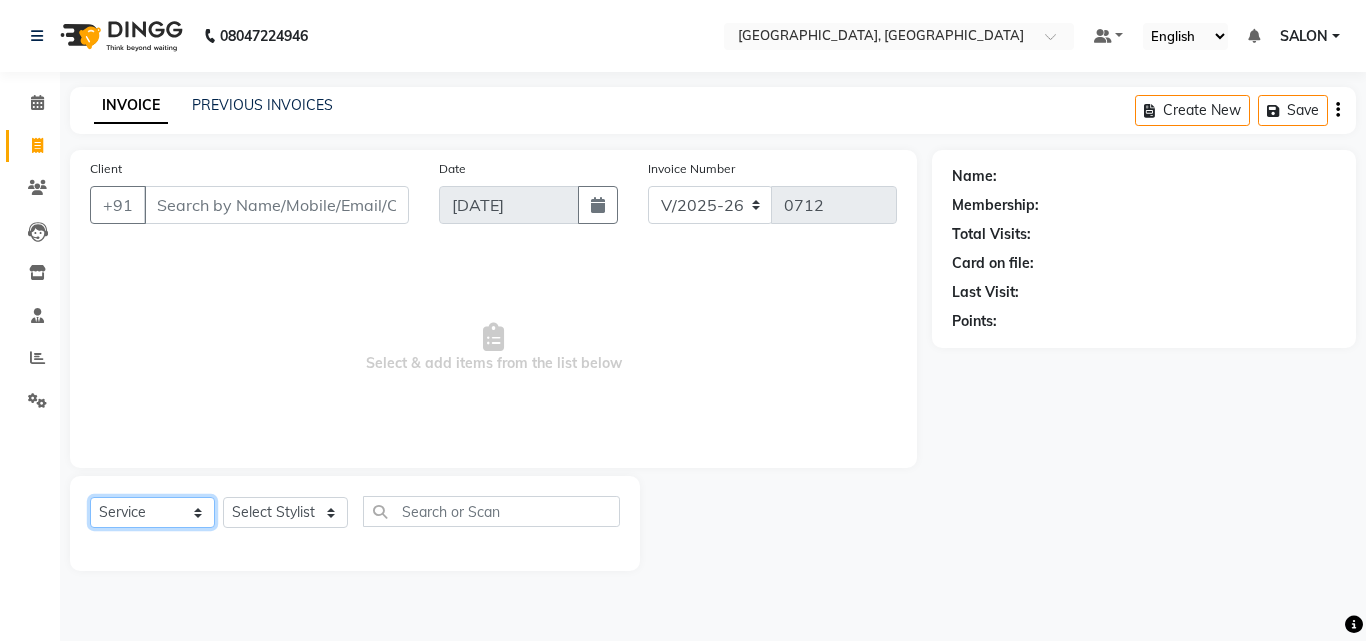 click on "Select  Service  Product  Membership  Package Voucher Prepaid Gift Card" 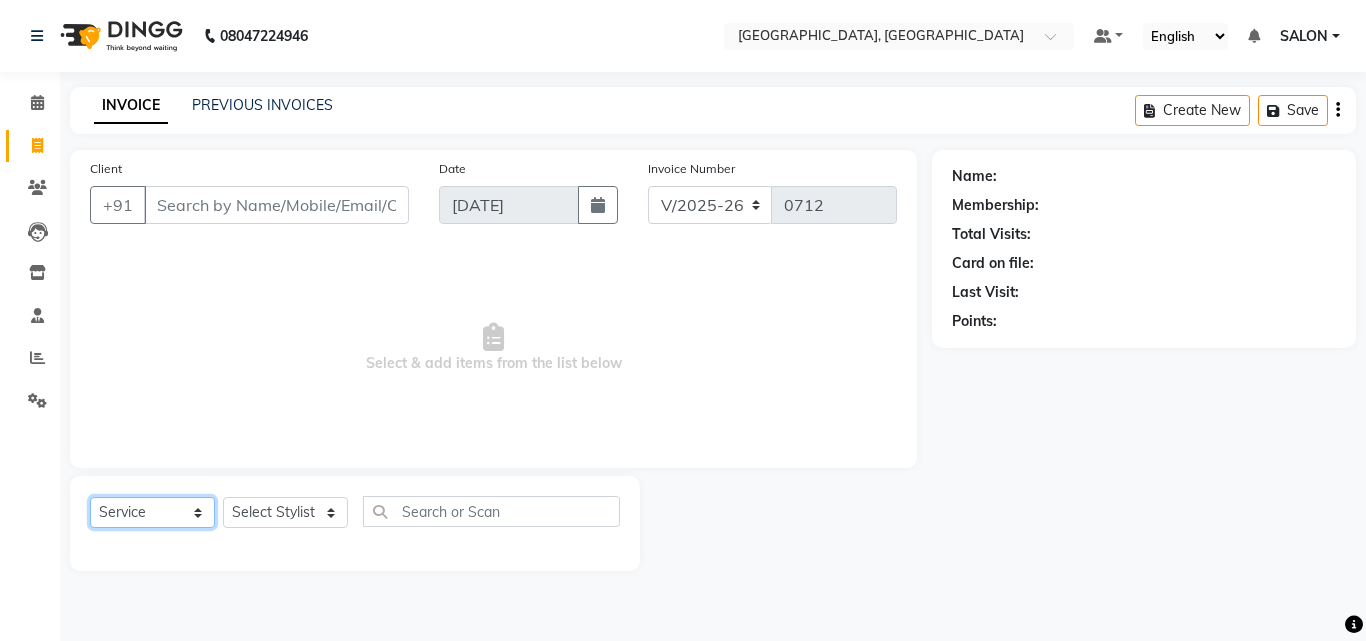select on "product" 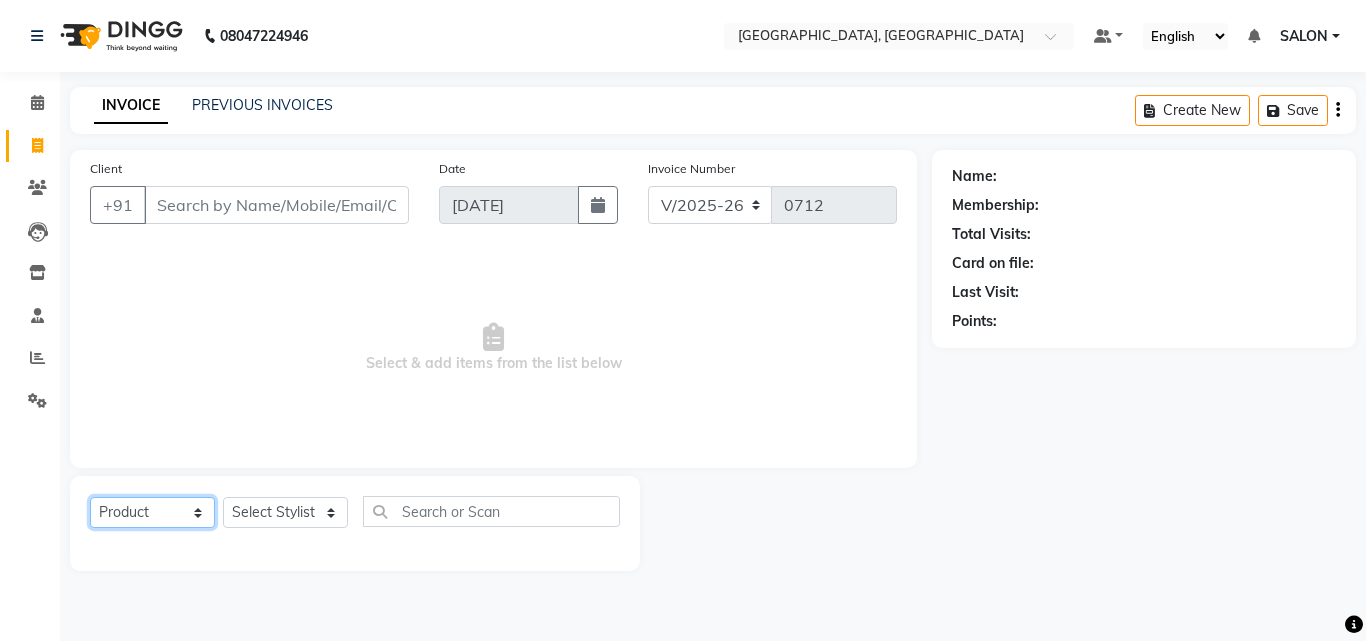 click on "Select  Service  Product  Membership  Package Voucher Prepaid Gift Card" 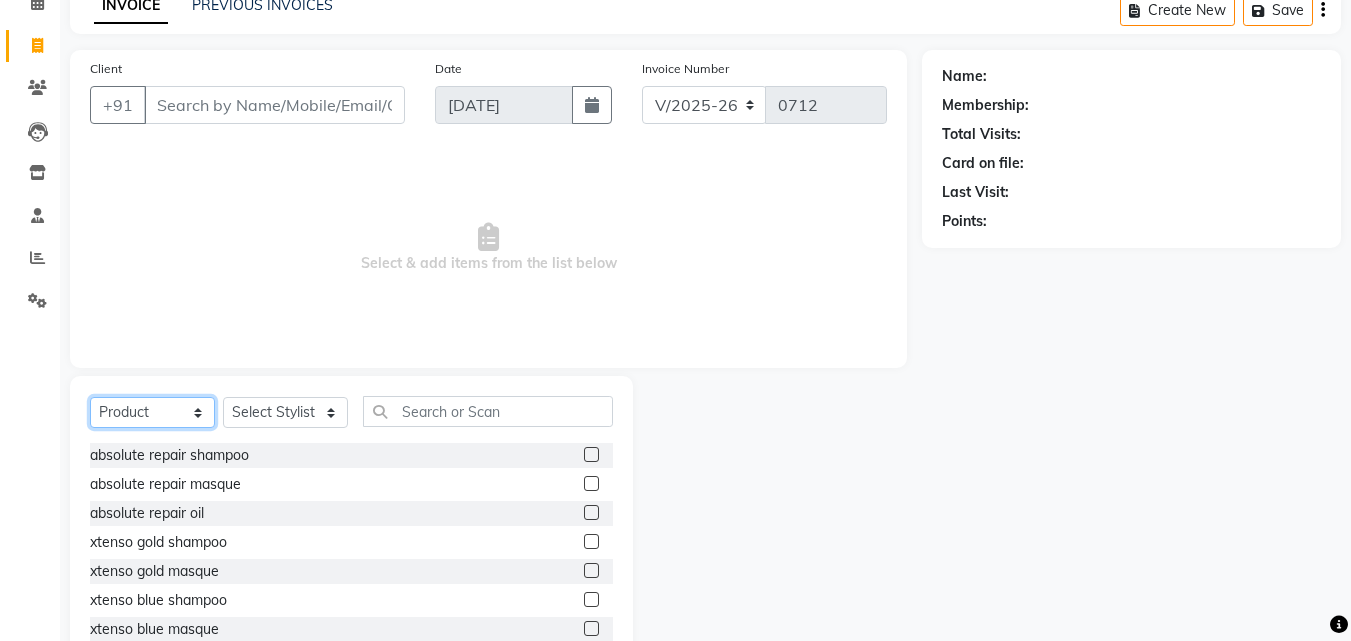scroll, scrollTop: 160, scrollLeft: 0, axis: vertical 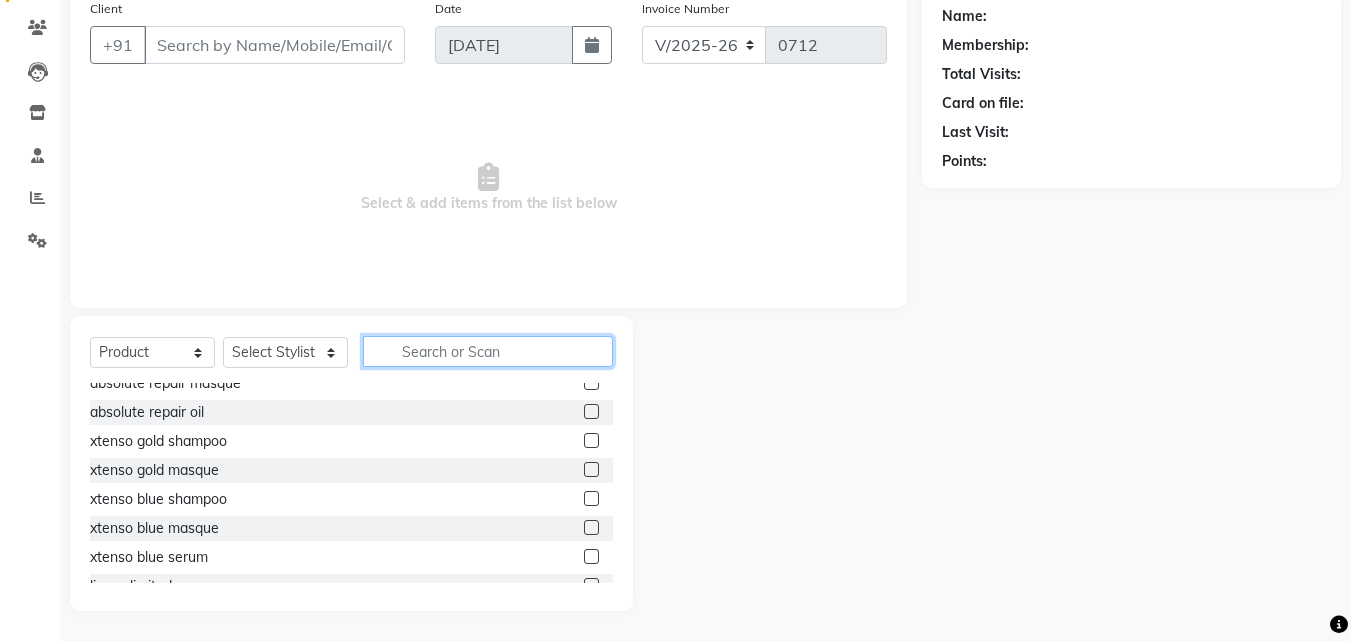 click 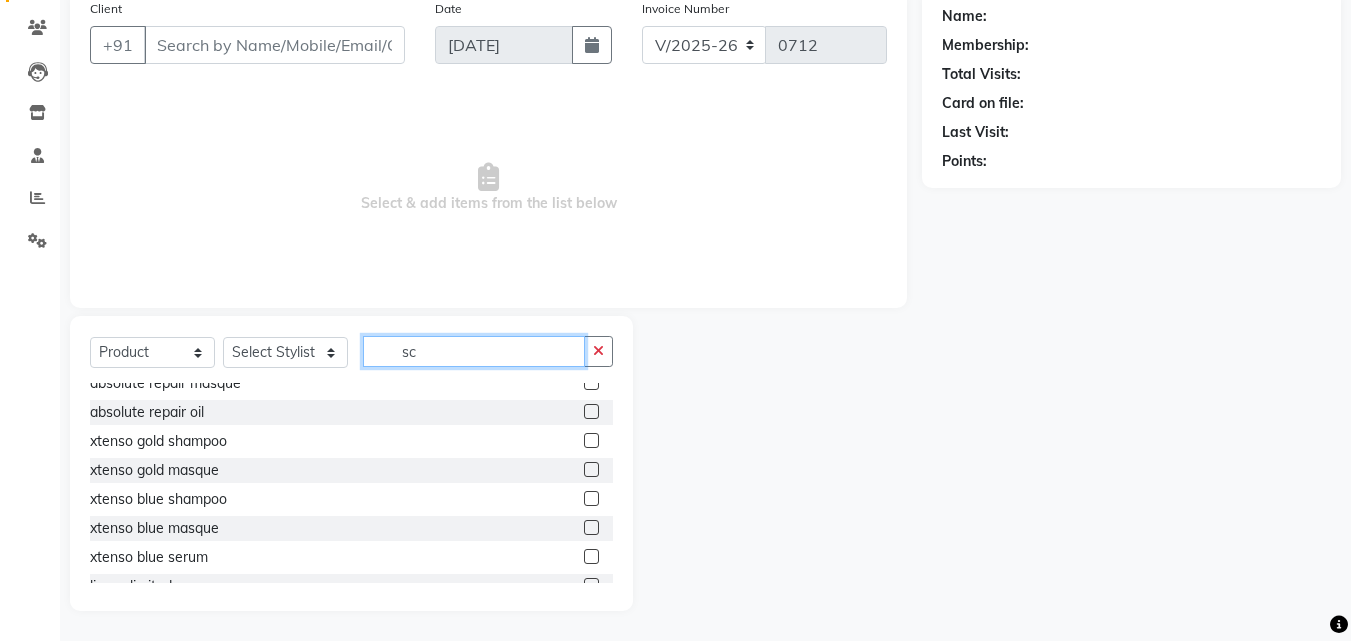 scroll, scrollTop: 0, scrollLeft: 0, axis: both 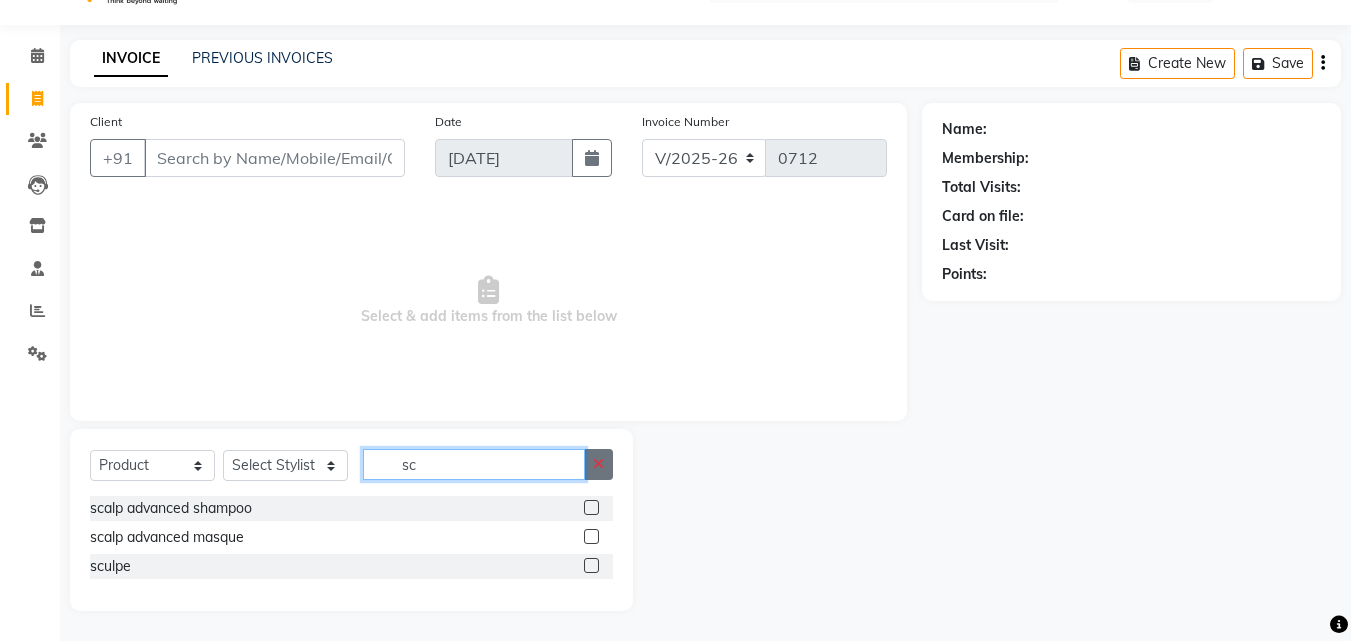 type on "sc" 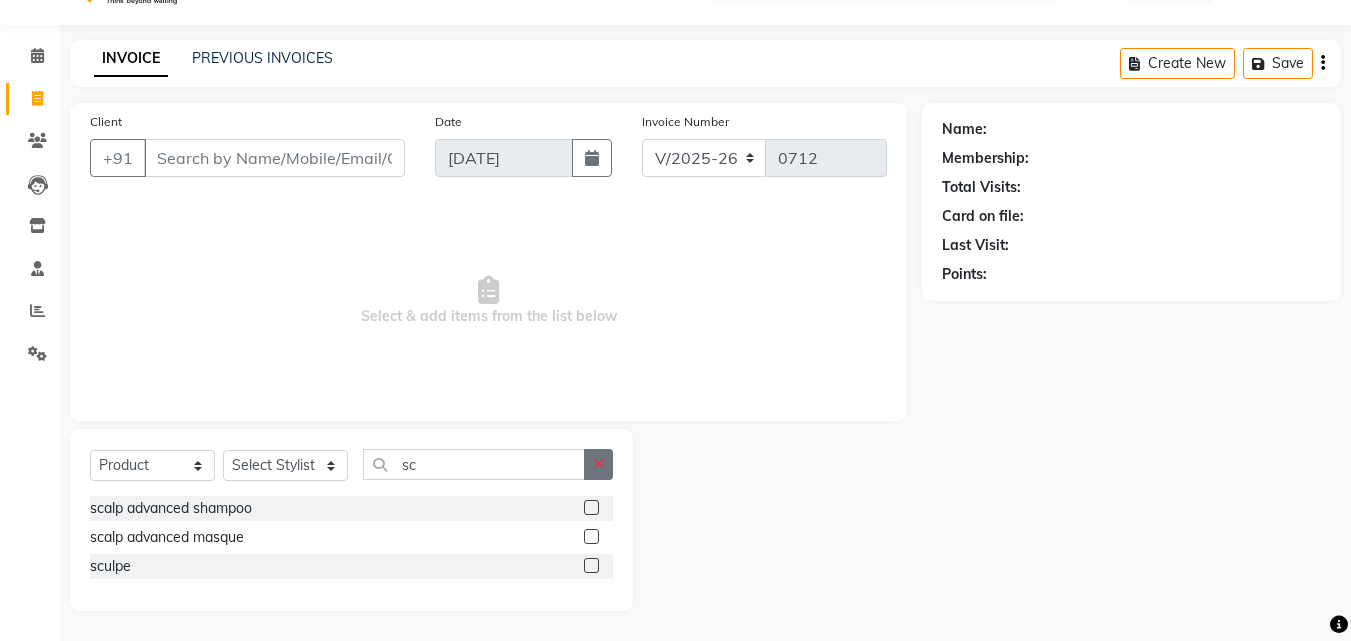 click 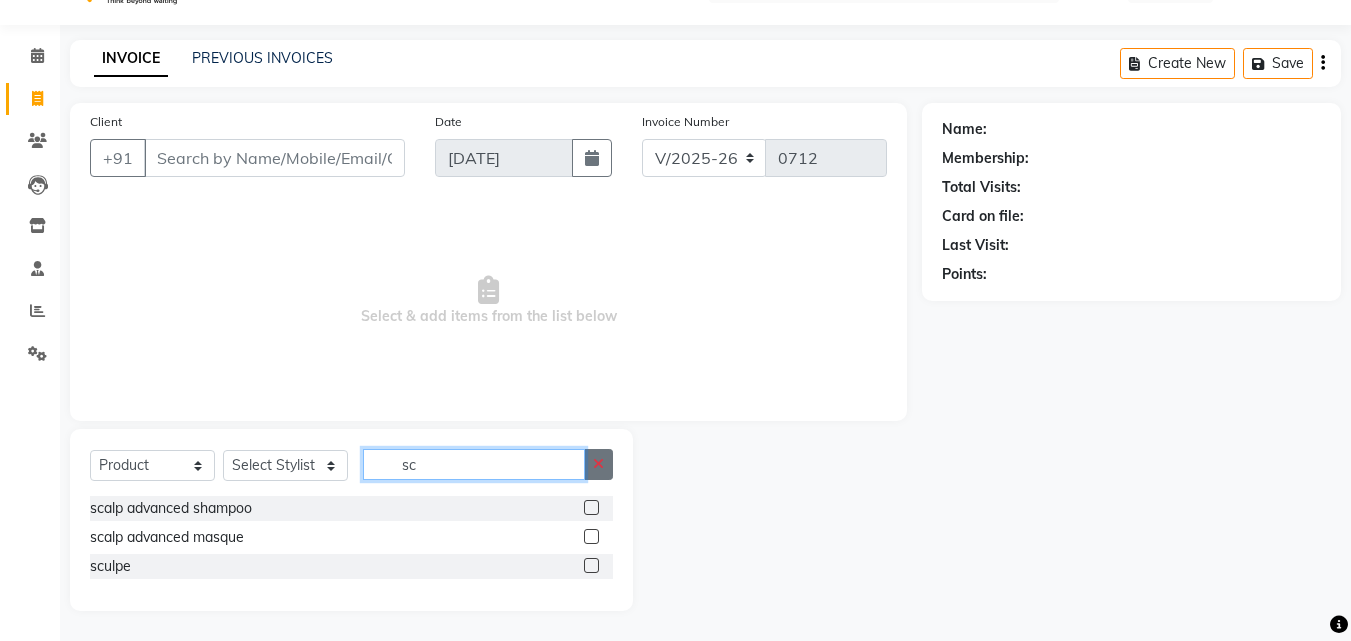 type 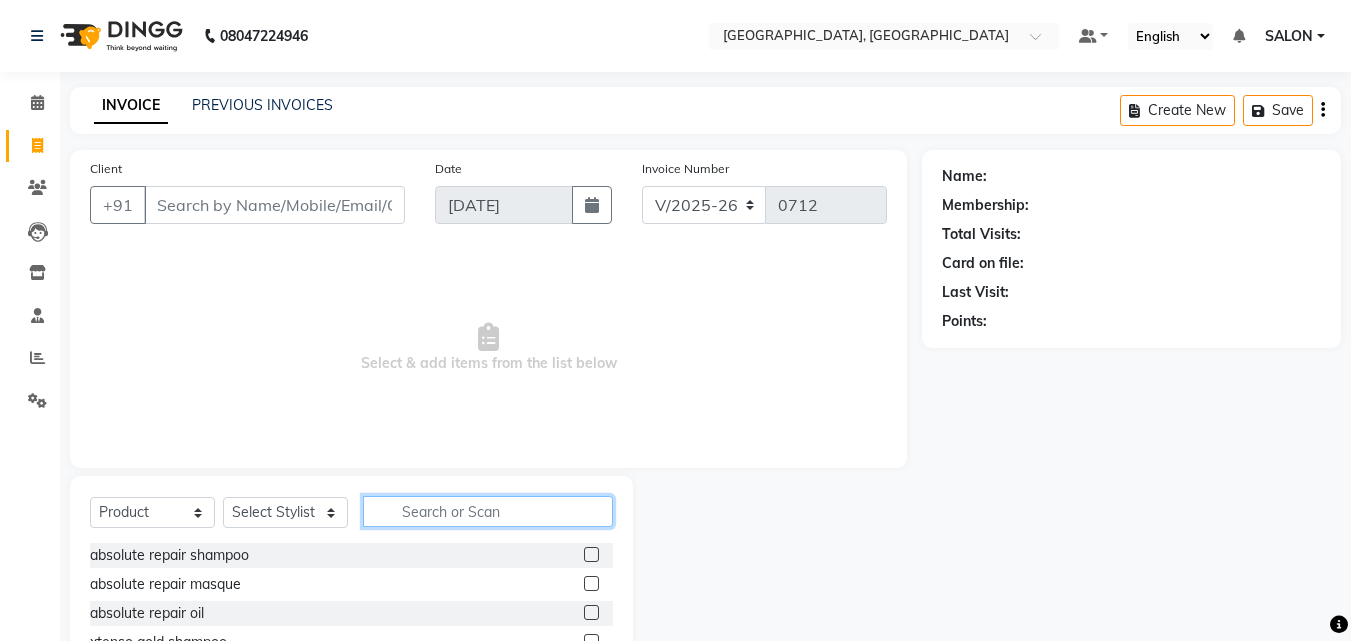 scroll, scrollTop: 160, scrollLeft: 0, axis: vertical 